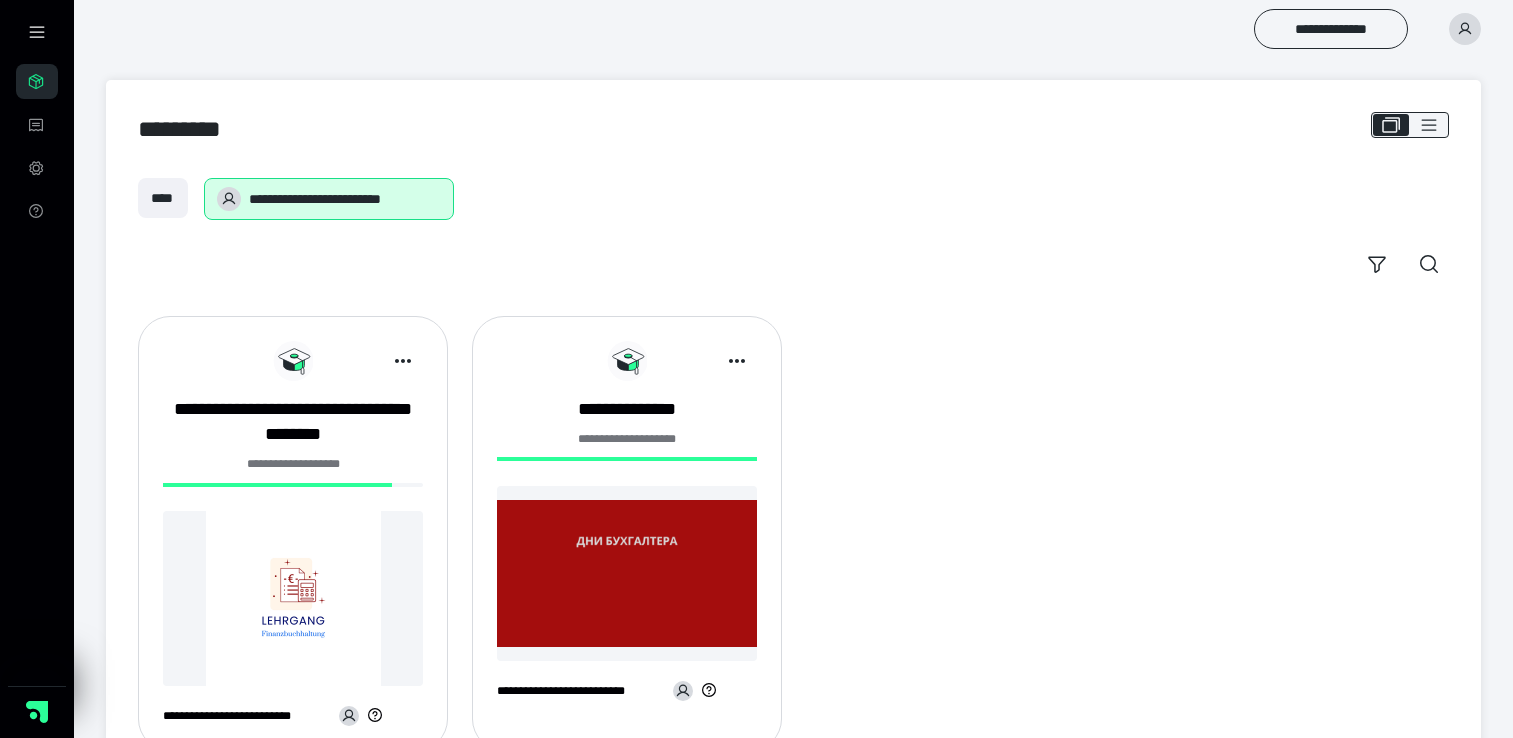 scroll, scrollTop: 0, scrollLeft: 0, axis: both 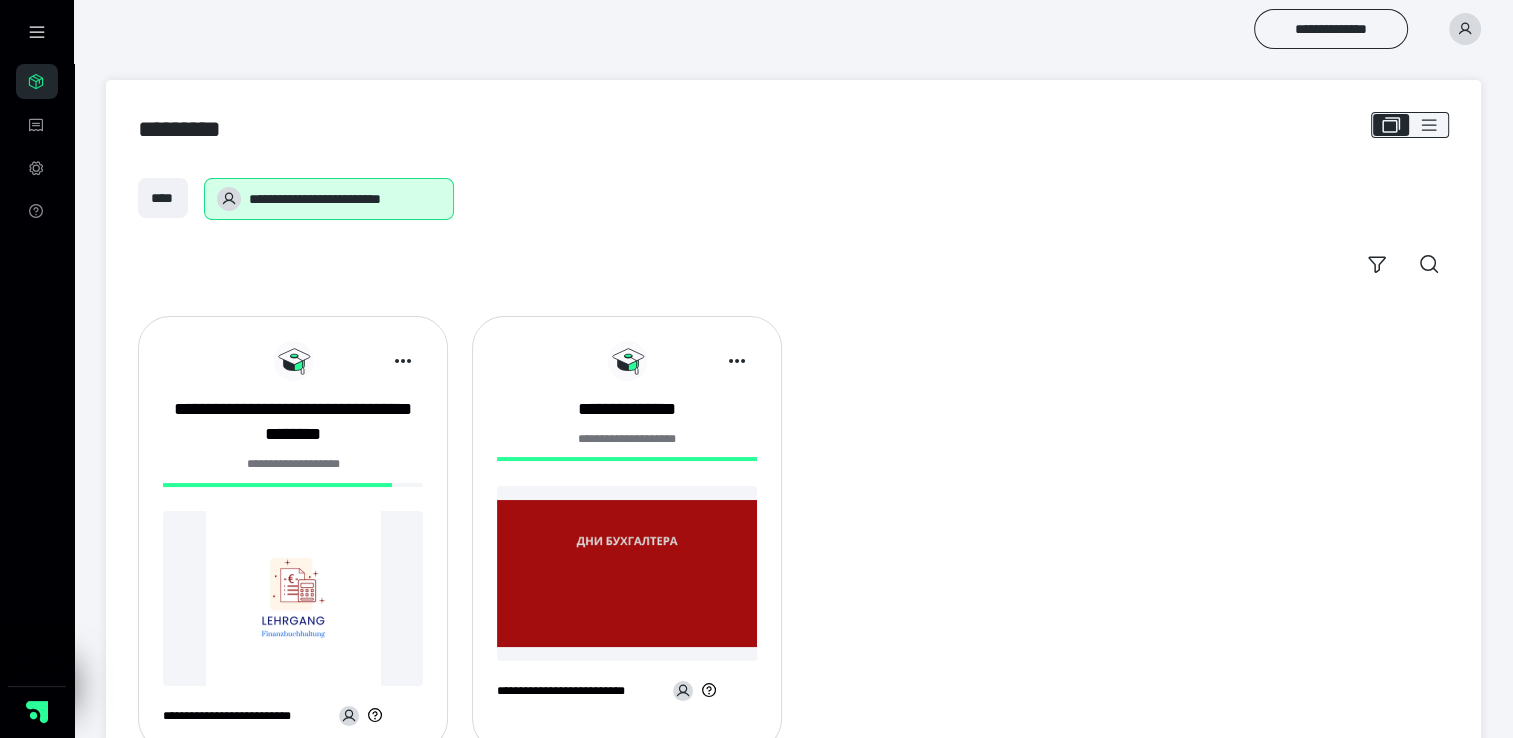click on "**********" at bounding box center (293, 541) 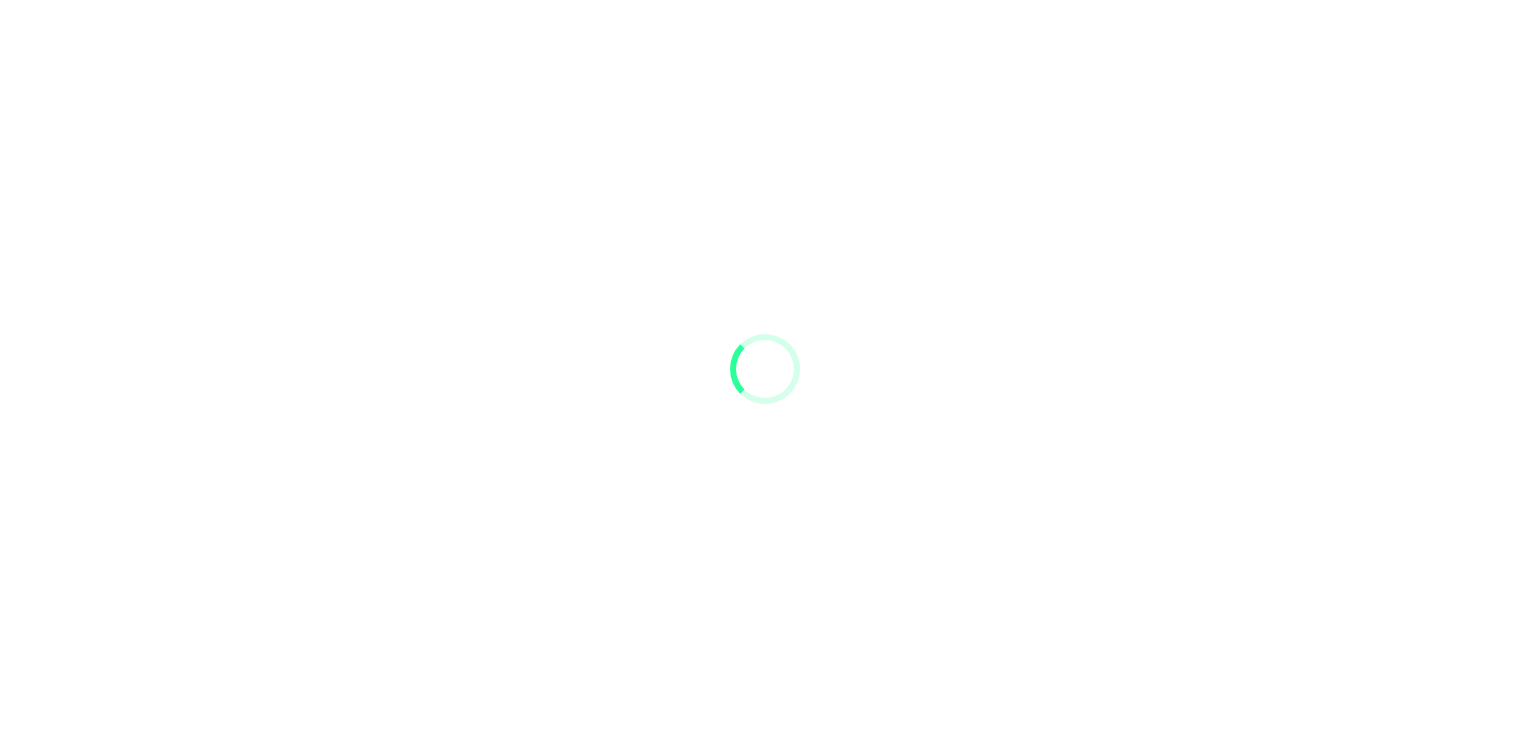 scroll, scrollTop: 0, scrollLeft: 0, axis: both 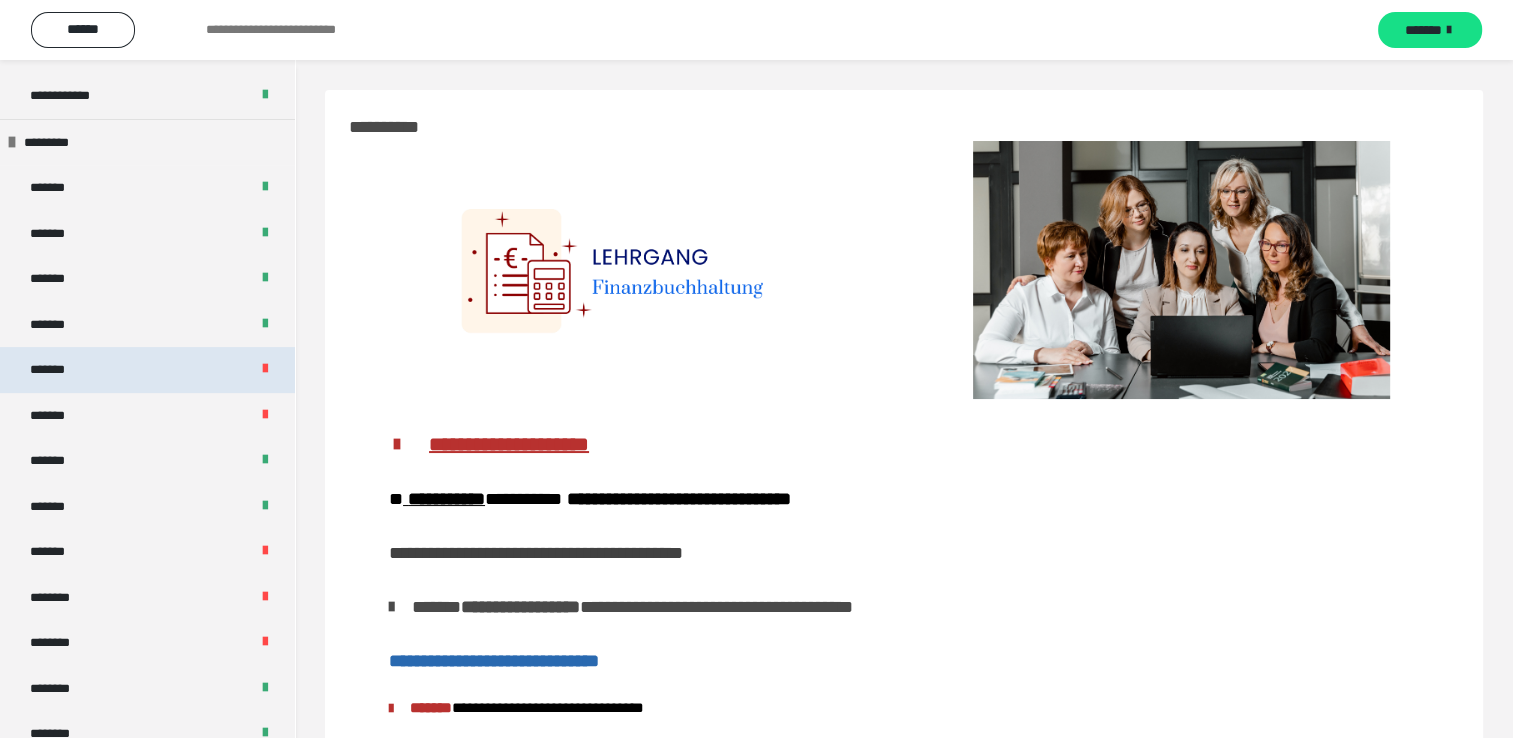 click on "*******" at bounding box center [147, 370] 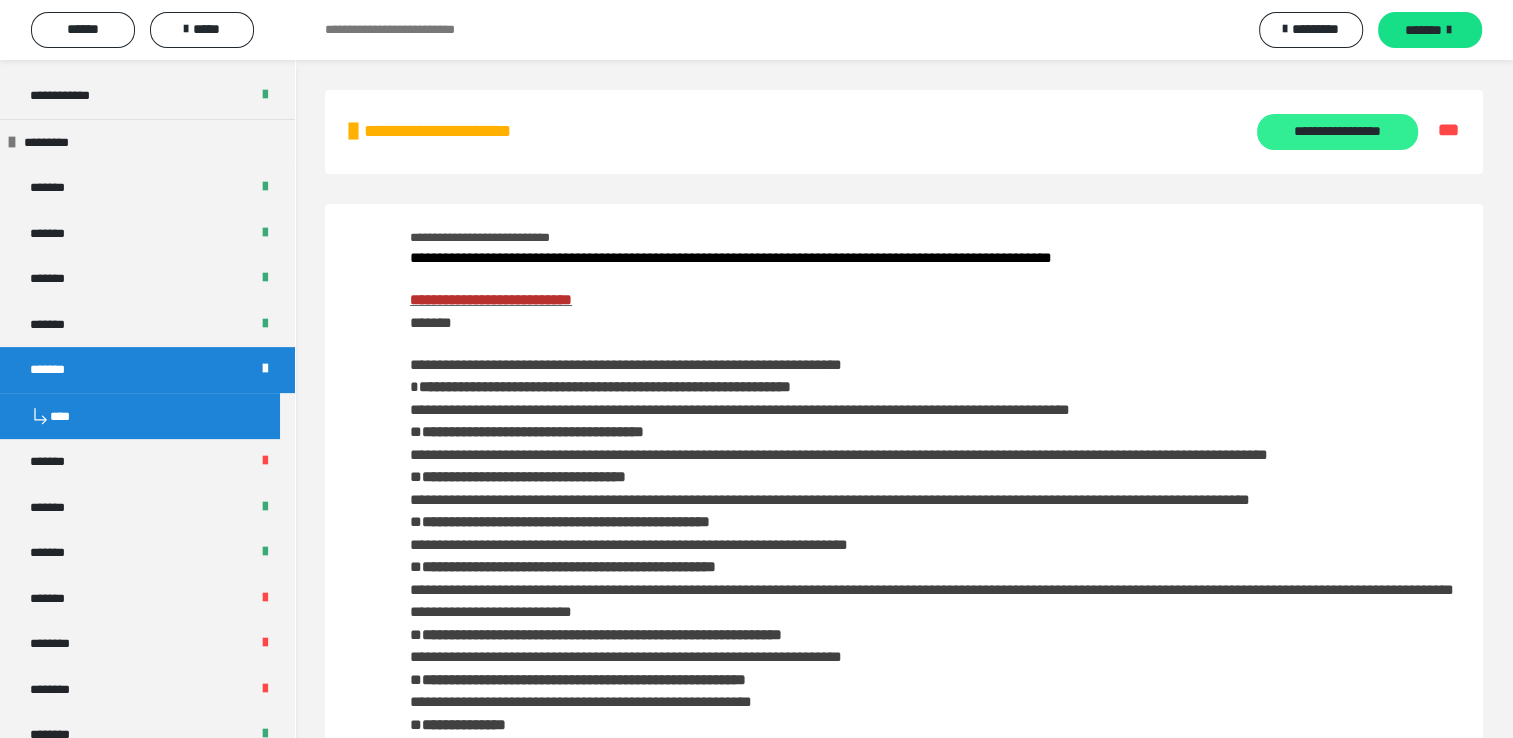 click on "**********" at bounding box center (1337, 132) 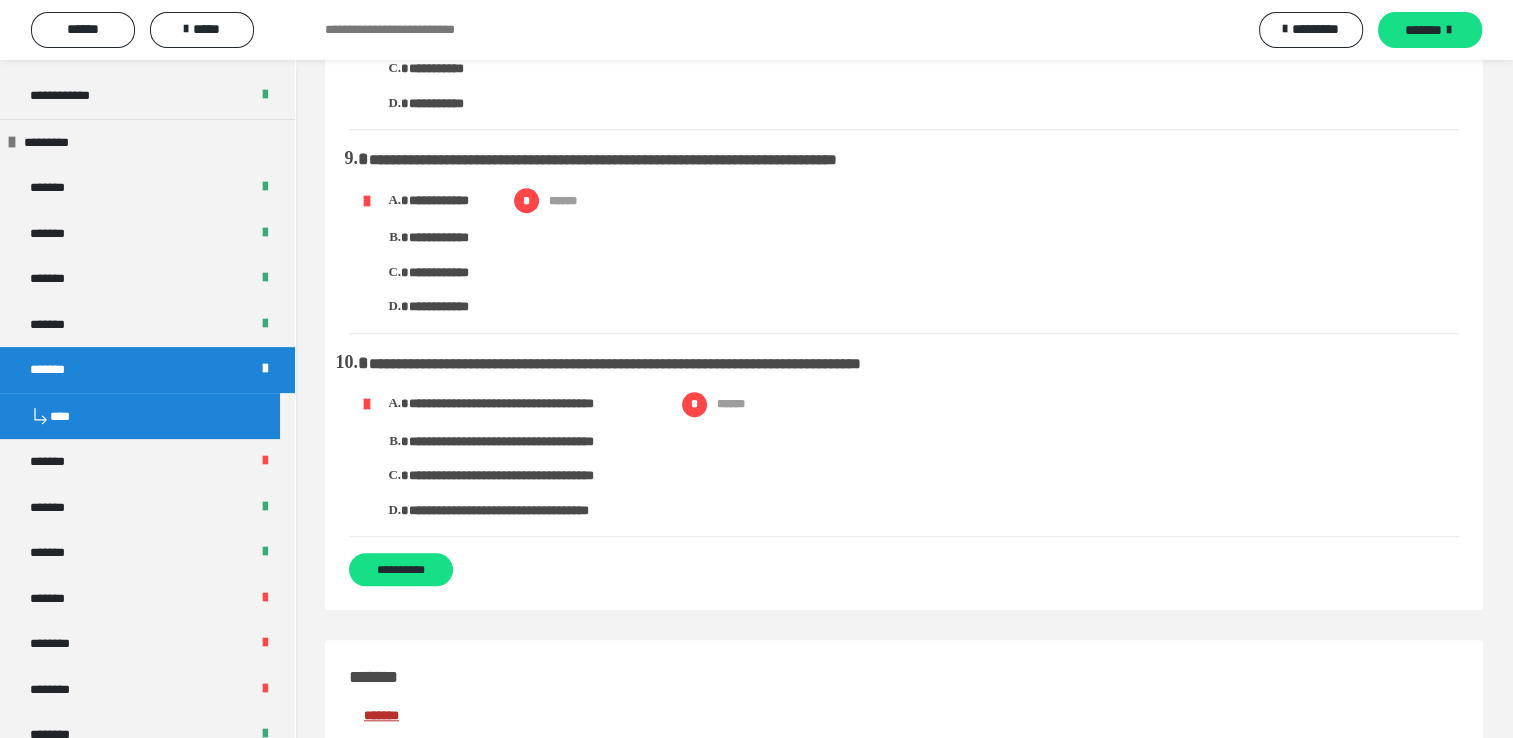 scroll, scrollTop: 1900, scrollLeft: 0, axis: vertical 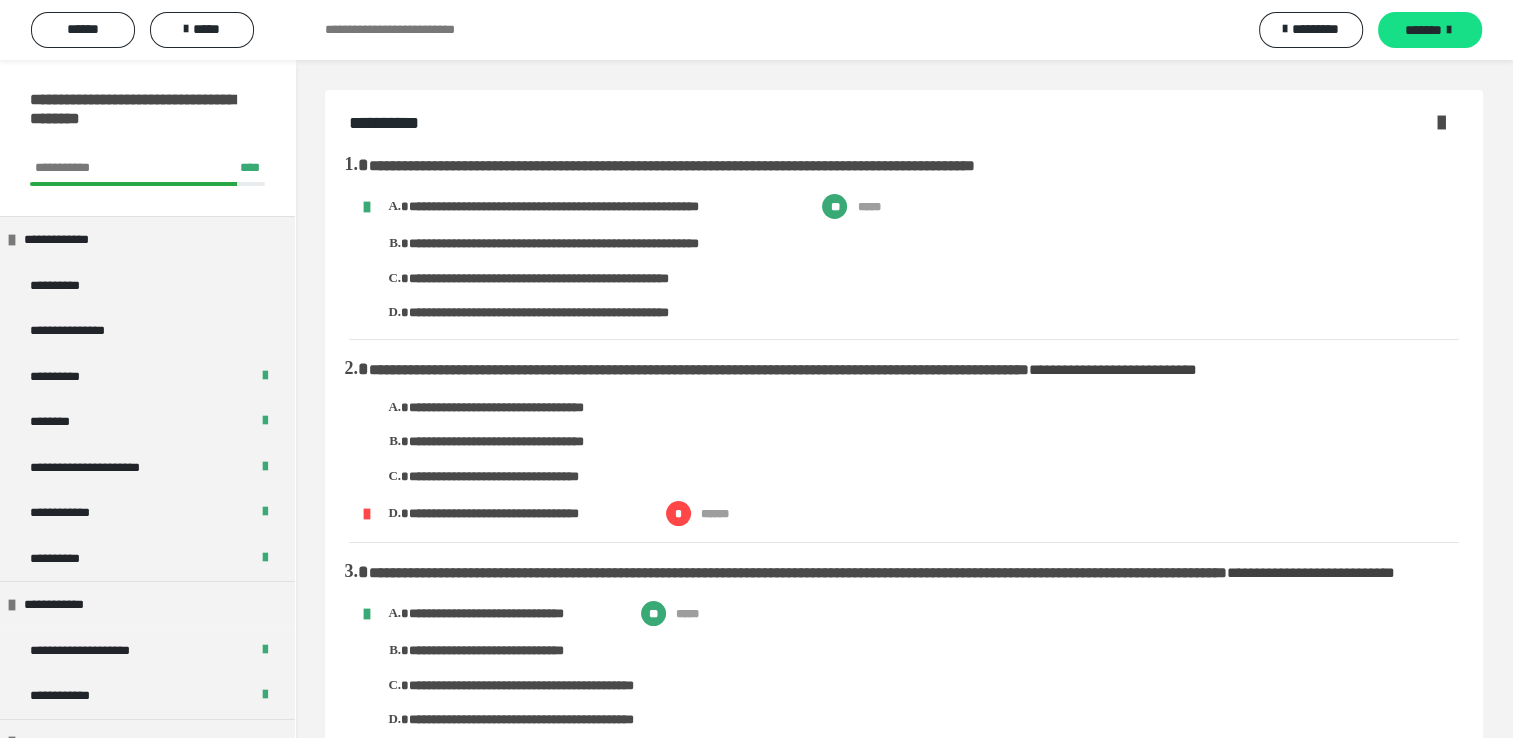 click at bounding box center [1441, 122] 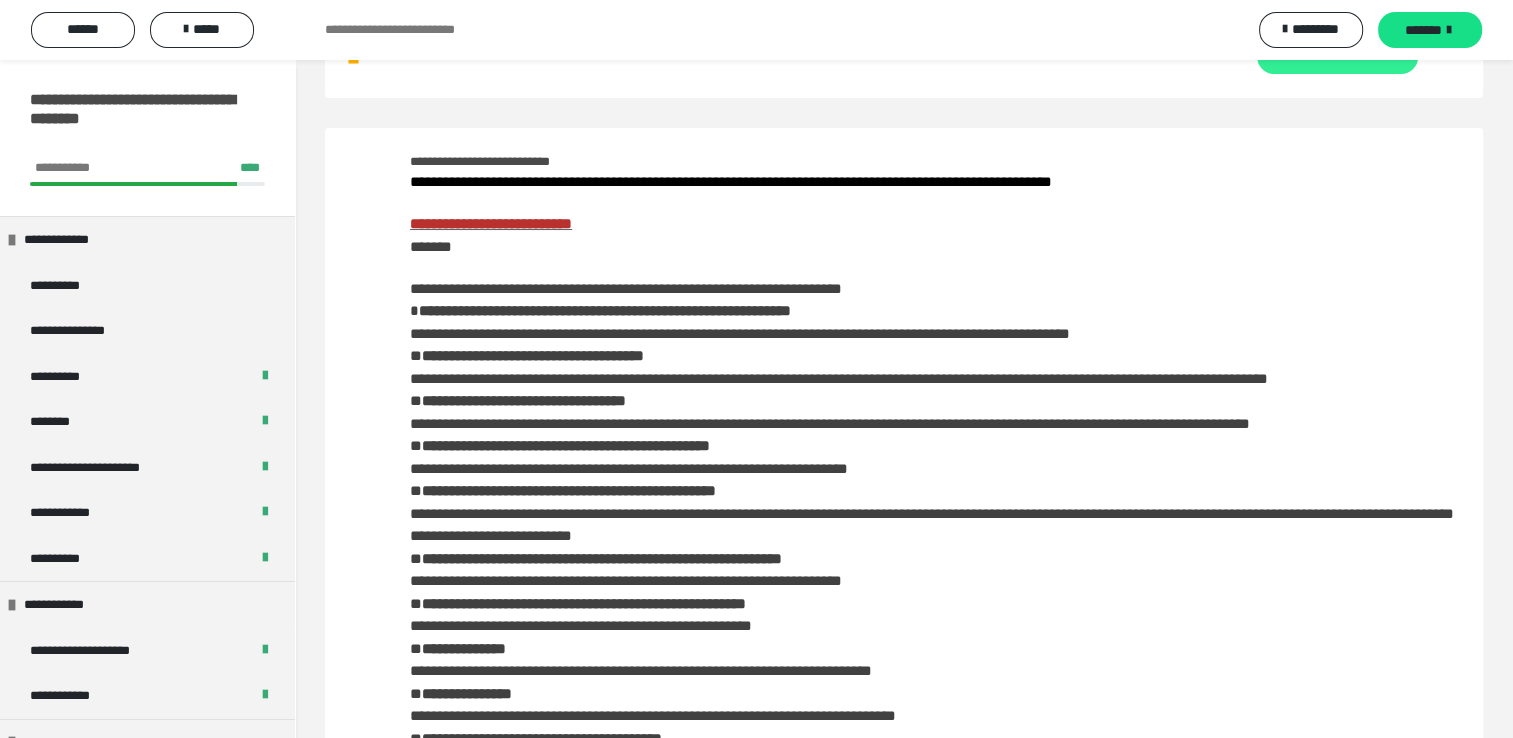 scroll, scrollTop: 0, scrollLeft: 0, axis: both 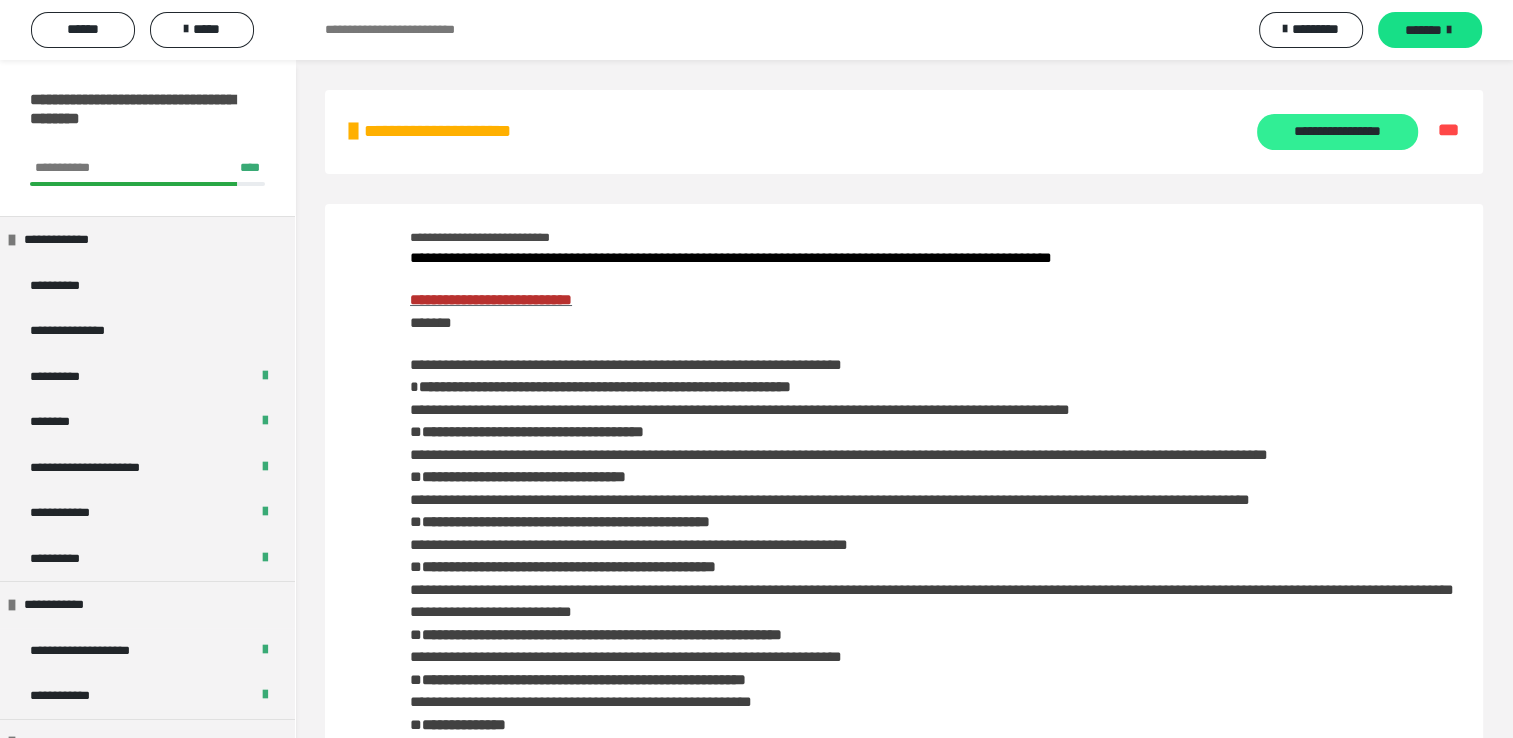 click on "**********" at bounding box center (1337, 132) 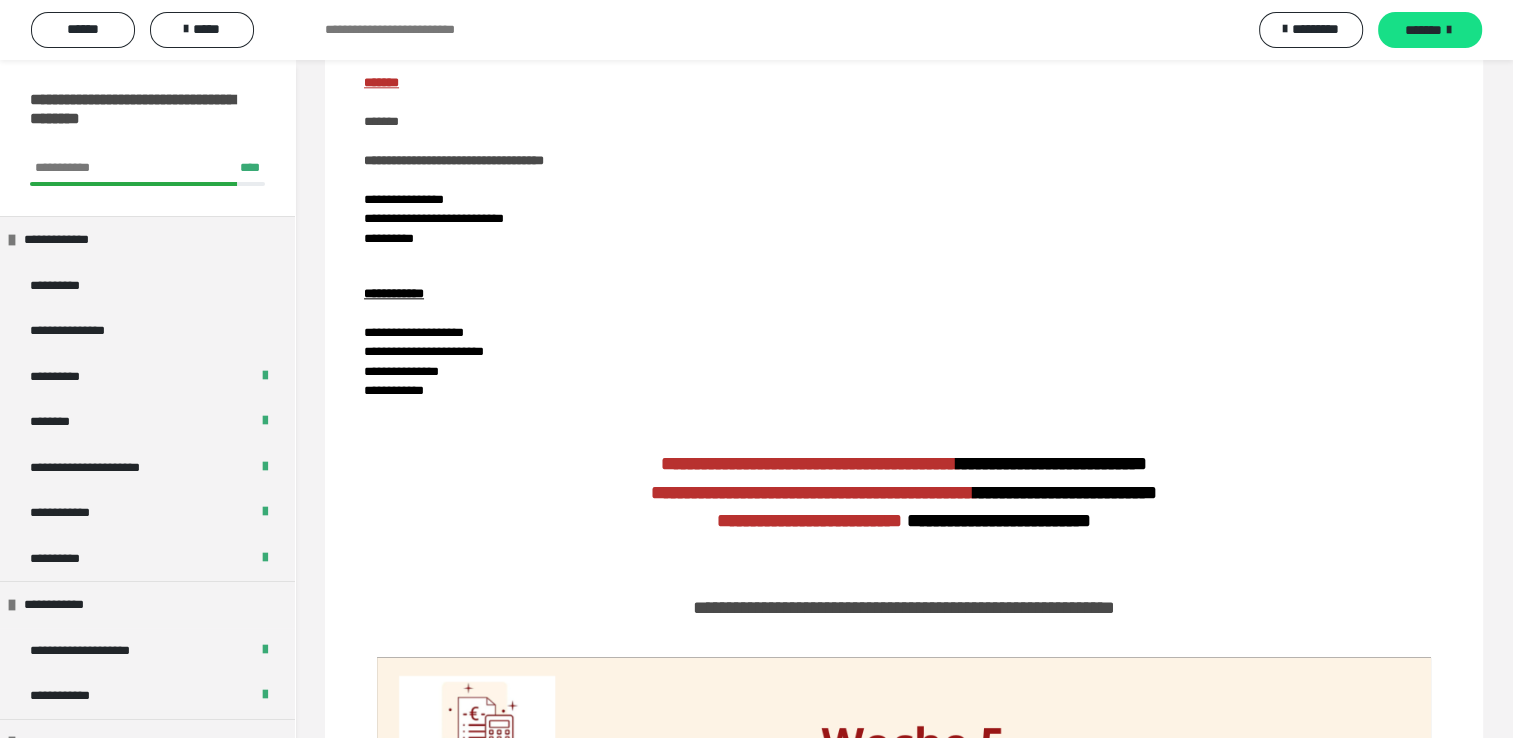 scroll, scrollTop: 2000, scrollLeft: 0, axis: vertical 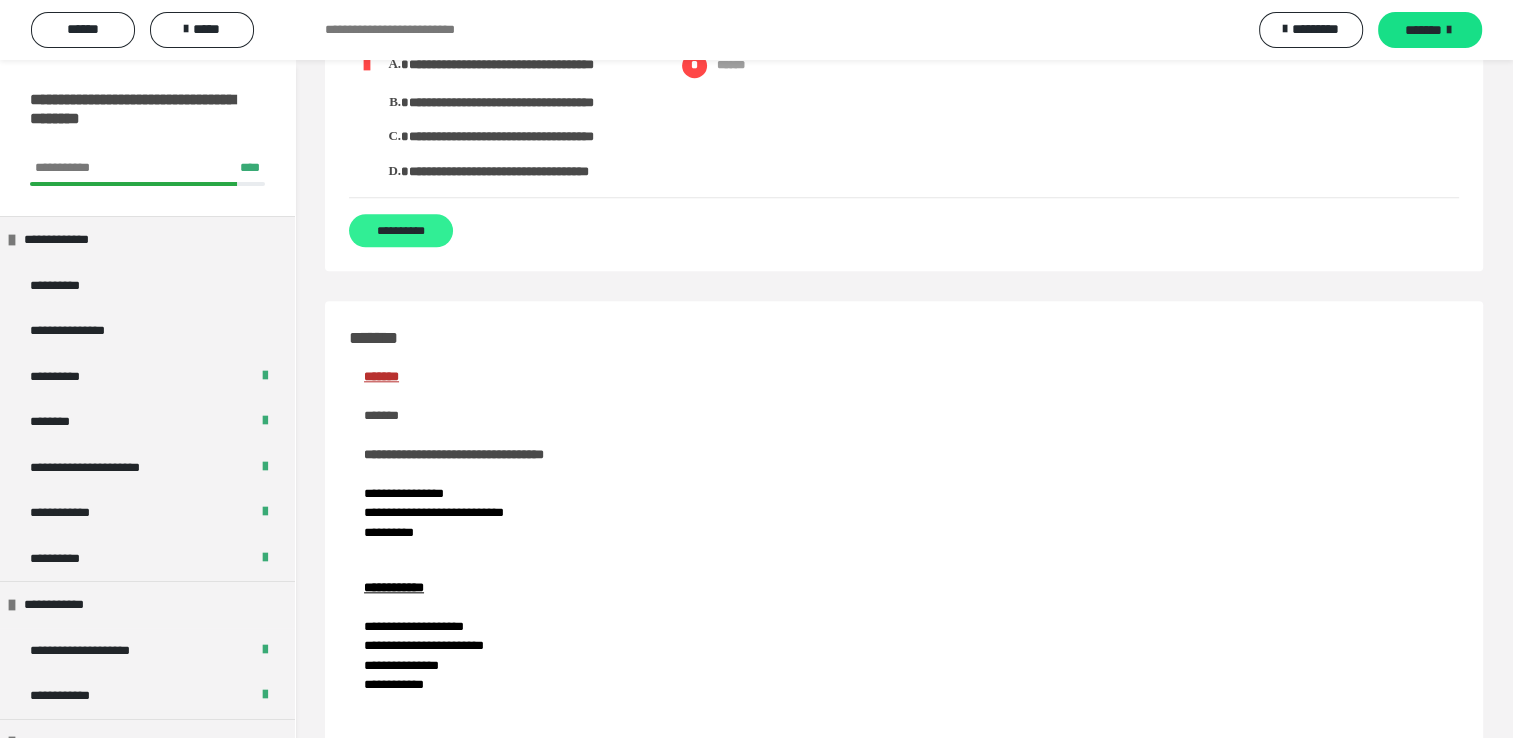 click on "**********" at bounding box center [401, 230] 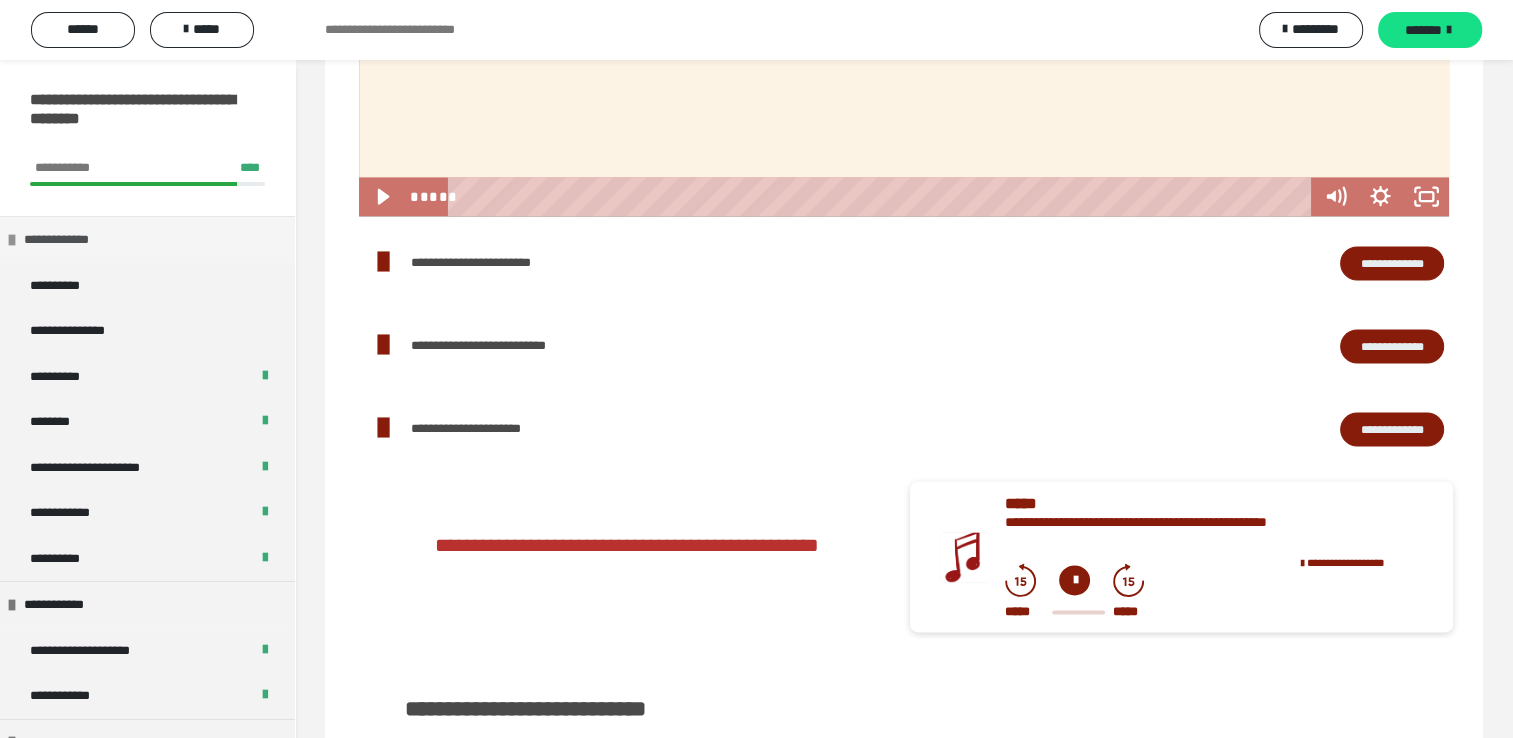 scroll, scrollTop: 3000, scrollLeft: 0, axis: vertical 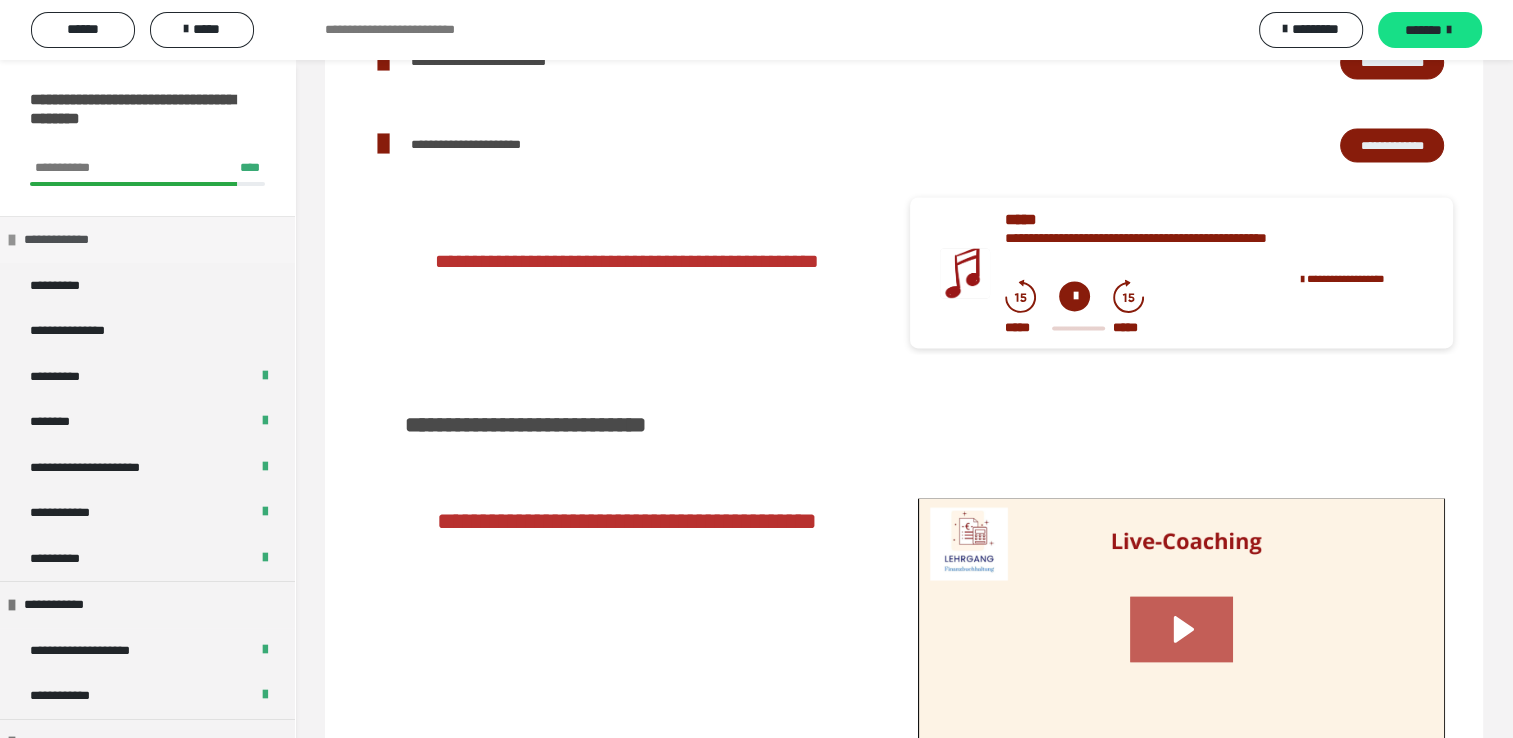 click on "**********" at bounding box center [67, 240] 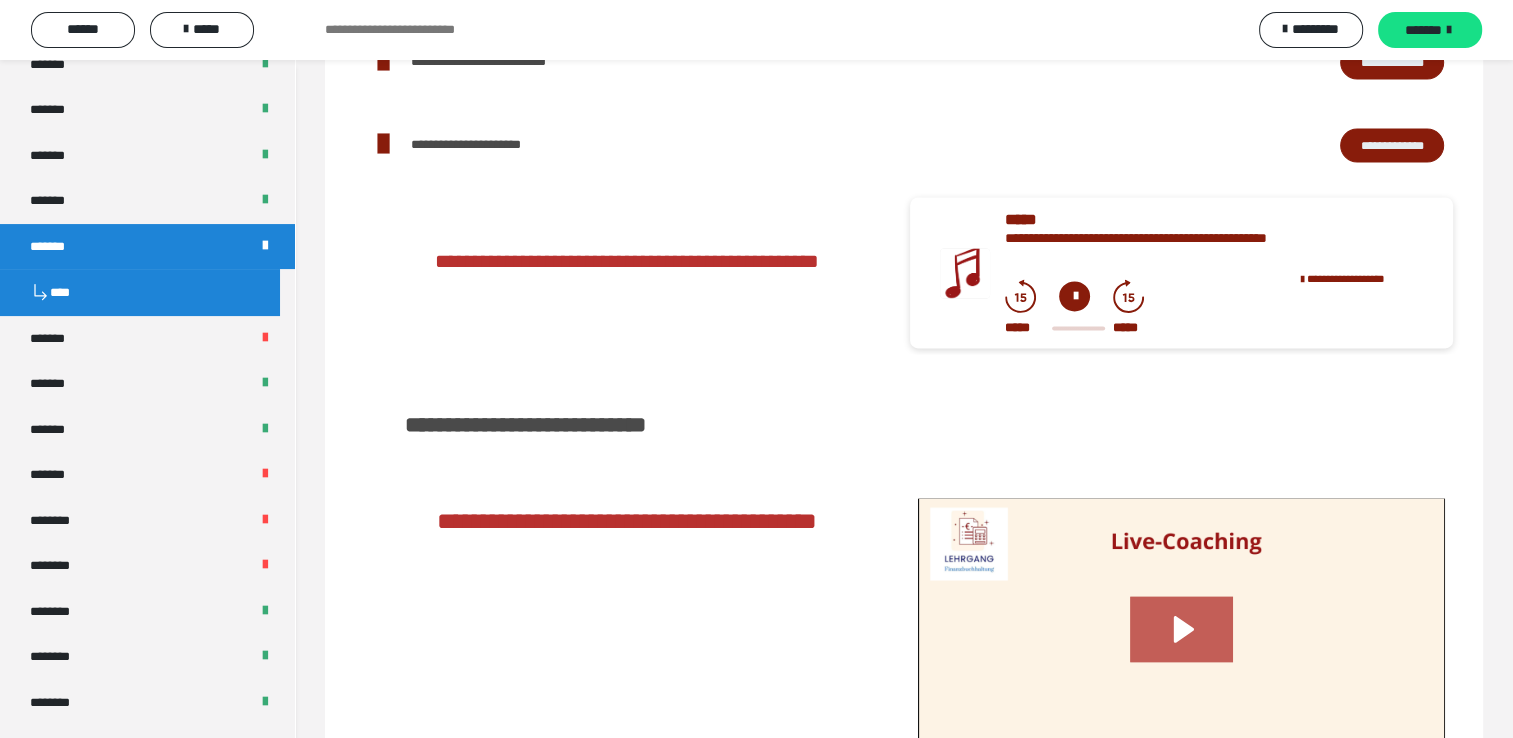 scroll, scrollTop: 400, scrollLeft: 0, axis: vertical 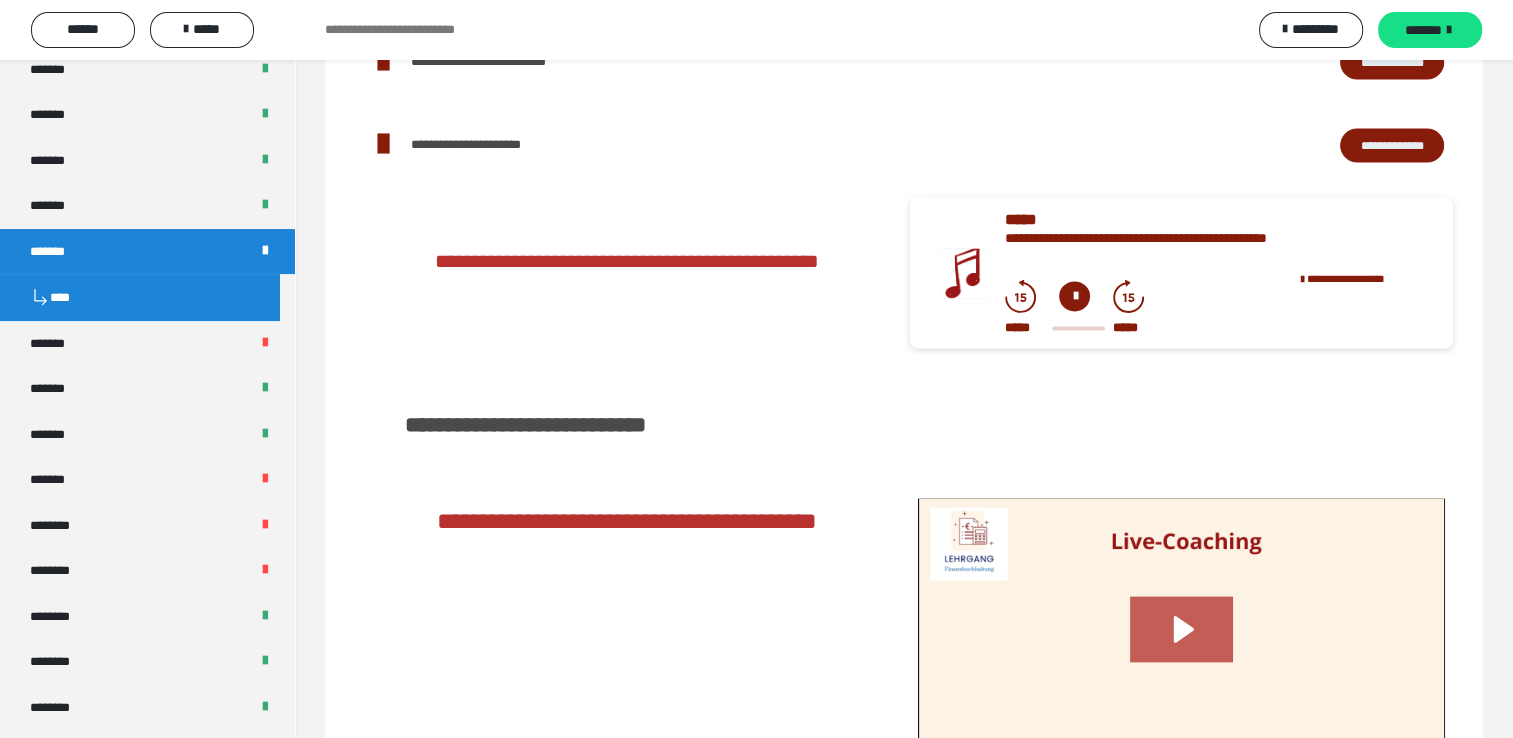 click on "****" at bounding box center (140, 297) 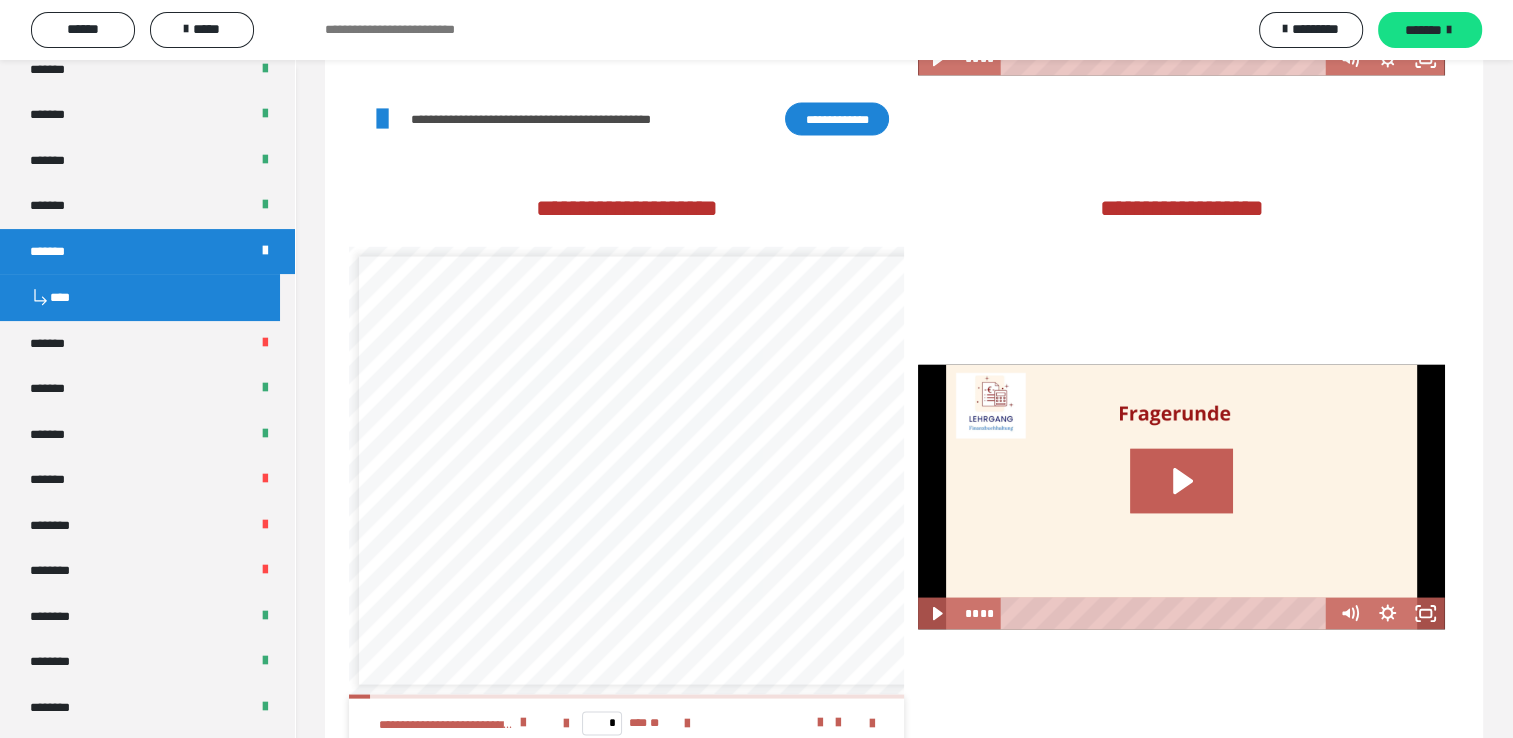 scroll, scrollTop: 3800, scrollLeft: 0, axis: vertical 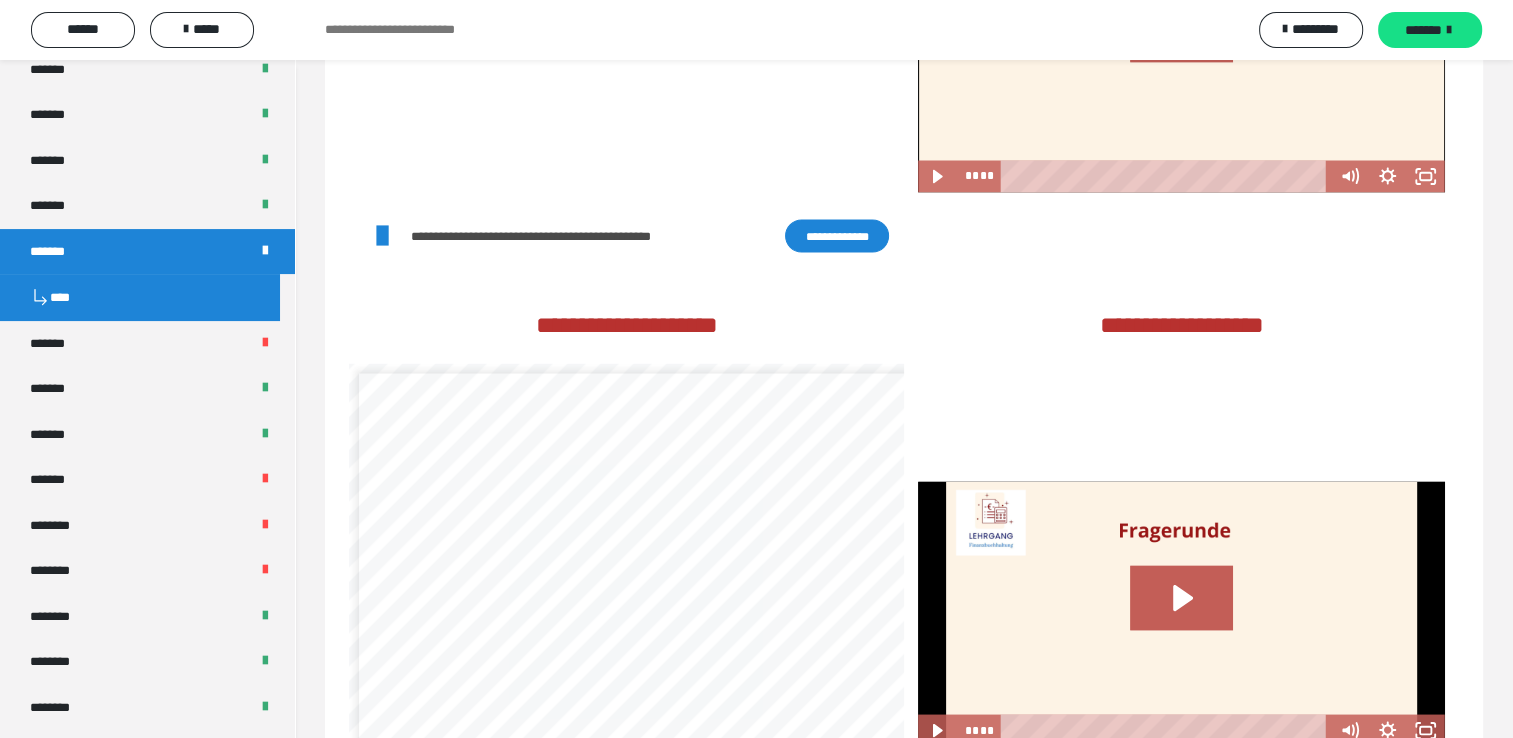 click on "**********" at bounding box center (837, 236) 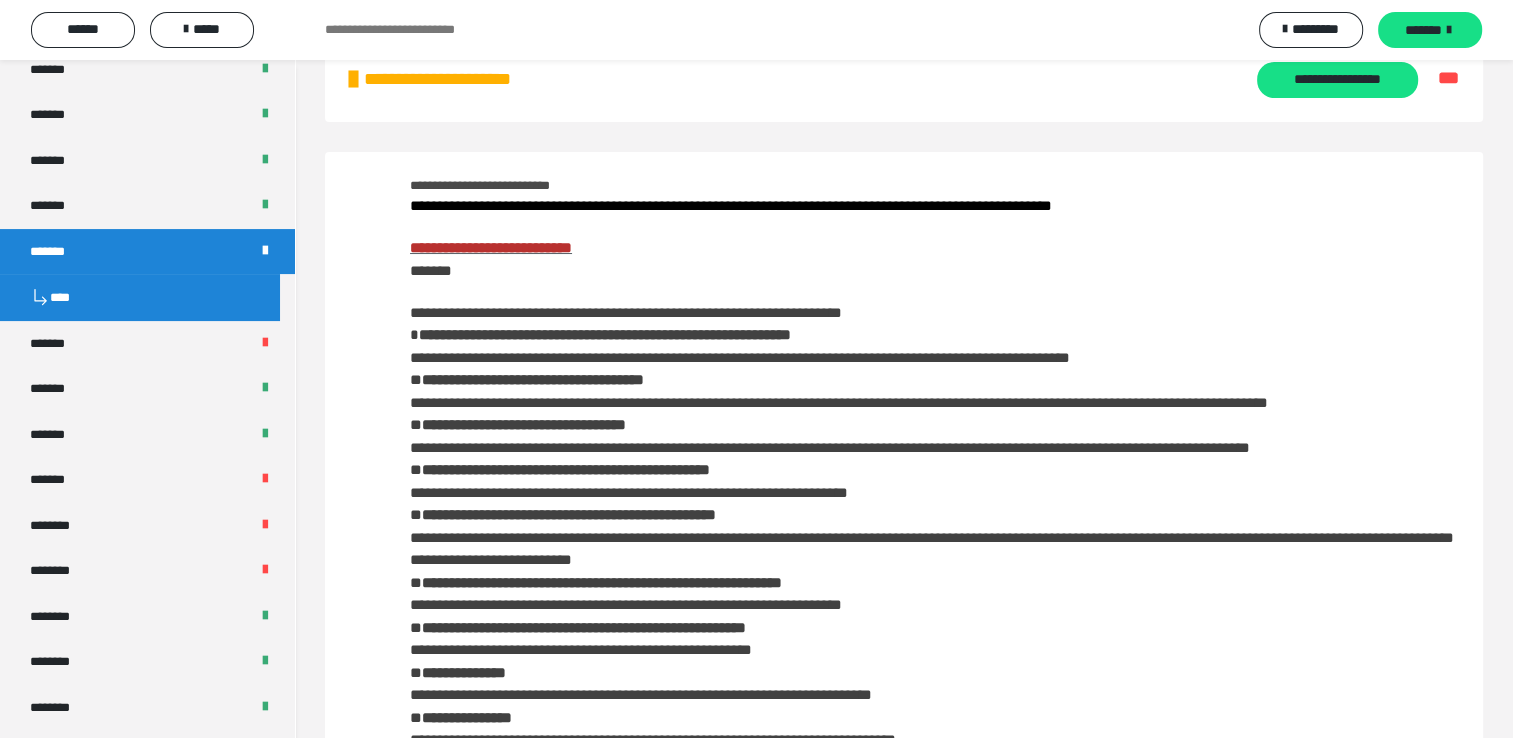 scroll, scrollTop: 0, scrollLeft: 0, axis: both 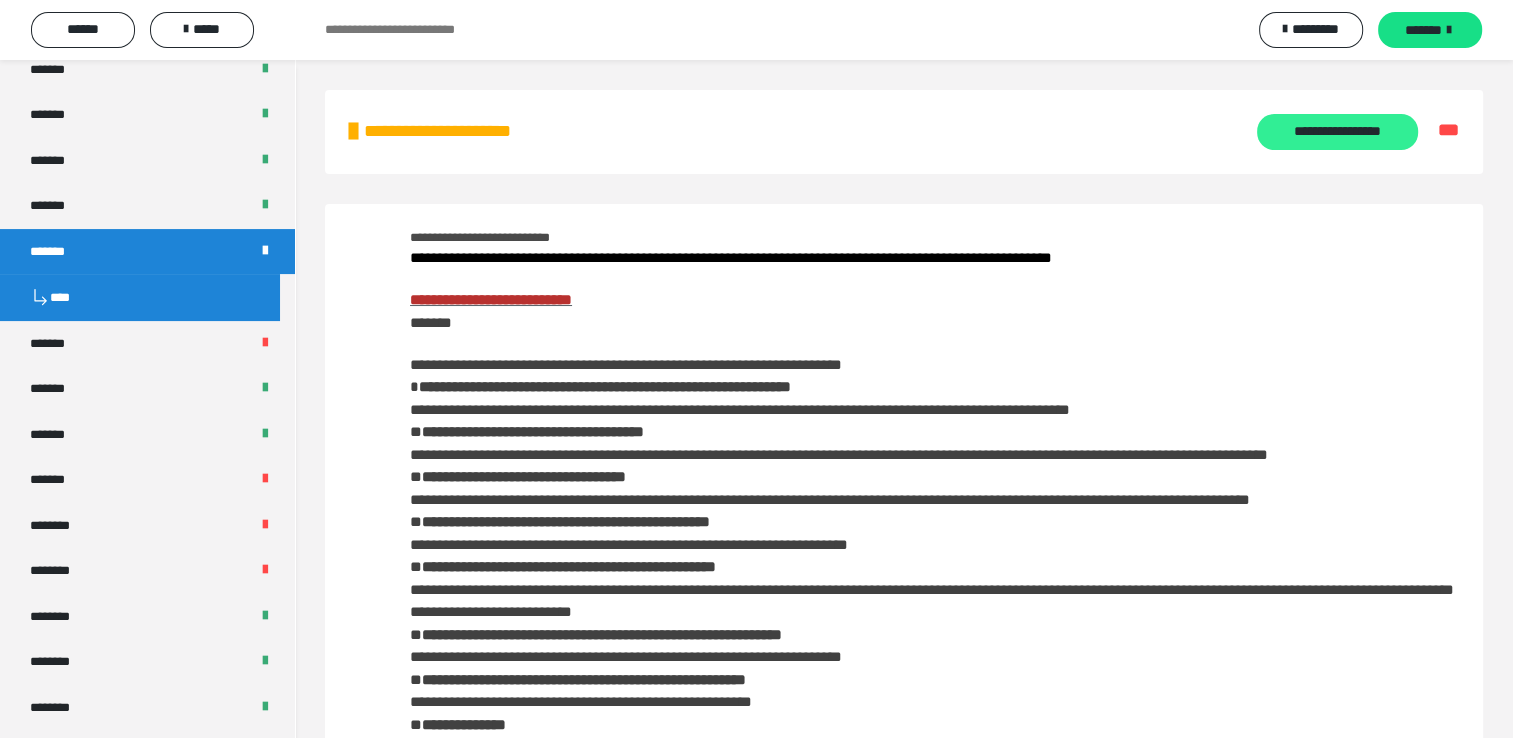 click on "**********" at bounding box center (1337, 132) 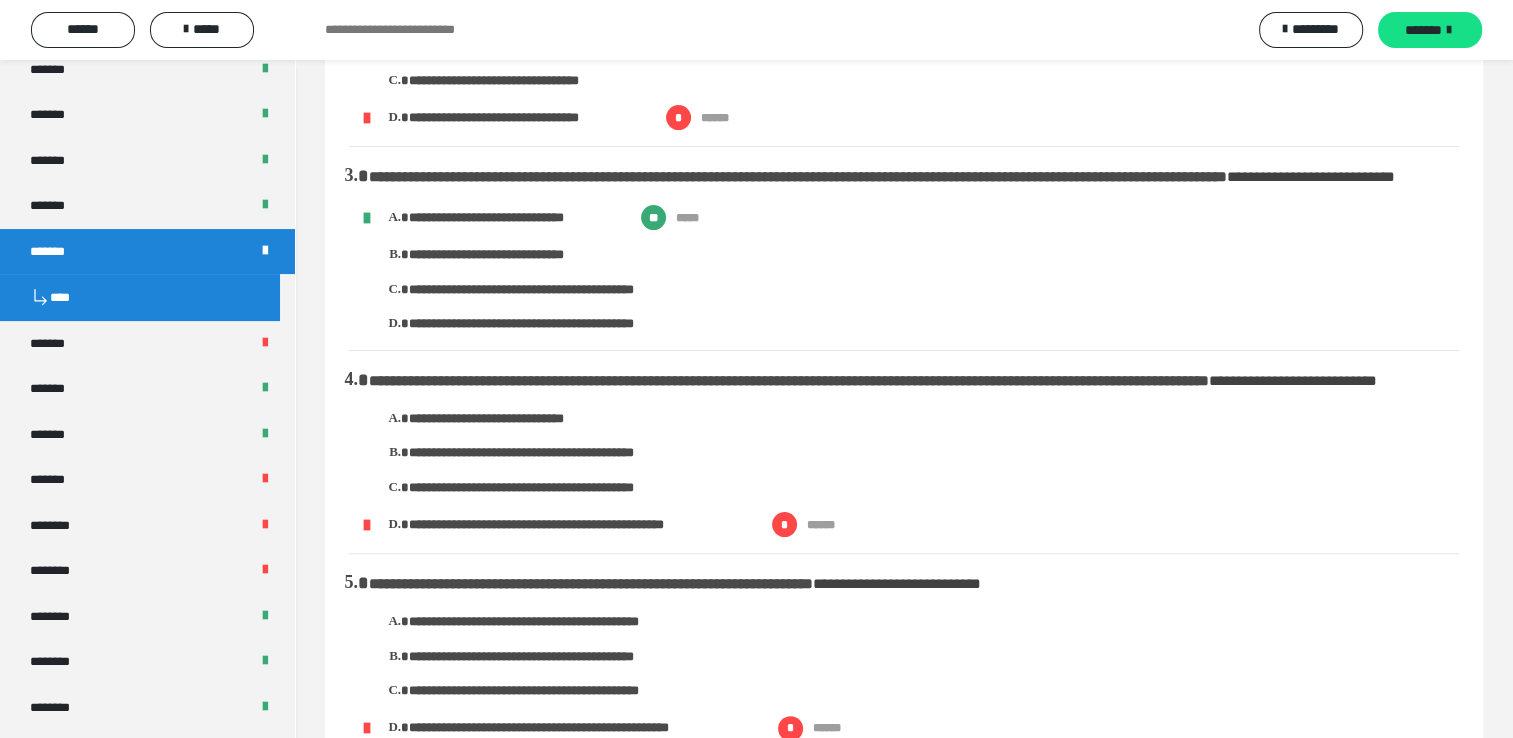 scroll, scrollTop: 0, scrollLeft: 0, axis: both 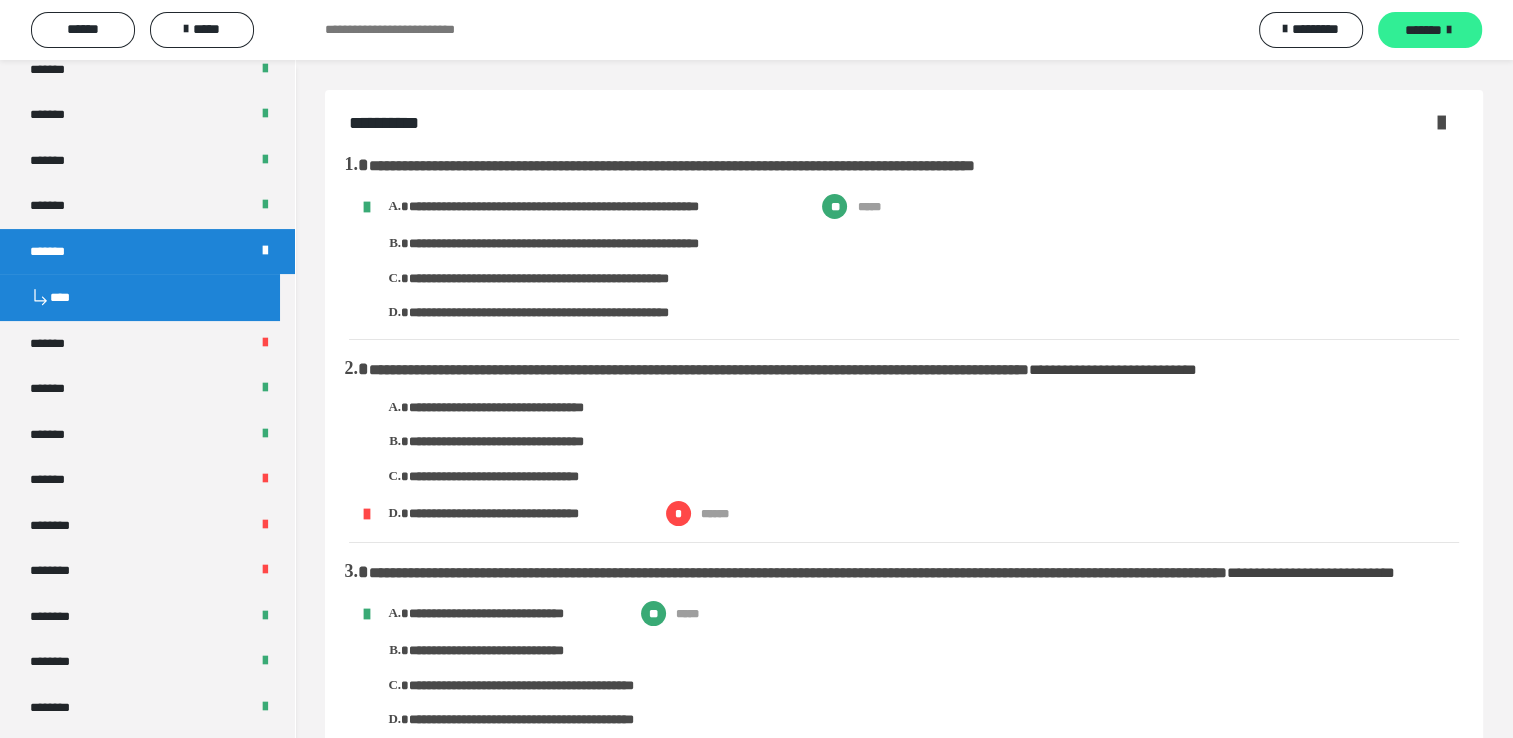 click on "*******" at bounding box center [1423, 30] 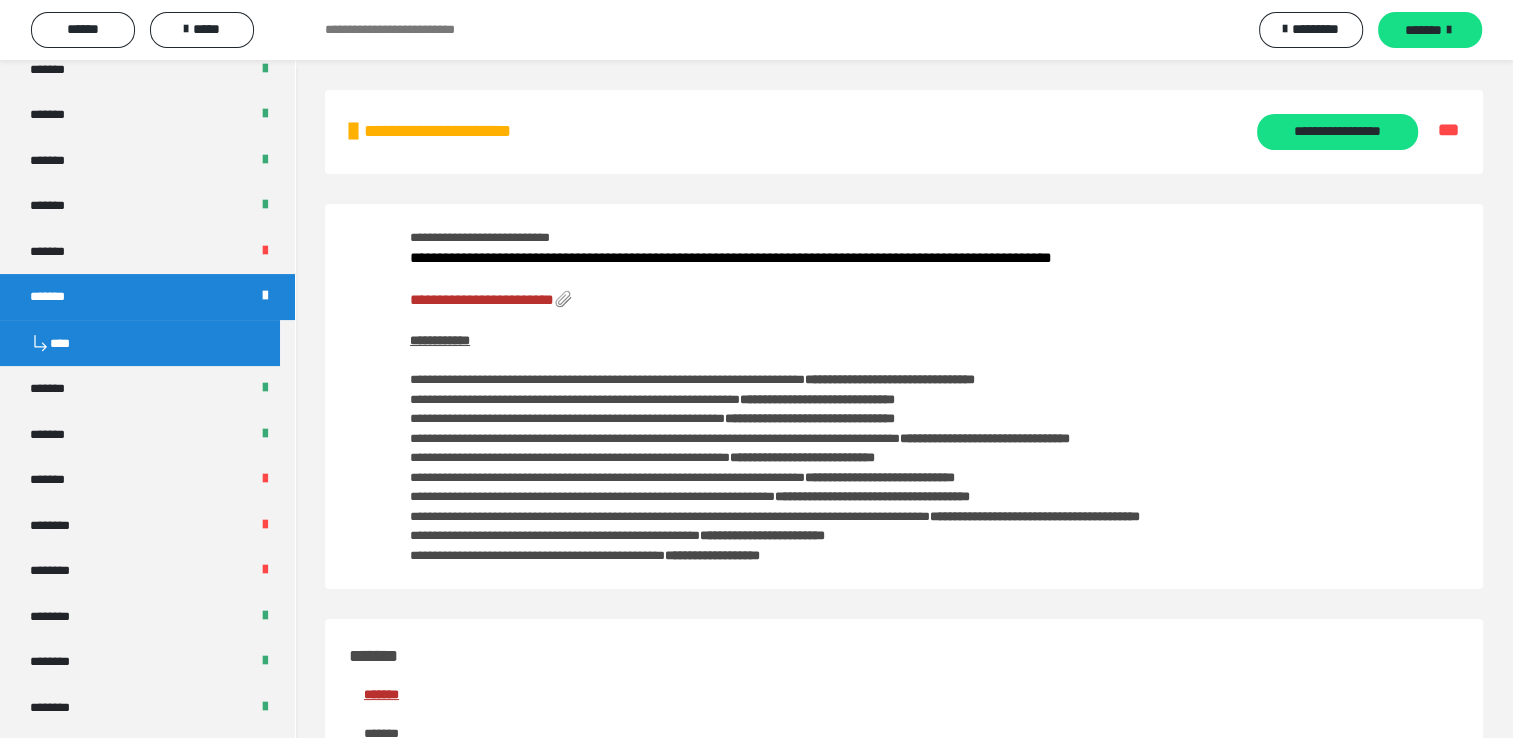 click on "**********" at bounding box center [465, 131] 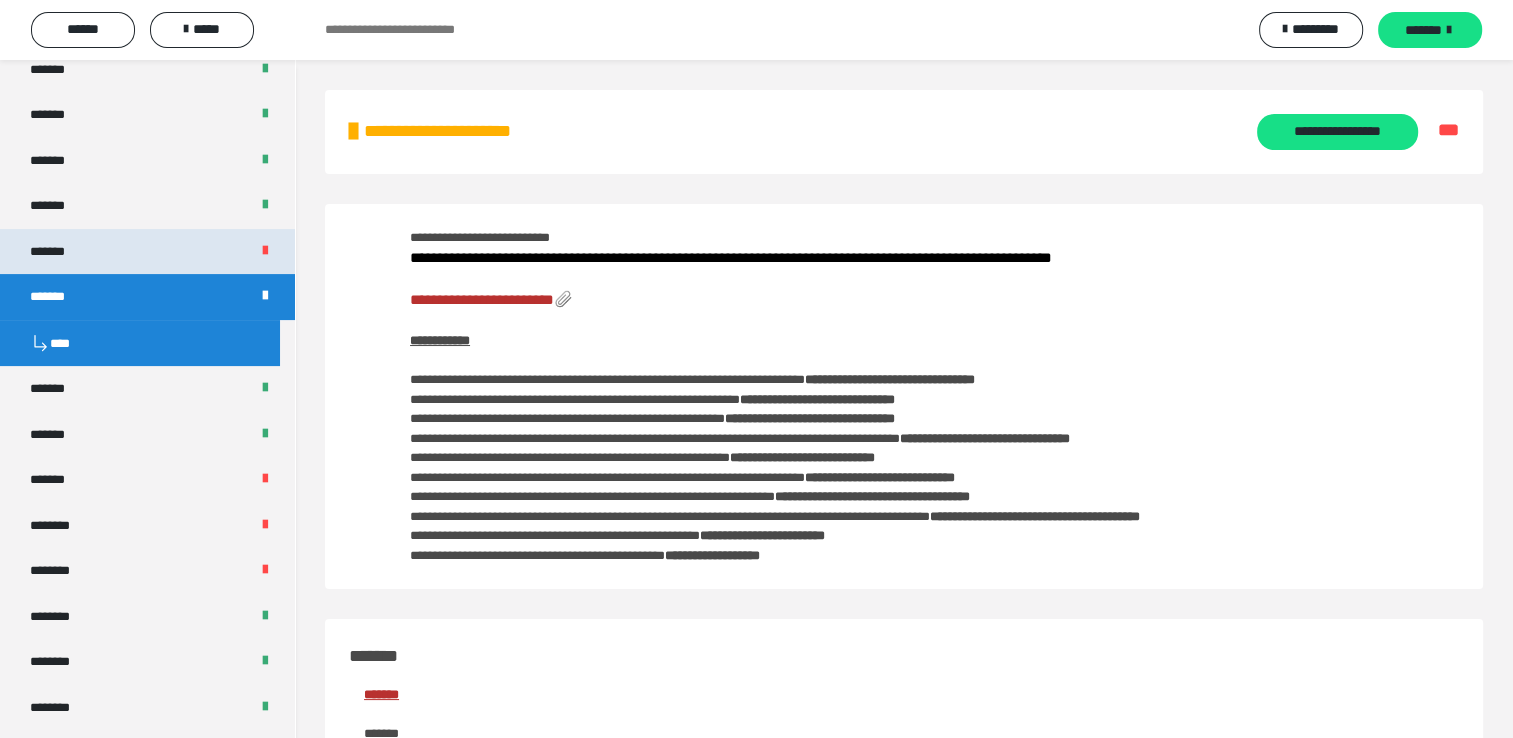 click on "*******" at bounding box center (147, 252) 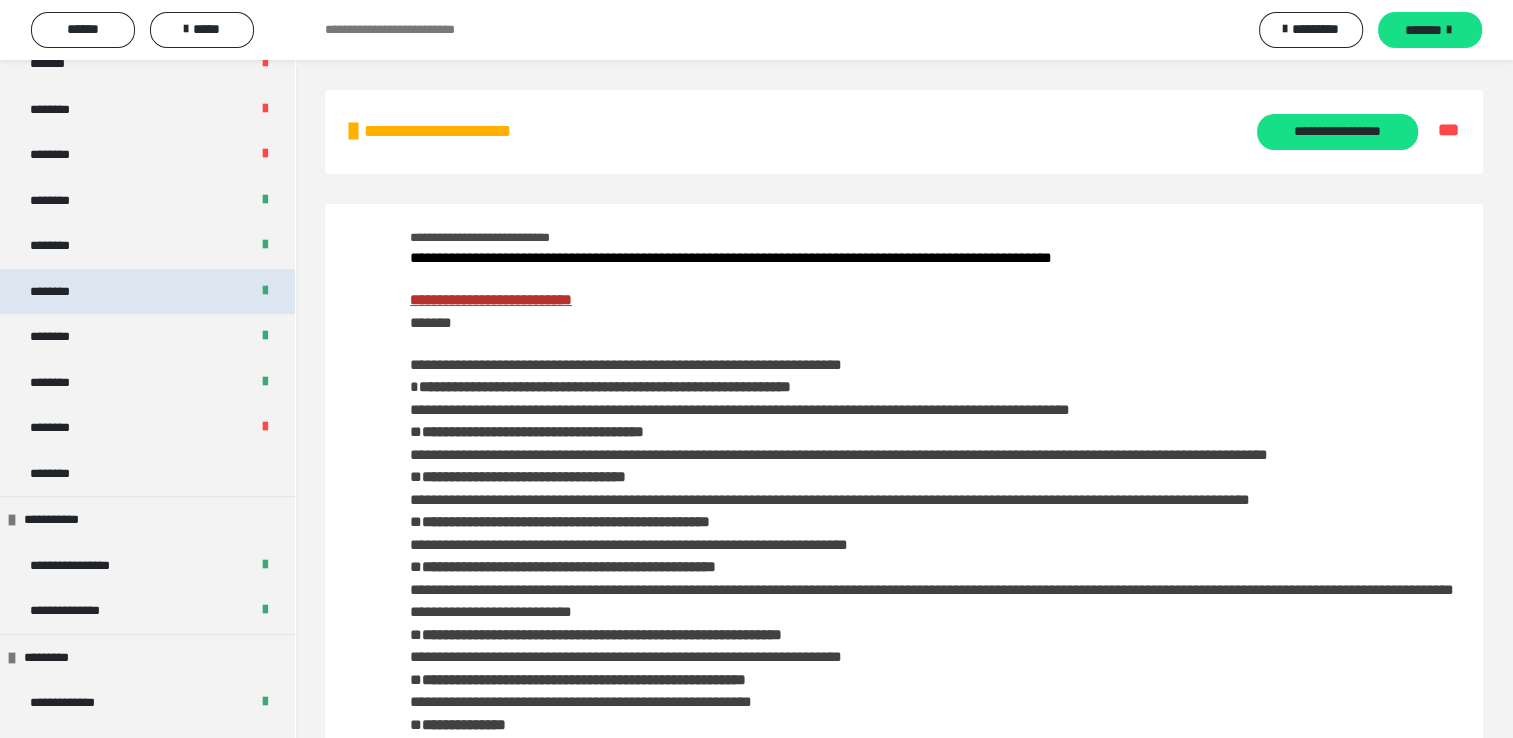 scroll, scrollTop: 1000, scrollLeft: 0, axis: vertical 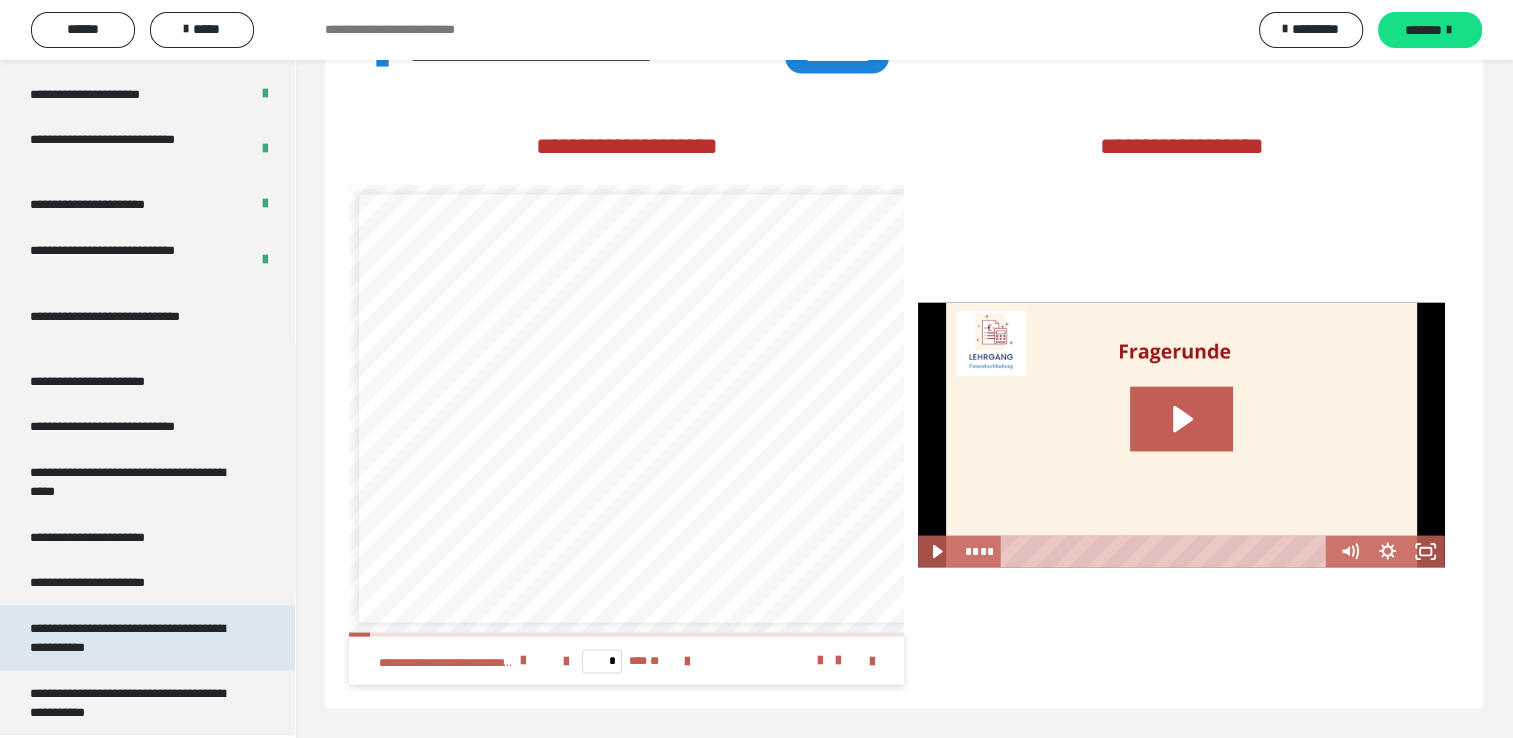 click on "**********" at bounding box center [132, 637] 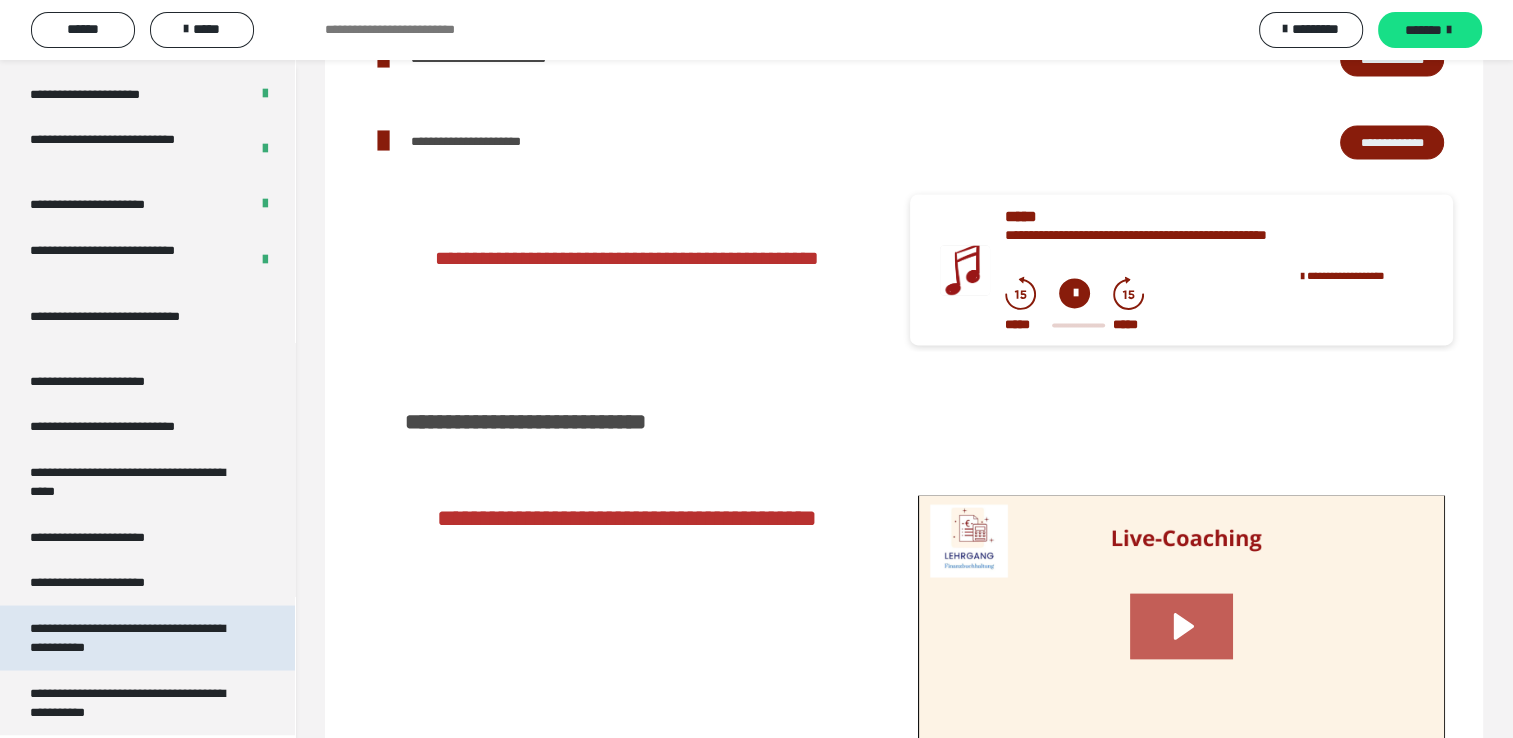 scroll, scrollTop: 3480, scrollLeft: 0, axis: vertical 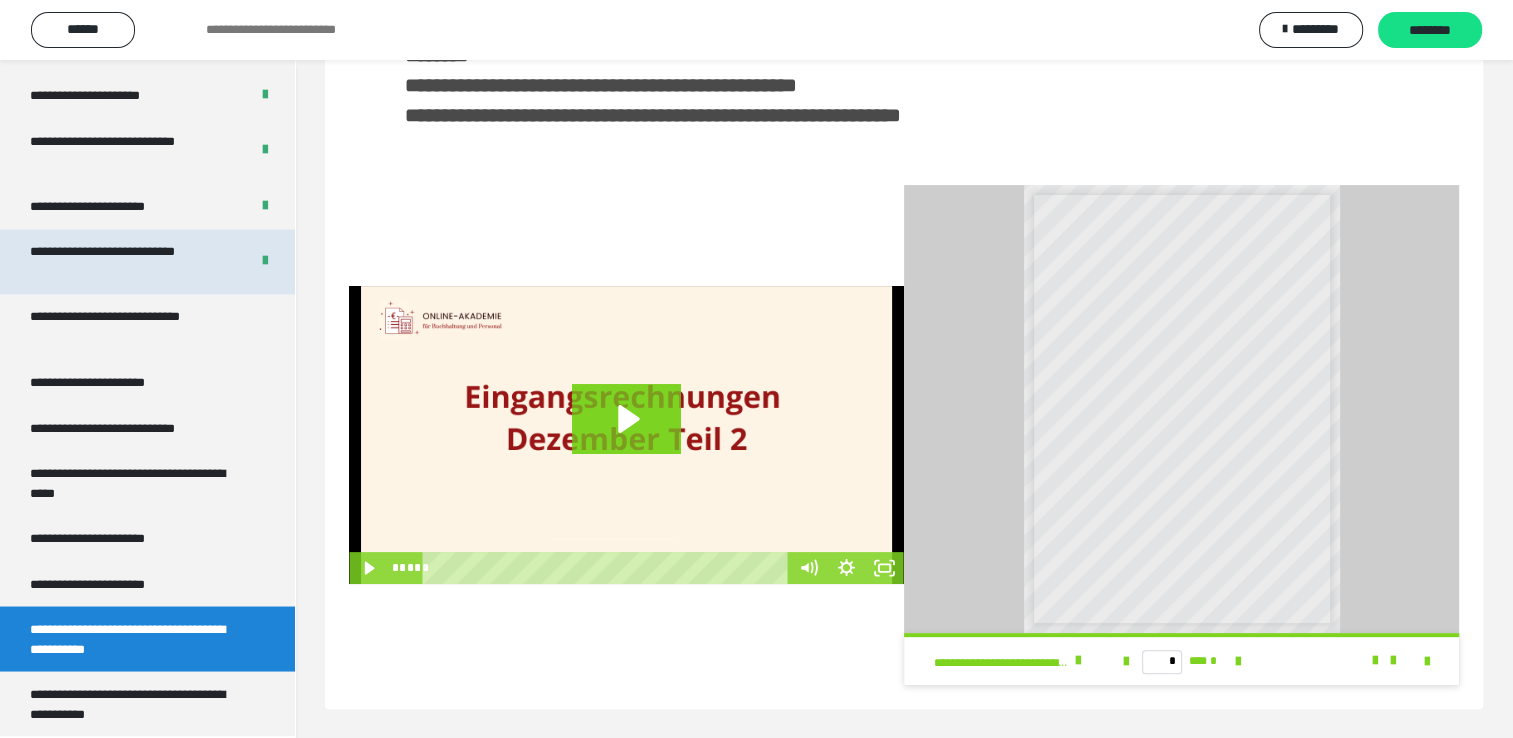 click on "**********" at bounding box center [124, 261] 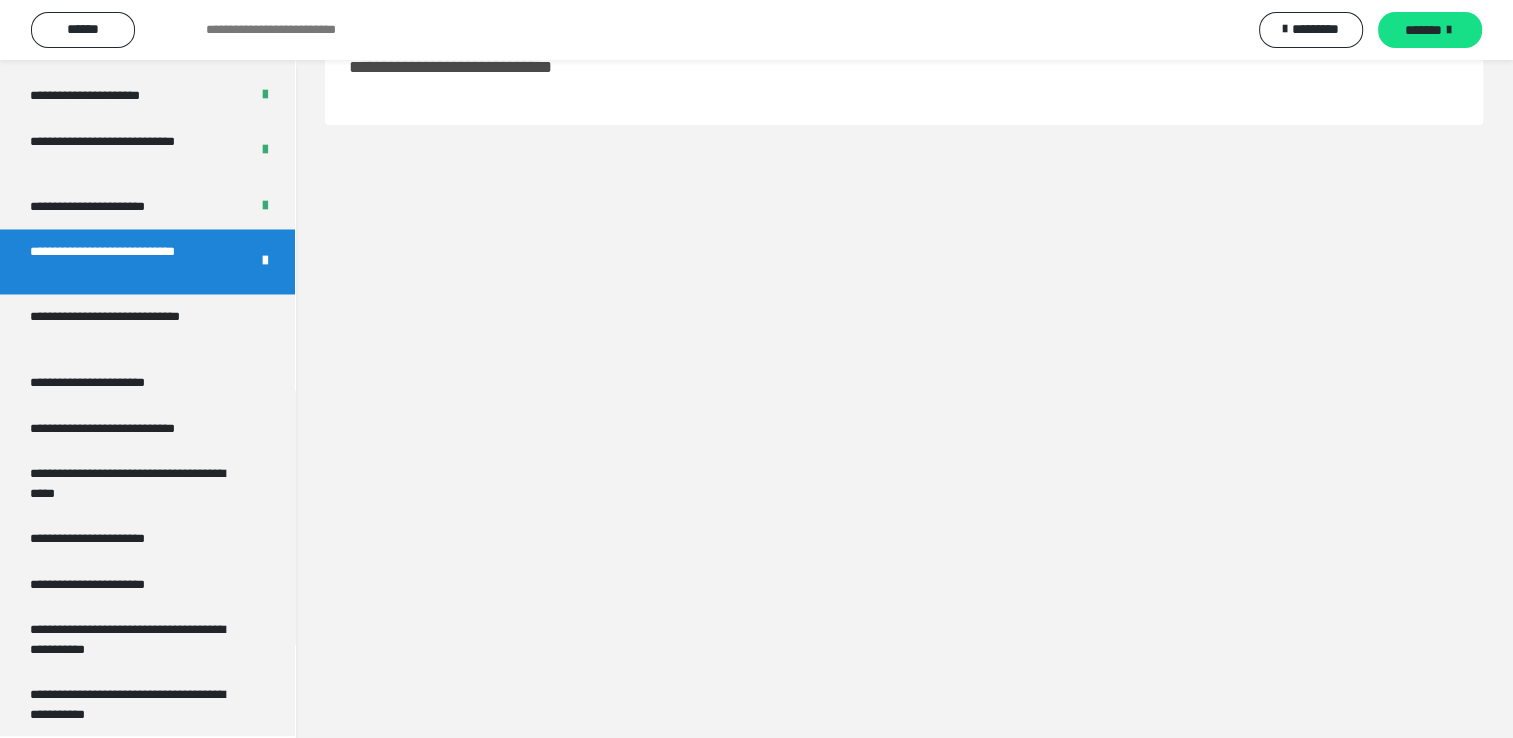 scroll, scrollTop: 60, scrollLeft: 0, axis: vertical 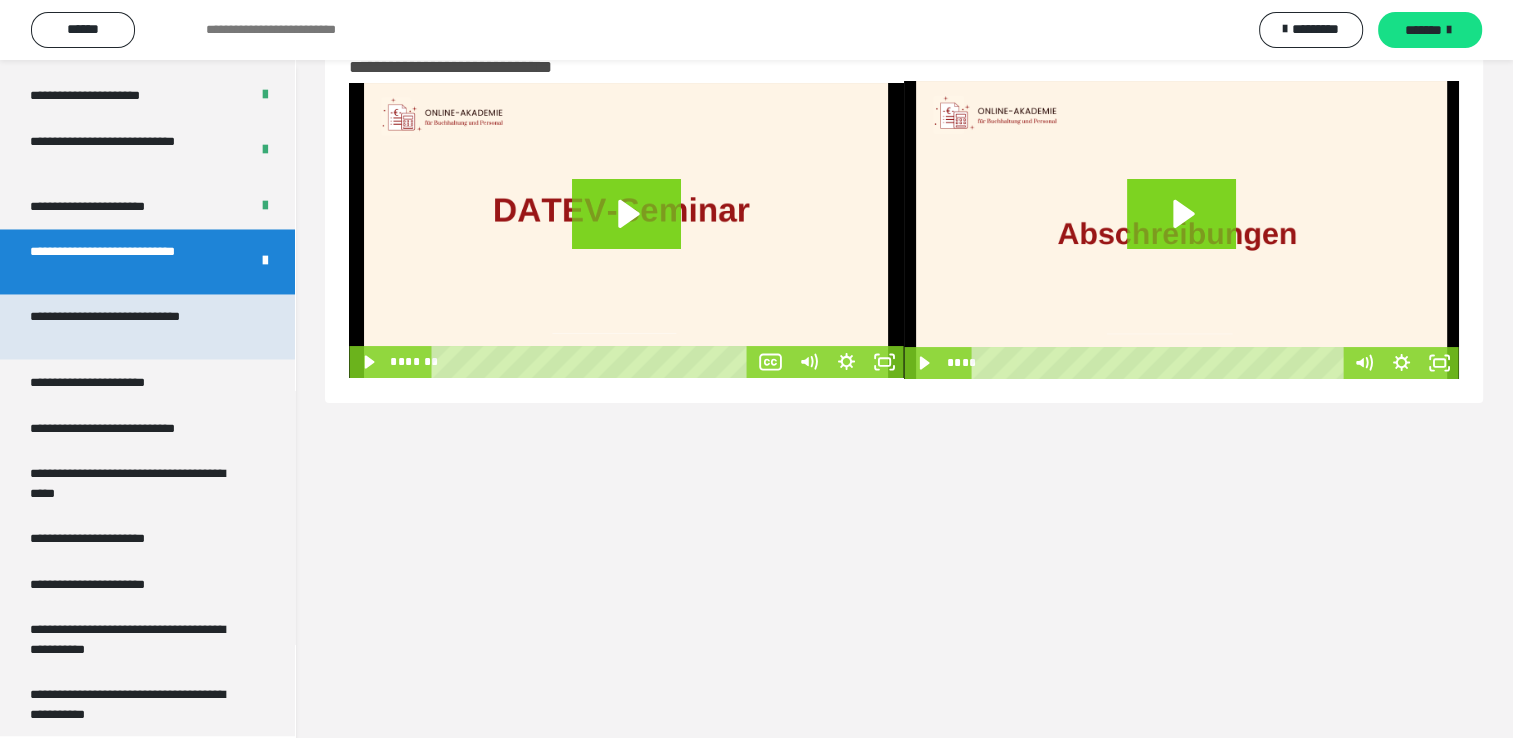 click on "**********" at bounding box center (132, 326) 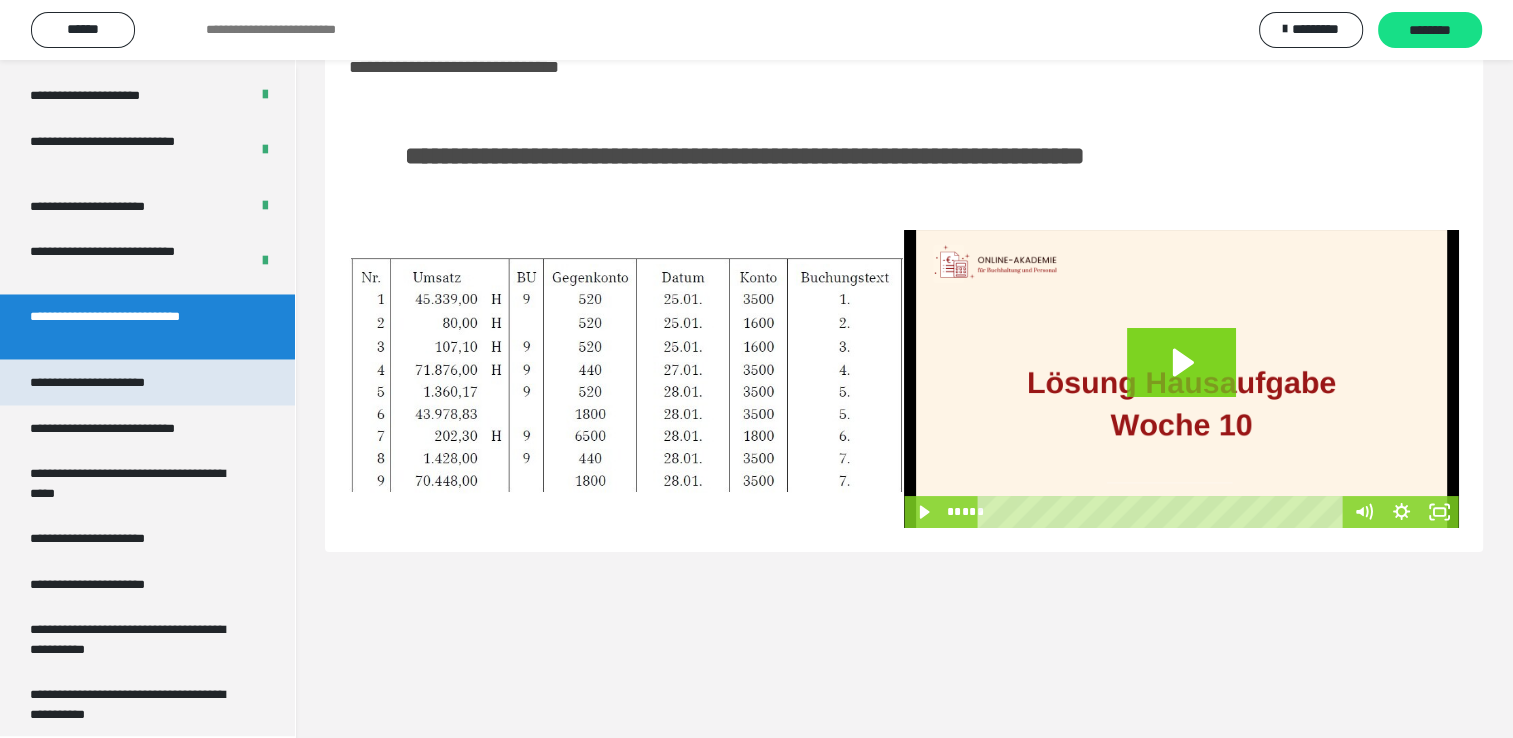 click on "**********" at bounding box center (109, 382) 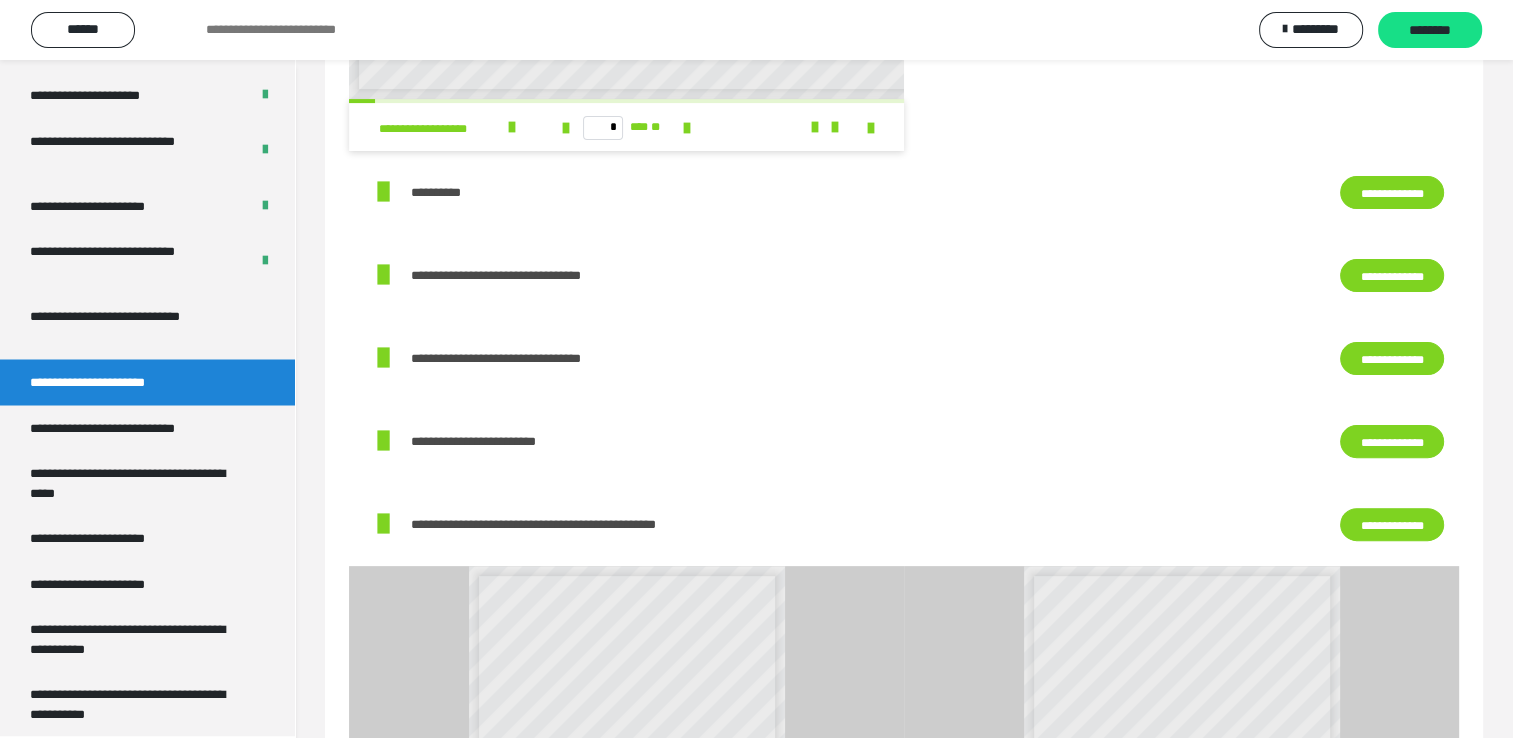 scroll, scrollTop: 560, scrollLeft: 0, axis: vertical 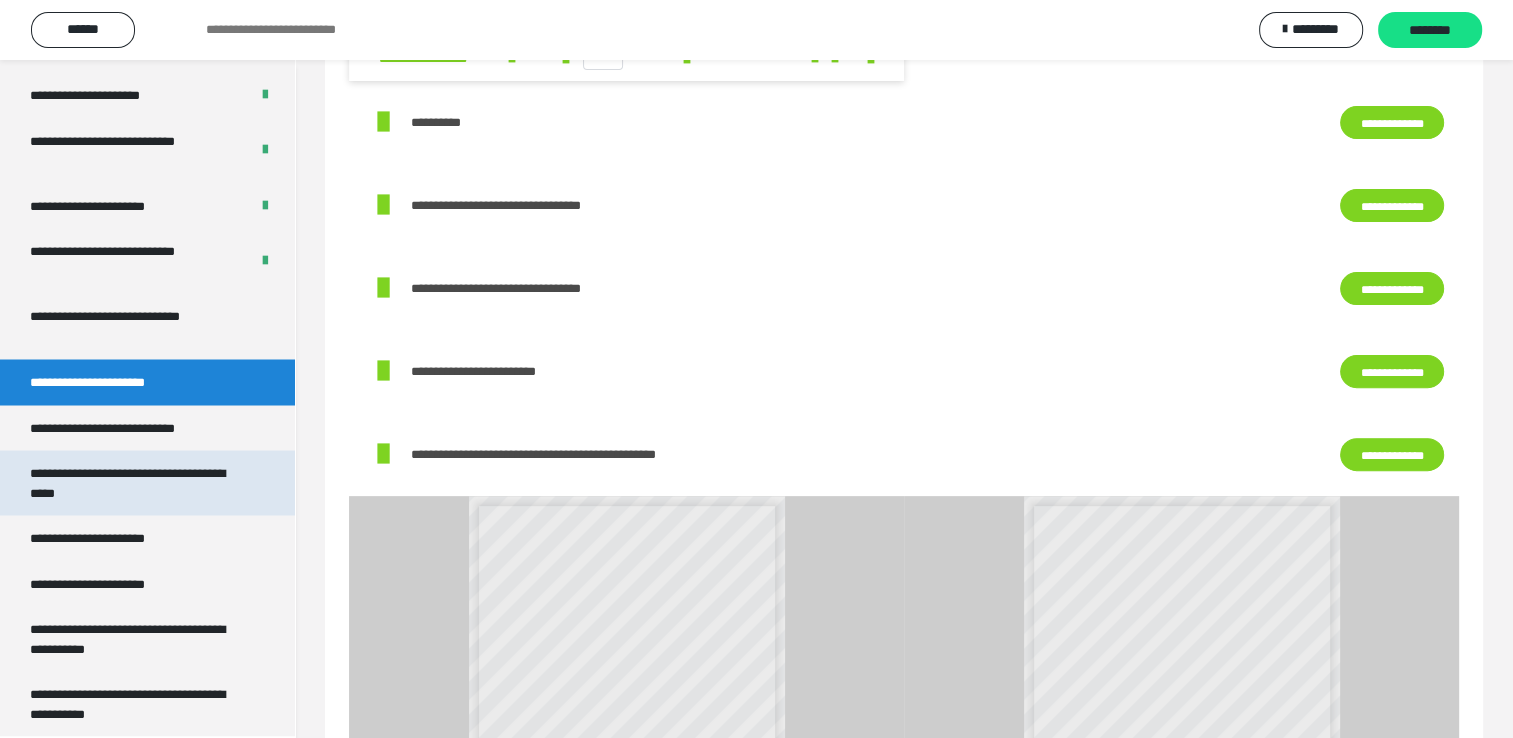 click on "**********" at bounding box center [132, 482] 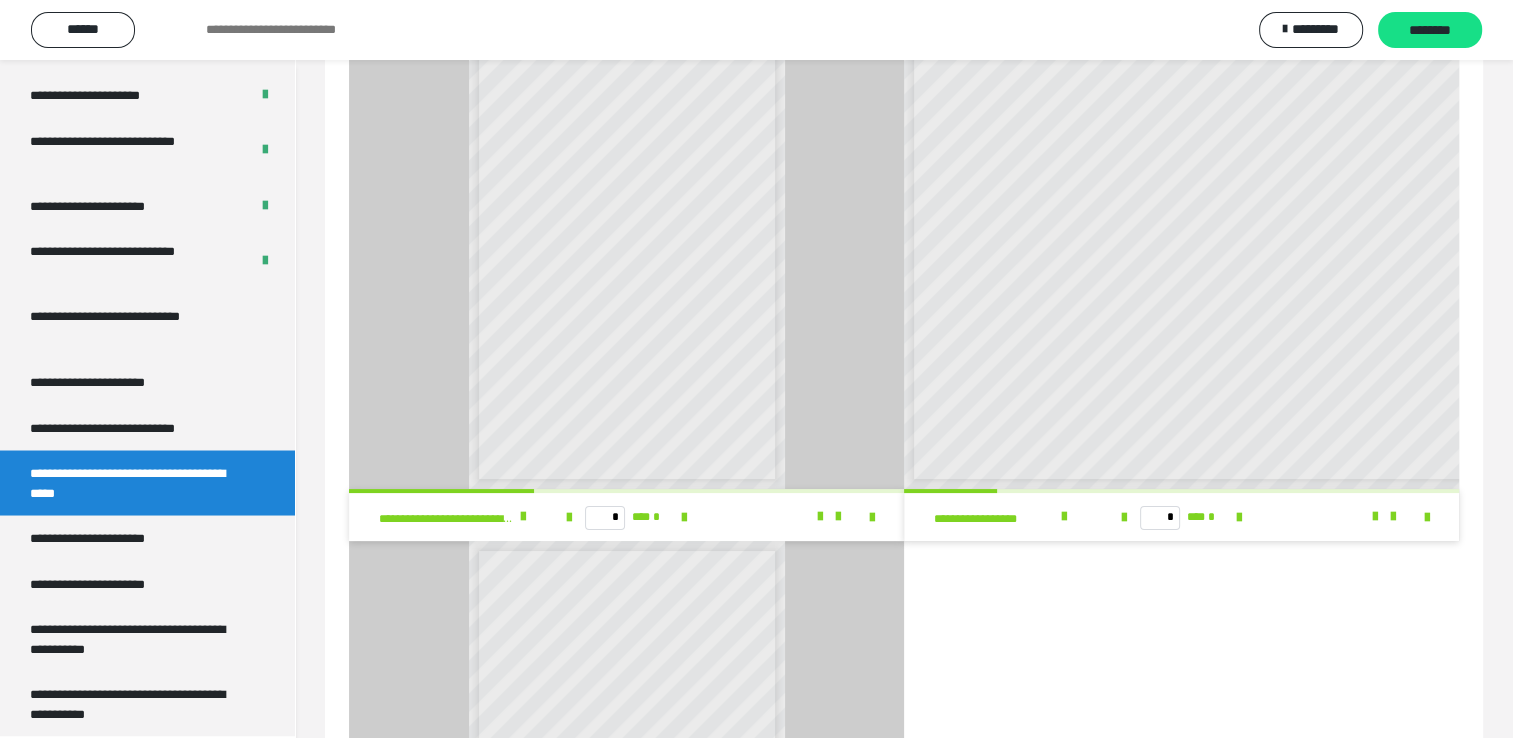 scroll, scrollTop: 0, scrollLeft: 0, axis: both 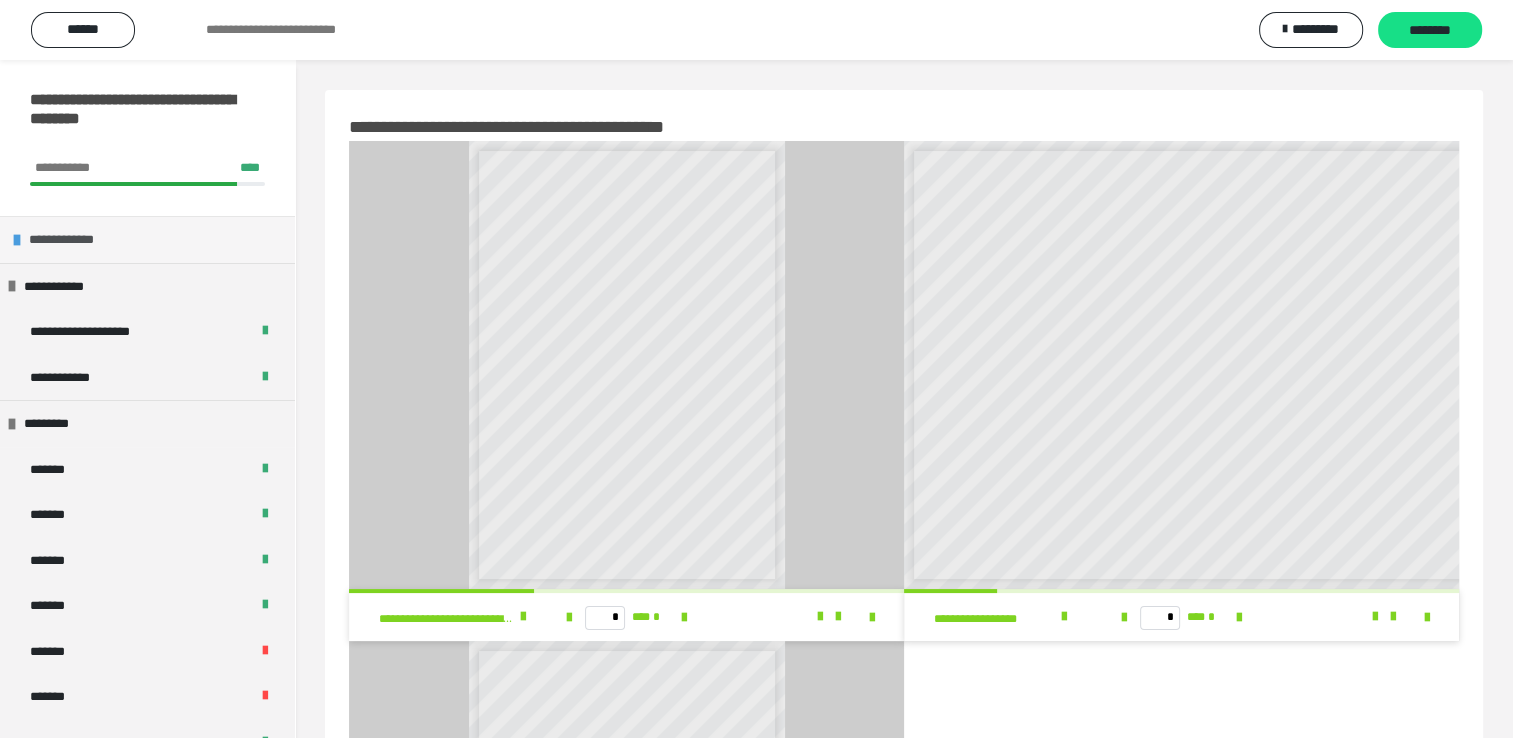 click on "**********" at bounding box center [72, 240] 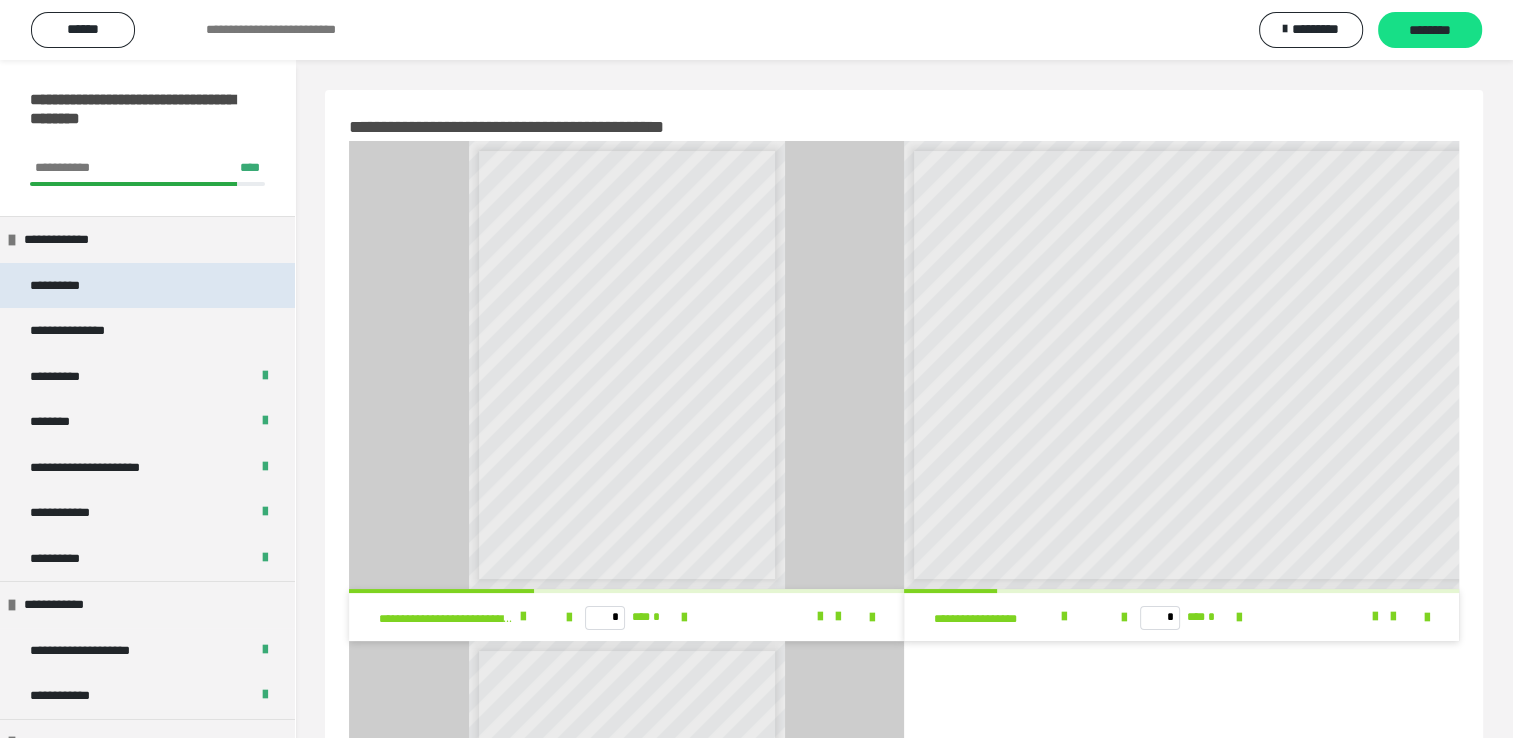 click on "**********" at bounding box center [78, 286] 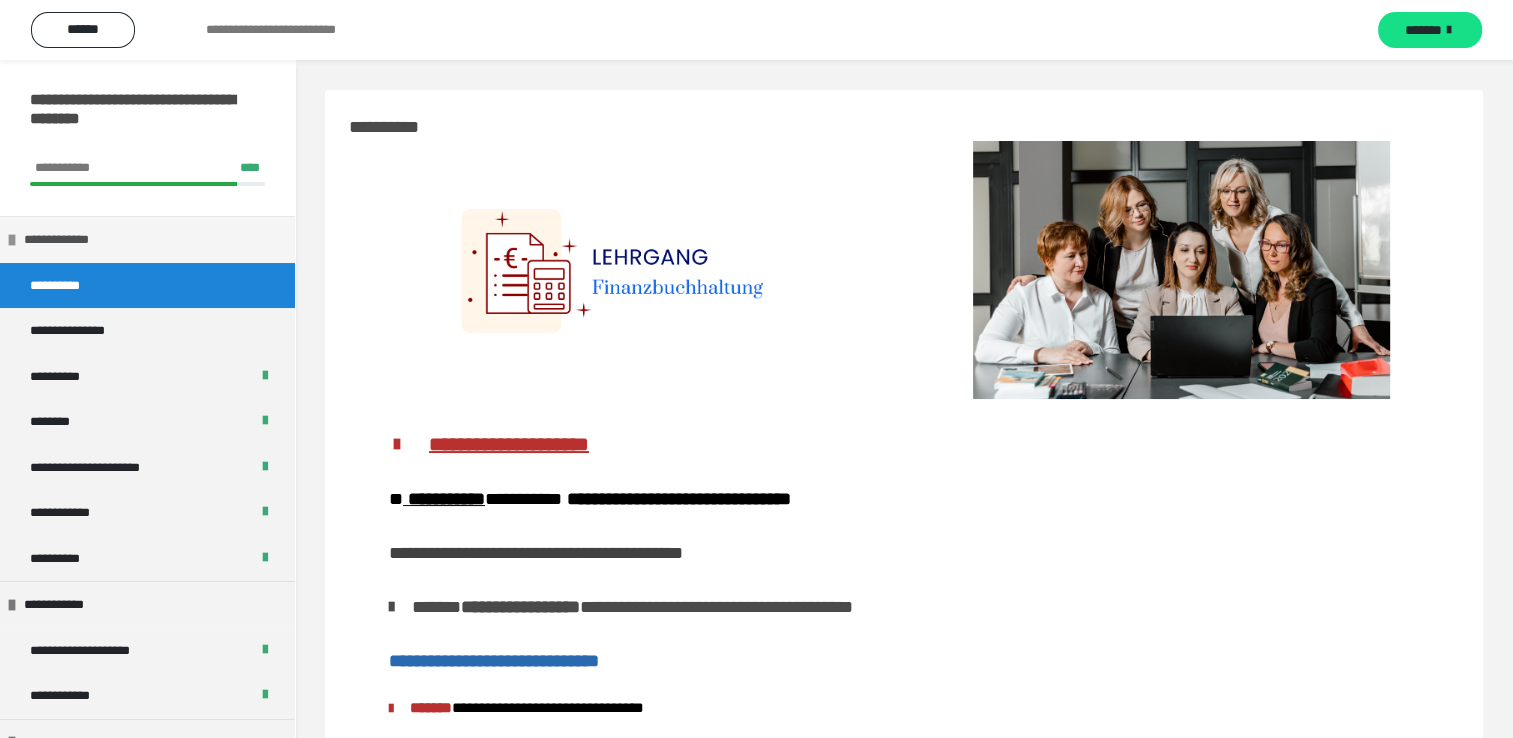 click on "**********" at bounding box center [67, 240] 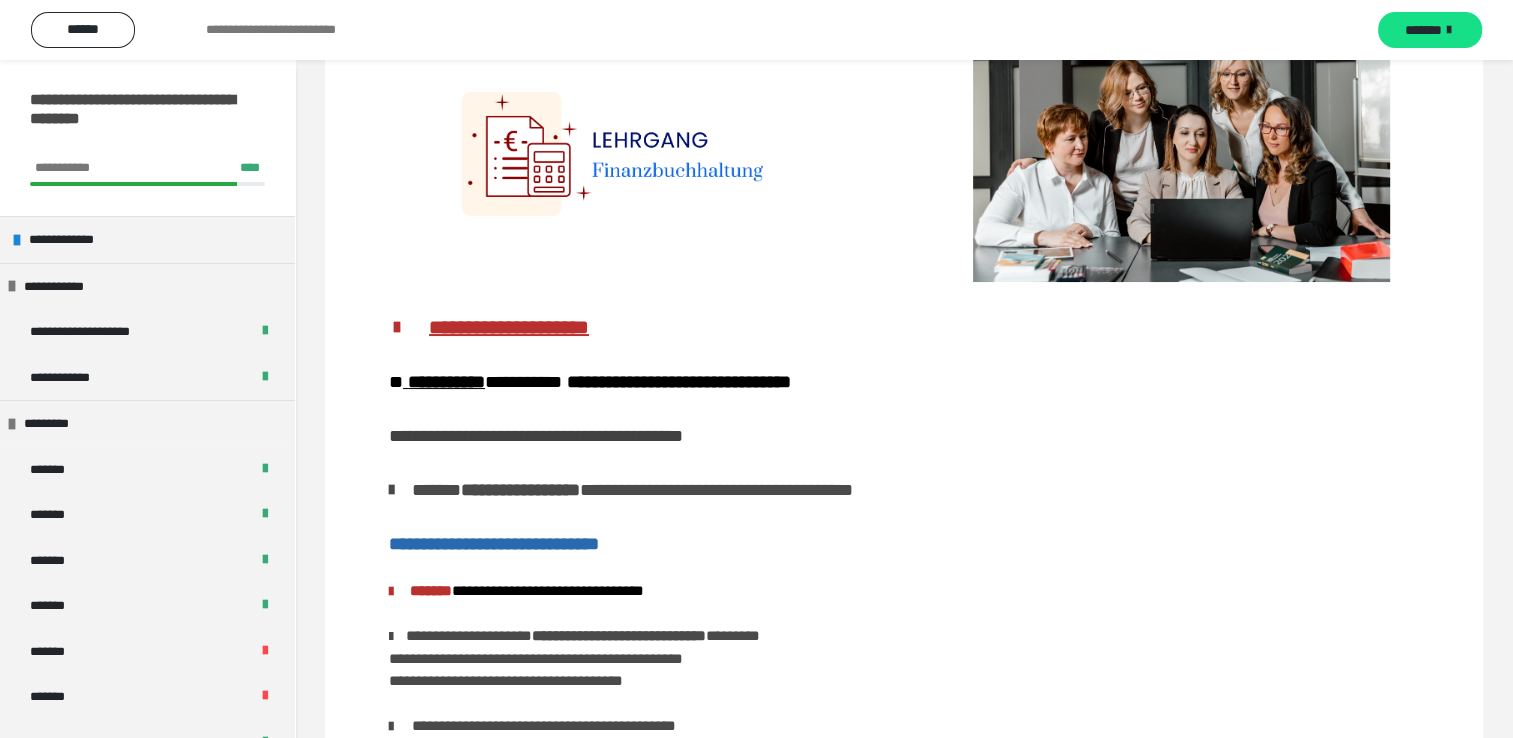 scroll, scrollTop: 300, scrollLeft: 0, axis: vertical 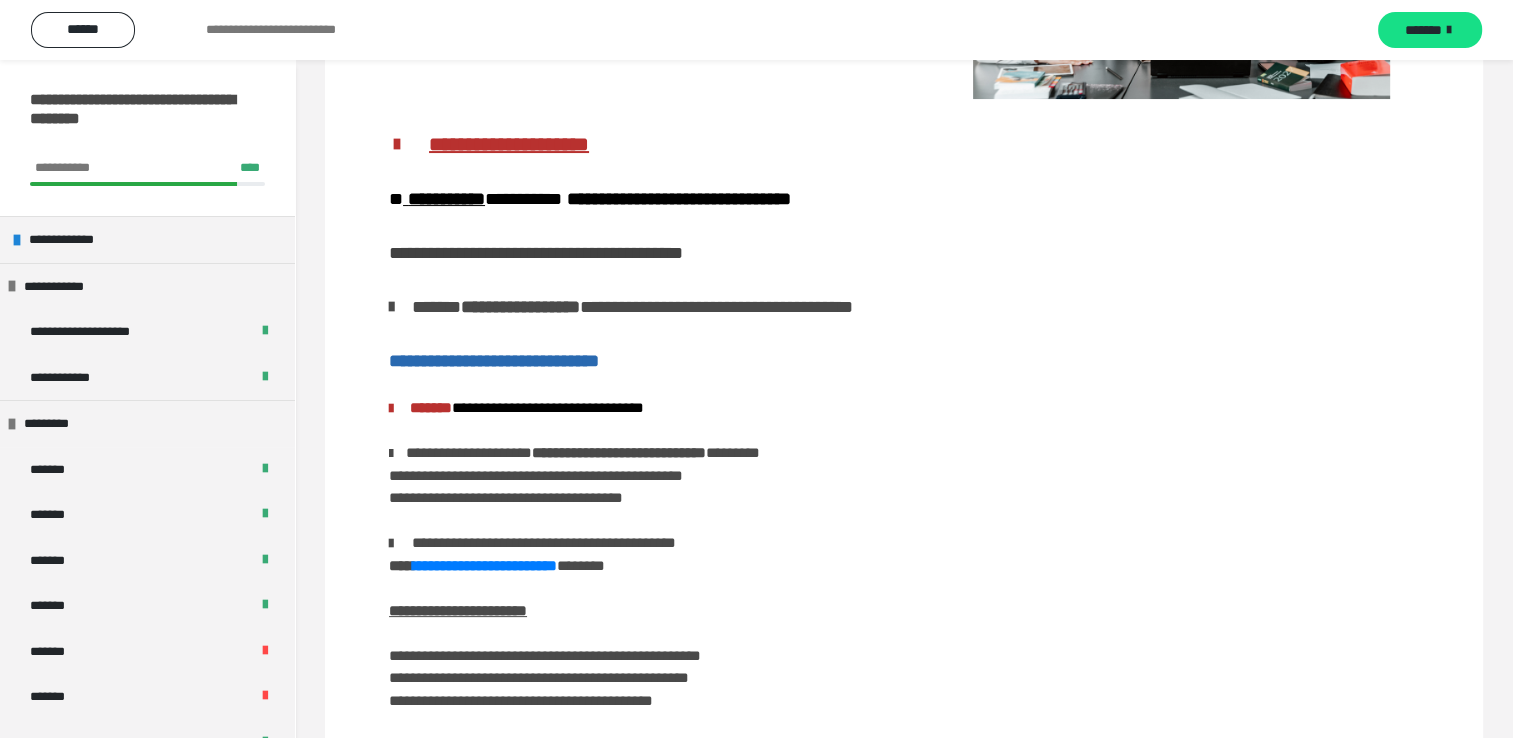 click on "**********" at bounding box center [494, 361] 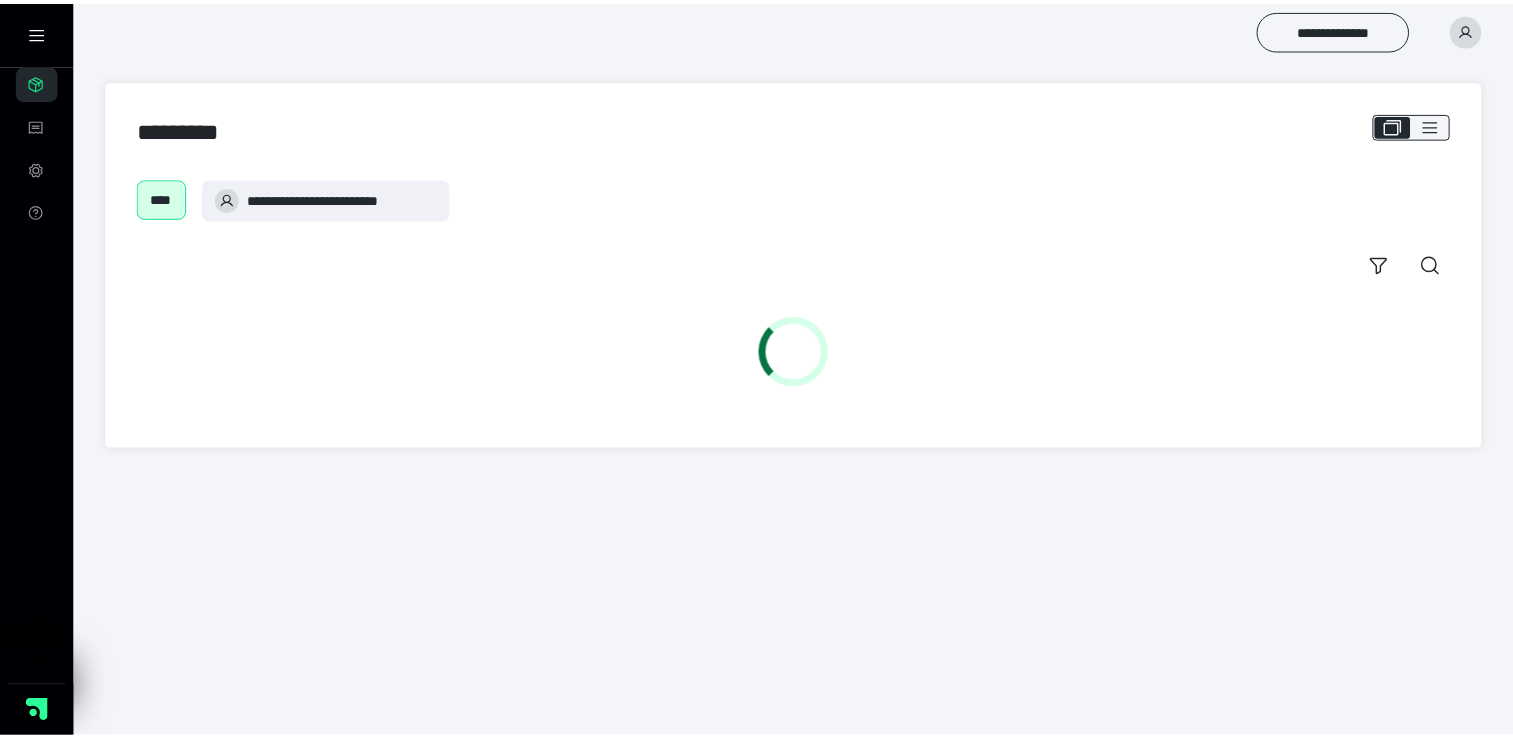 scroll, scrollTop: 0, scrollLeft: 0, axis: both 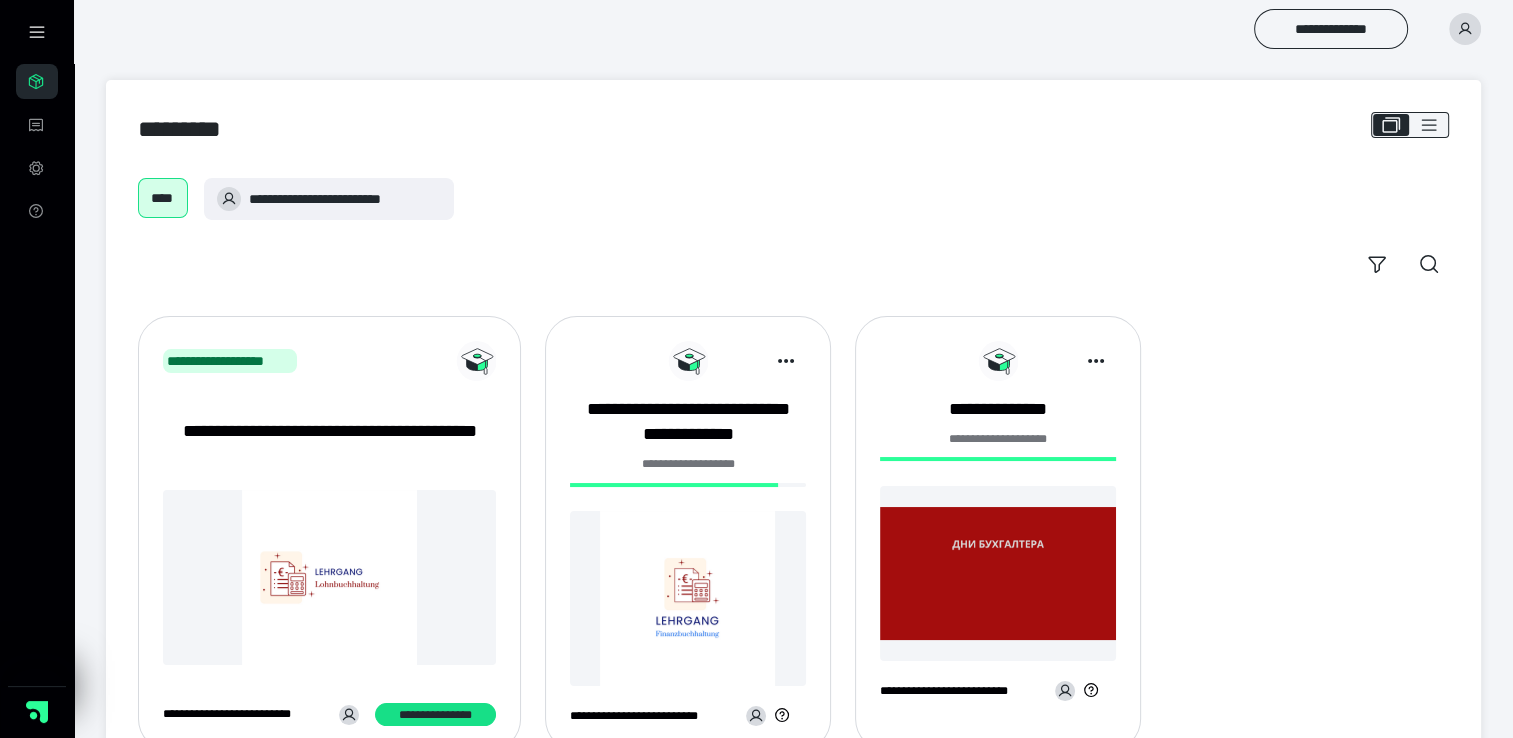 click on "**********" at bounding box center [688, 541] 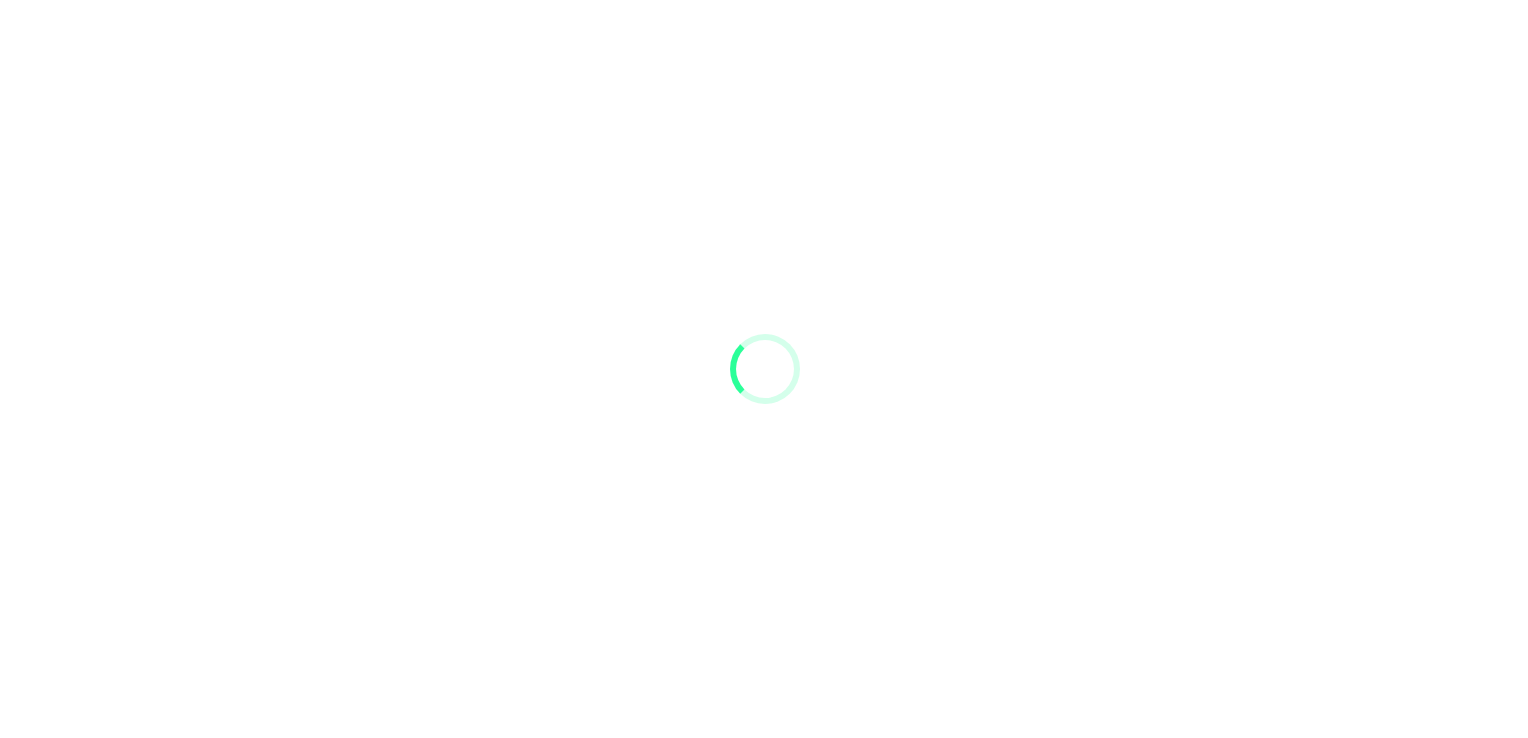 scroll, scrollTop: 0, scrollLeft: 0, axis: both 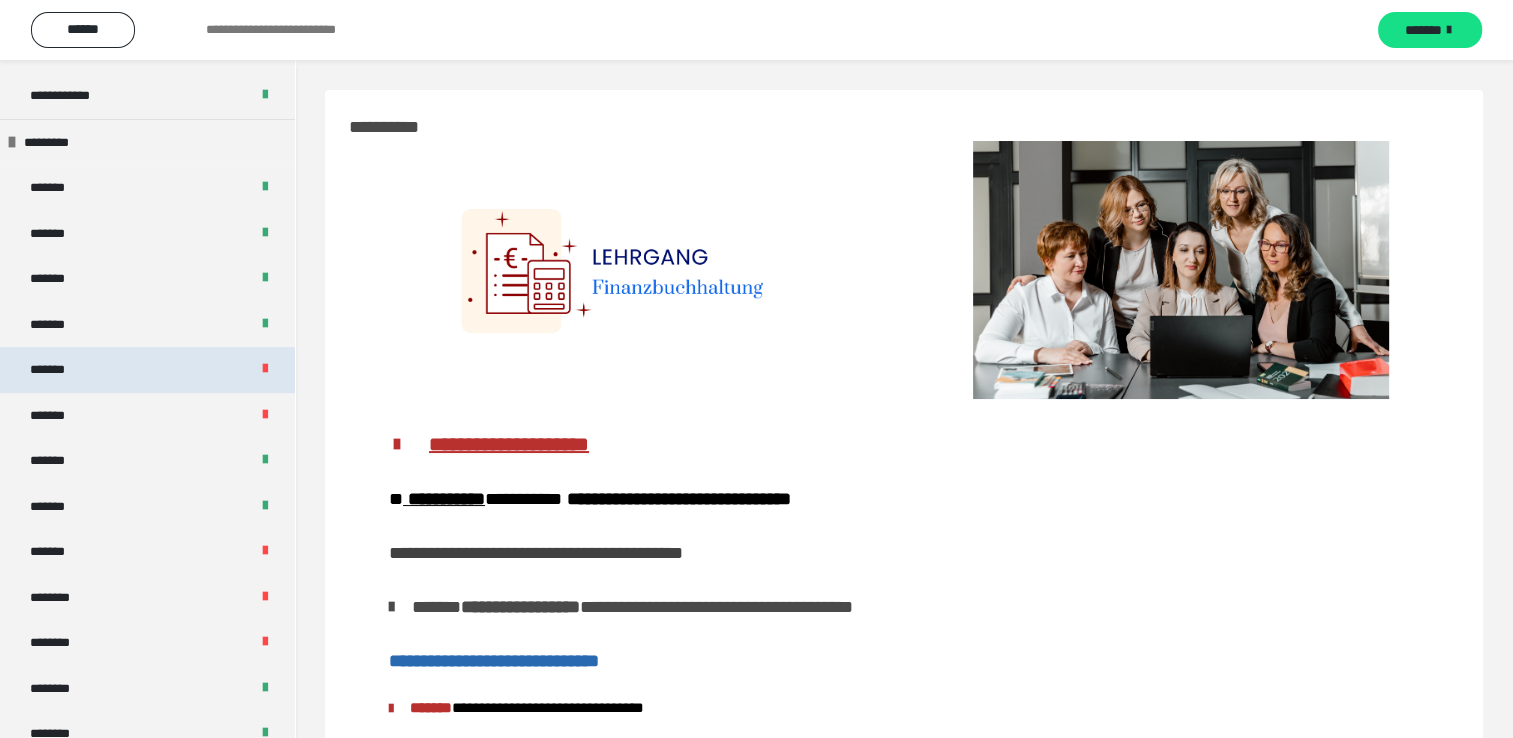 click on "*******" at bounding box center (58, 370) 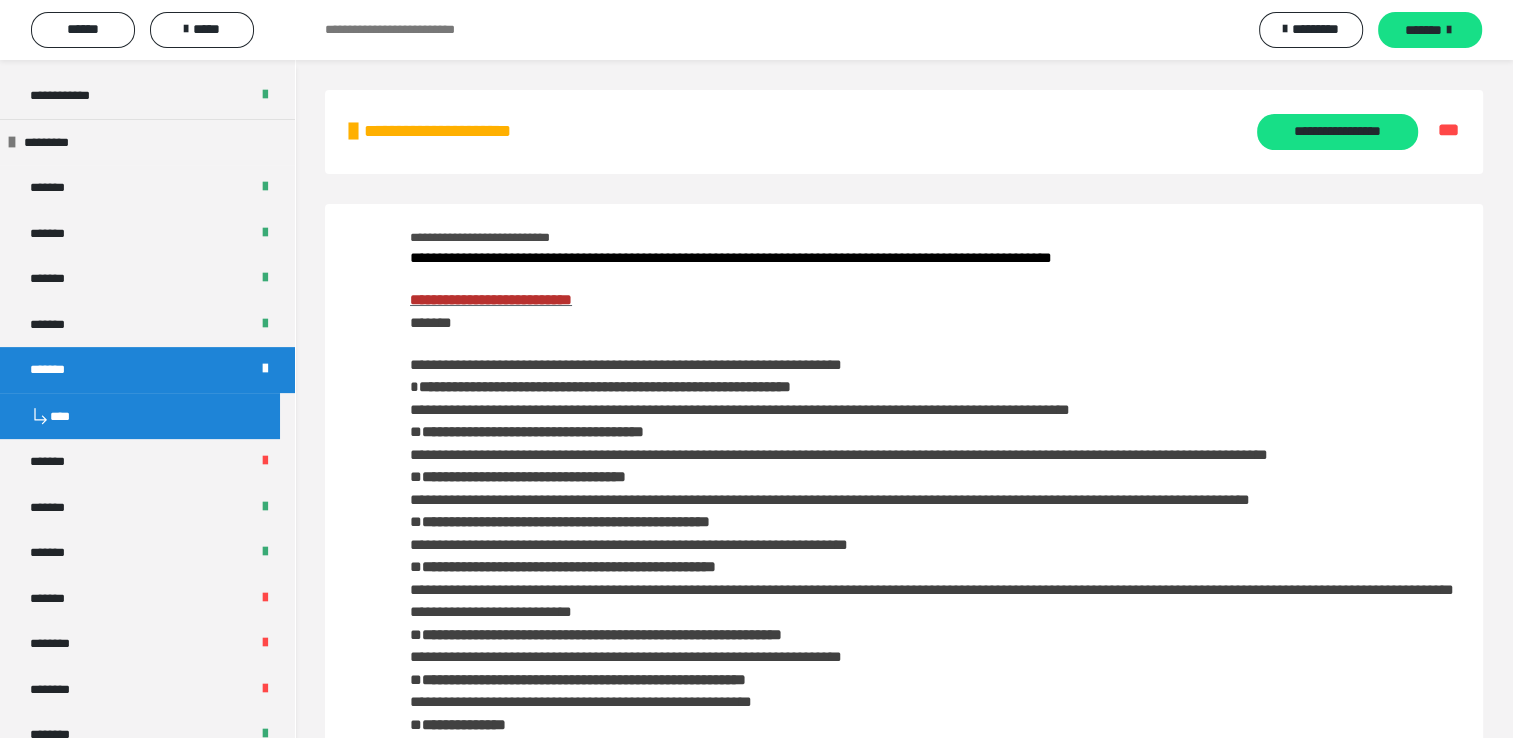 click at bounding box center (353, 132) 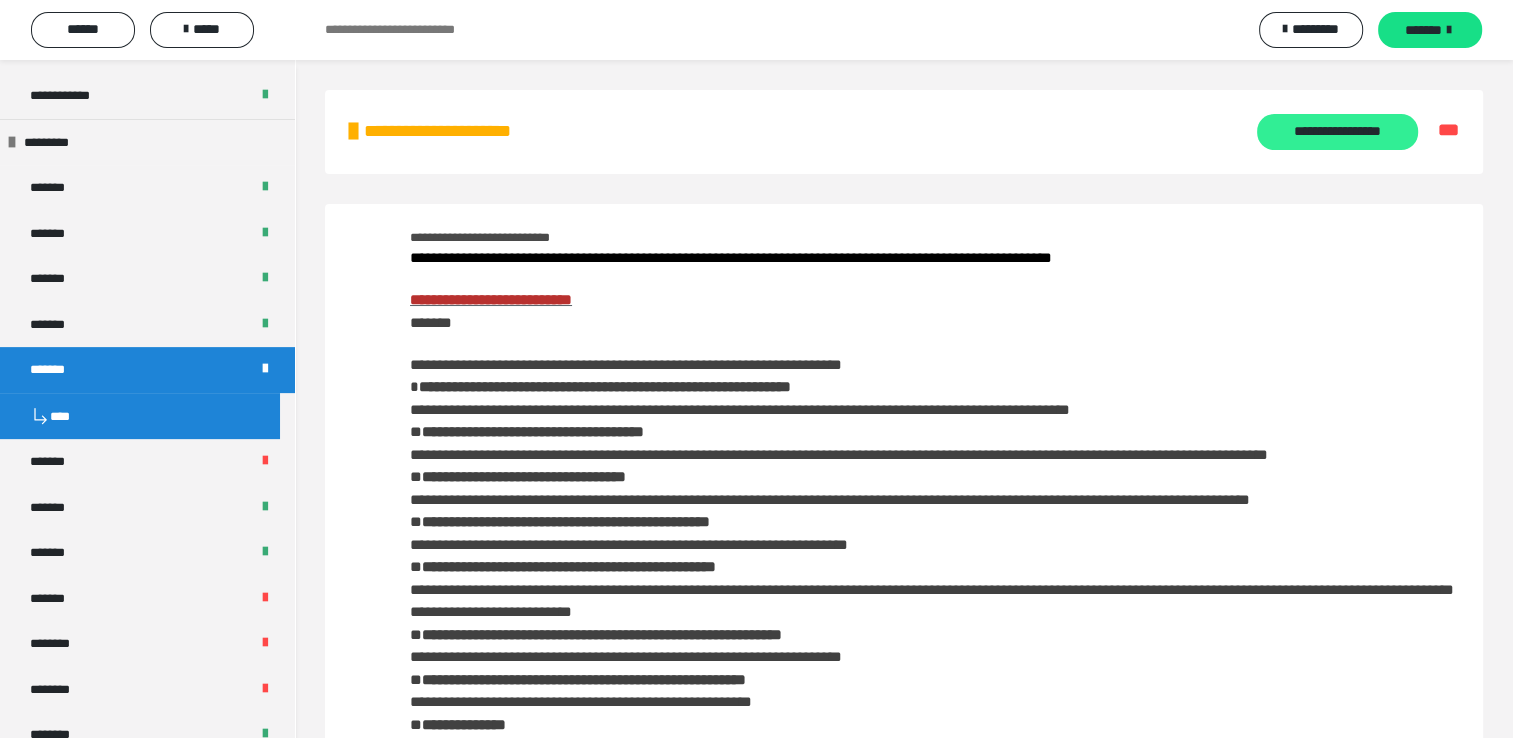 click on "**********" at bounding box center [1337, 132] 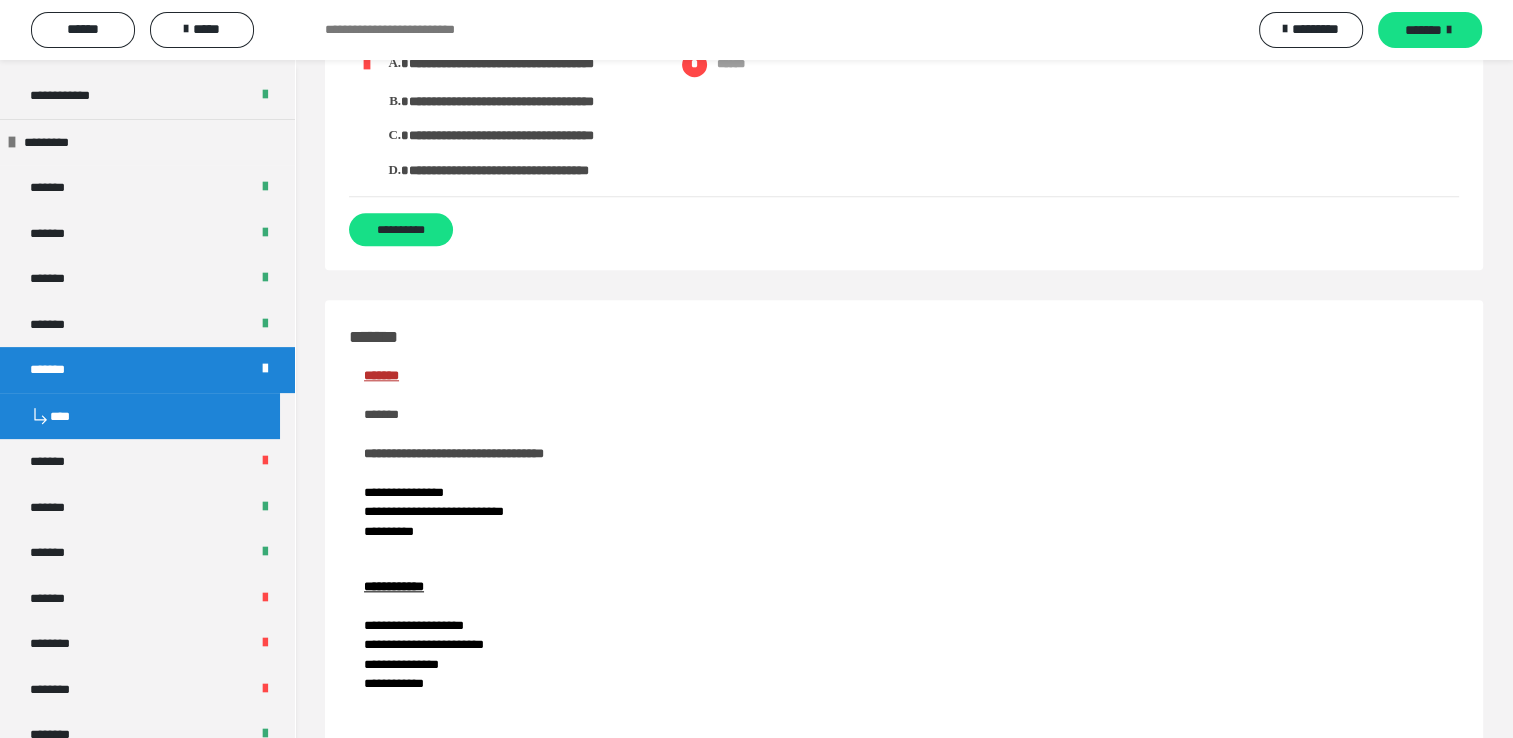 scroll, scrollTop: 1900, scrollLeft: 0, axis: vertical 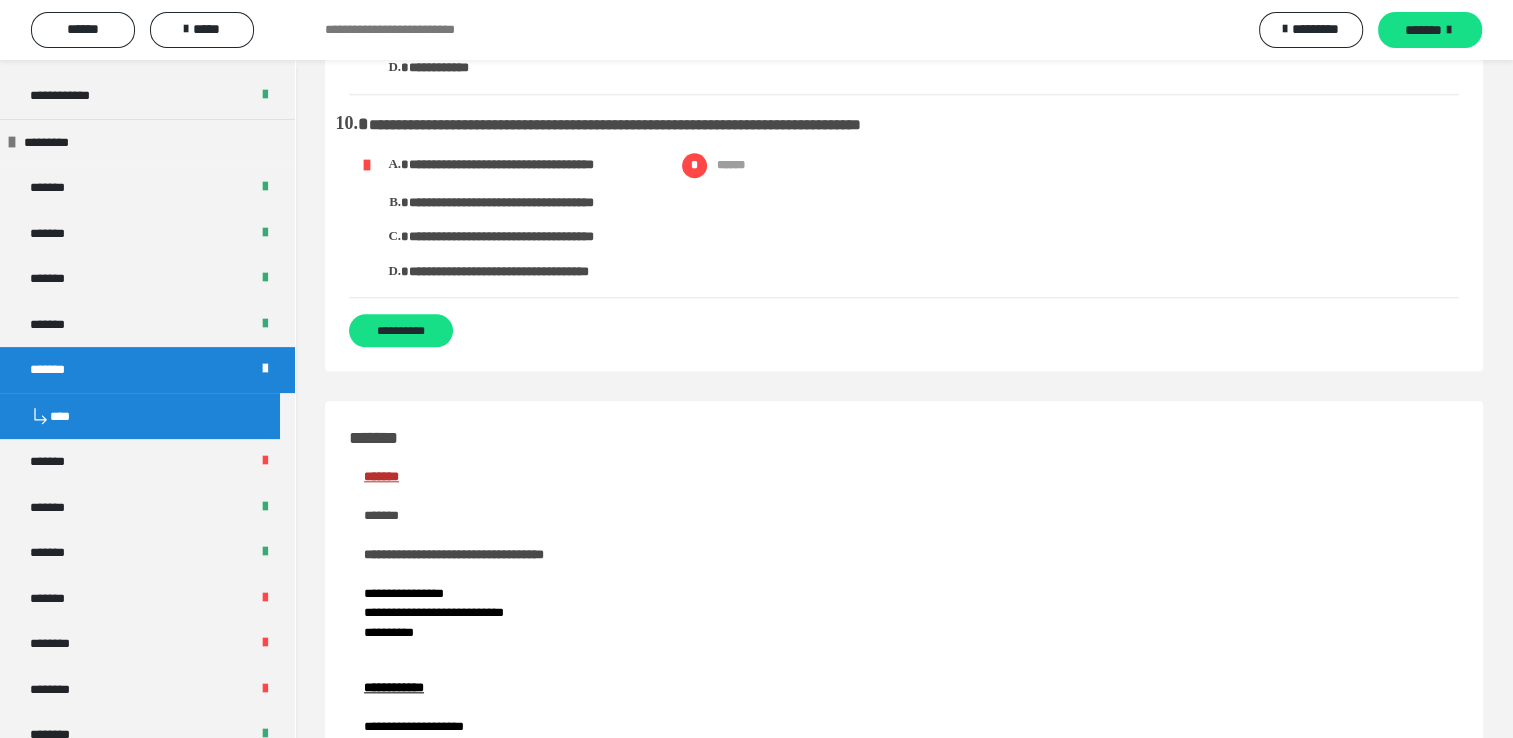 click on "**********" at bounding box center [934, 165] 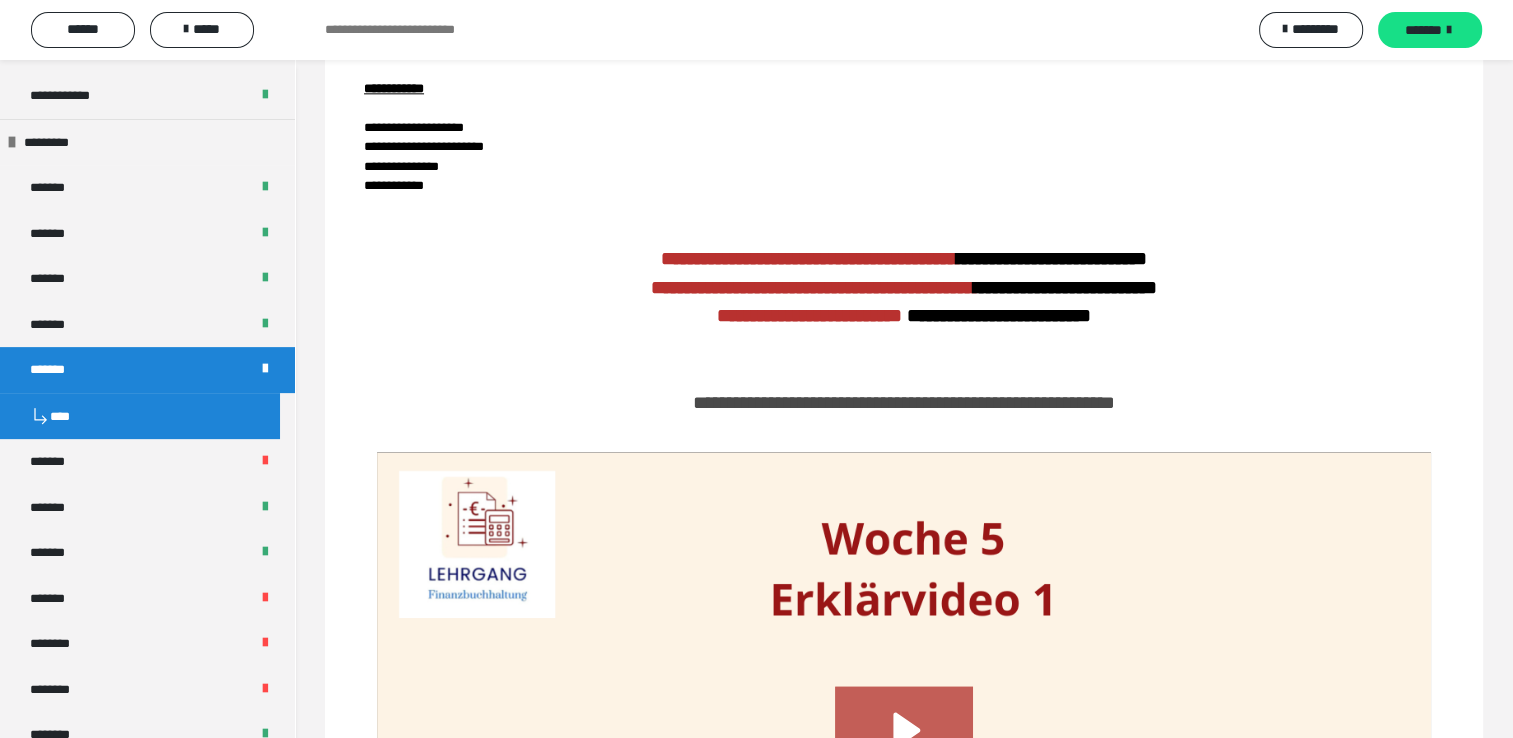 scroll, scrollTop: 2500, scrollLeft: 0, axis: vertical 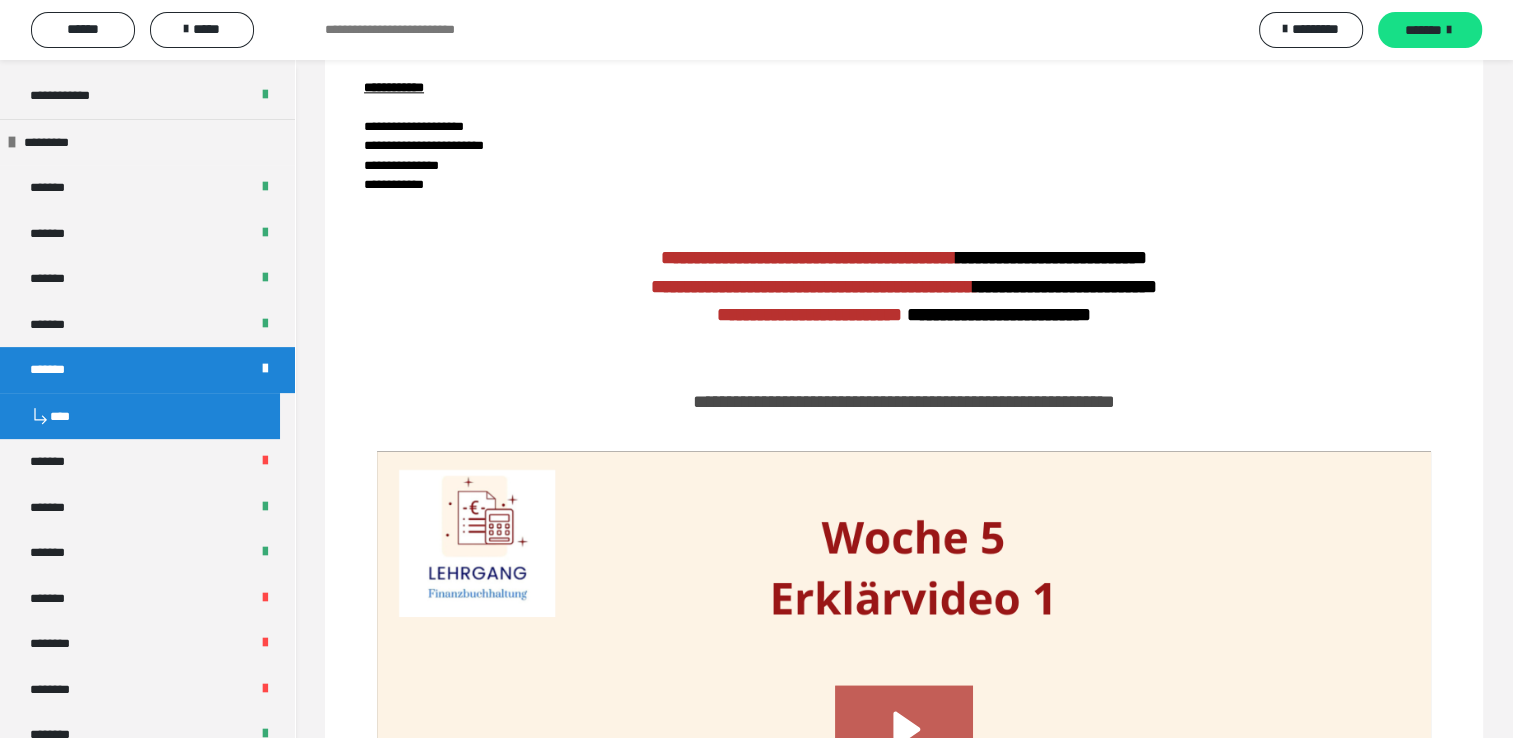 click on "**********" at bounding box center [424, 156] 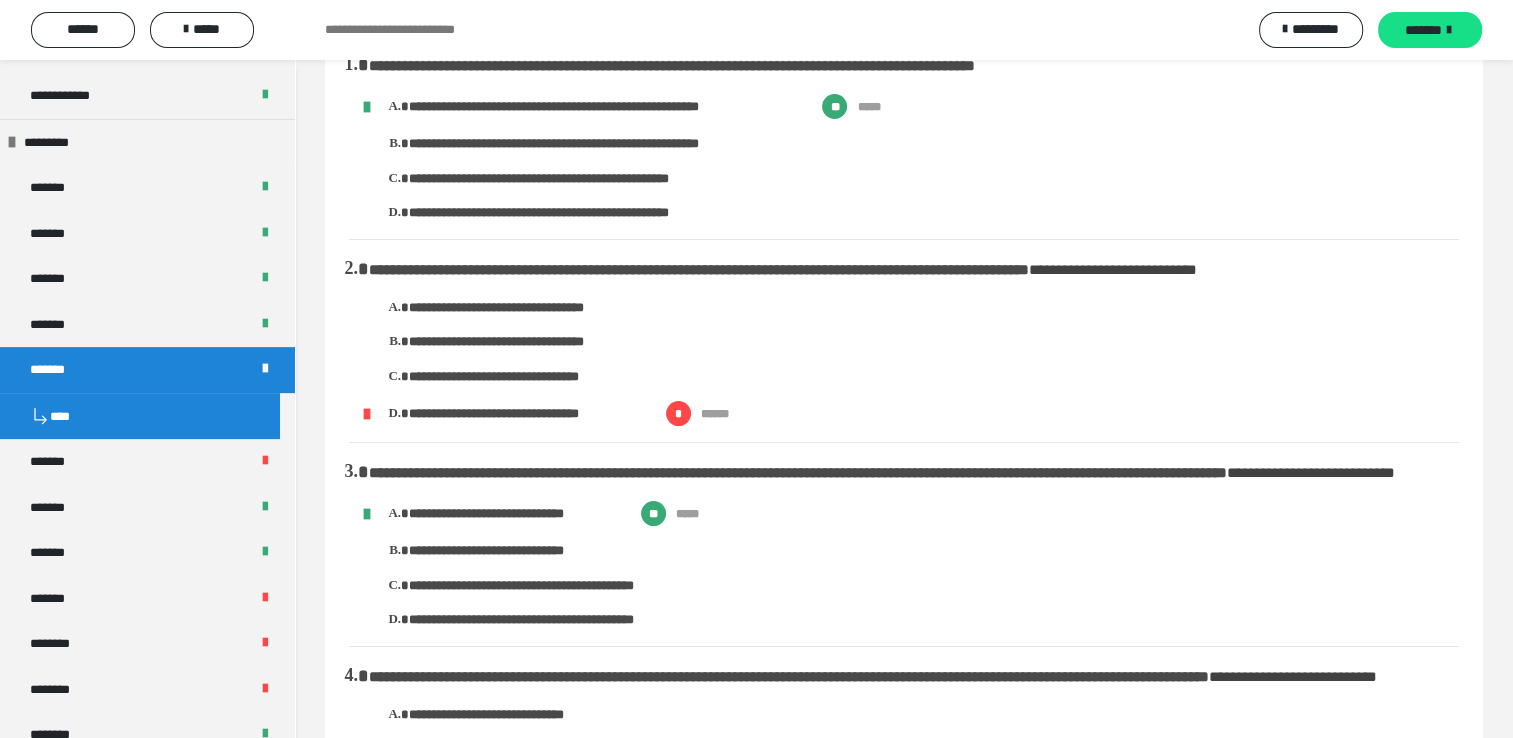 scroll, scrollTop: 0, scrollLeft: 0, axis: both 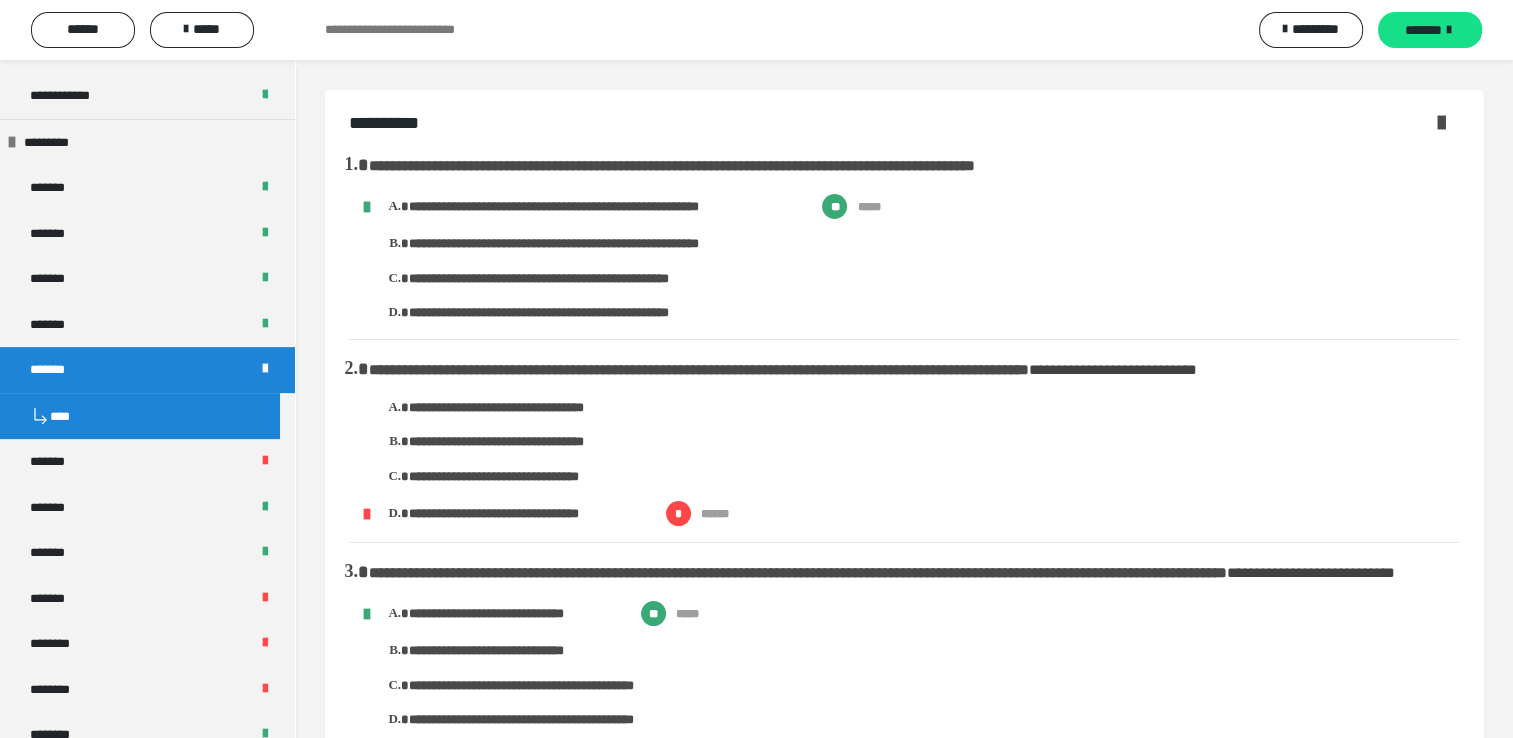 click at bounding box center [265, 369] 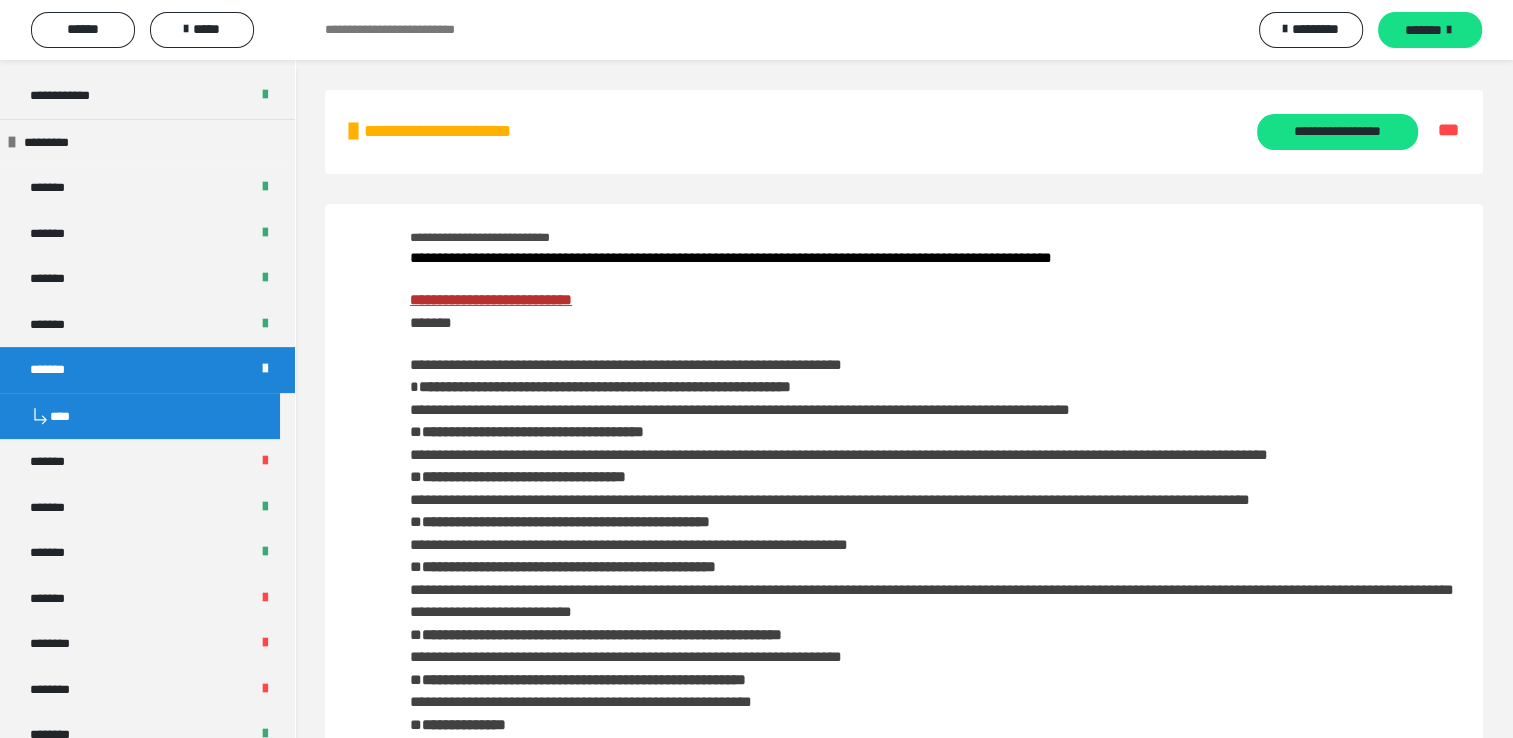 drag, startPoint x: 372, startPoint y: 133, endPoint x: 388, endPoint y: 137, distance: 16.492422 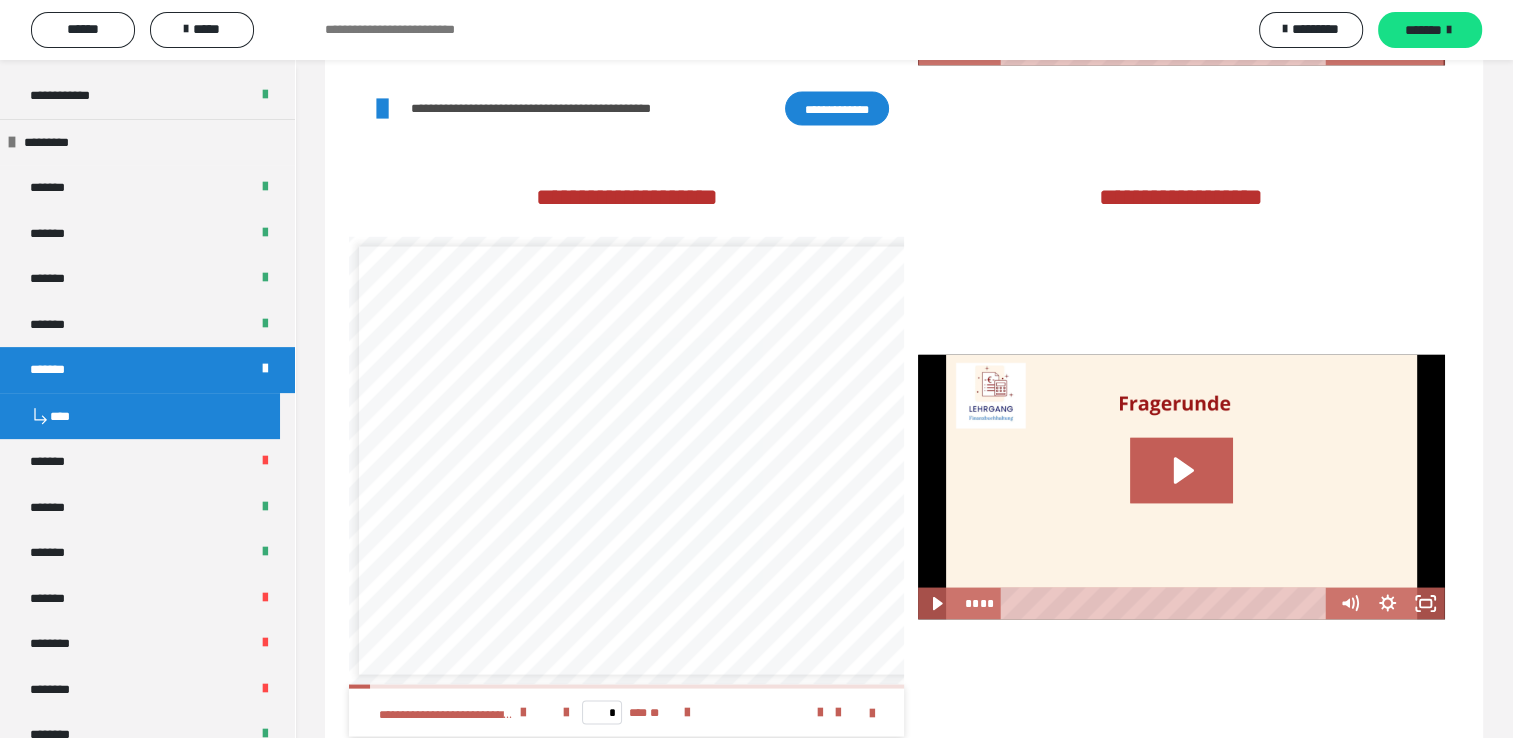 scroll, scrollTop: 3812, scrollLeft: 0, axis: vertical 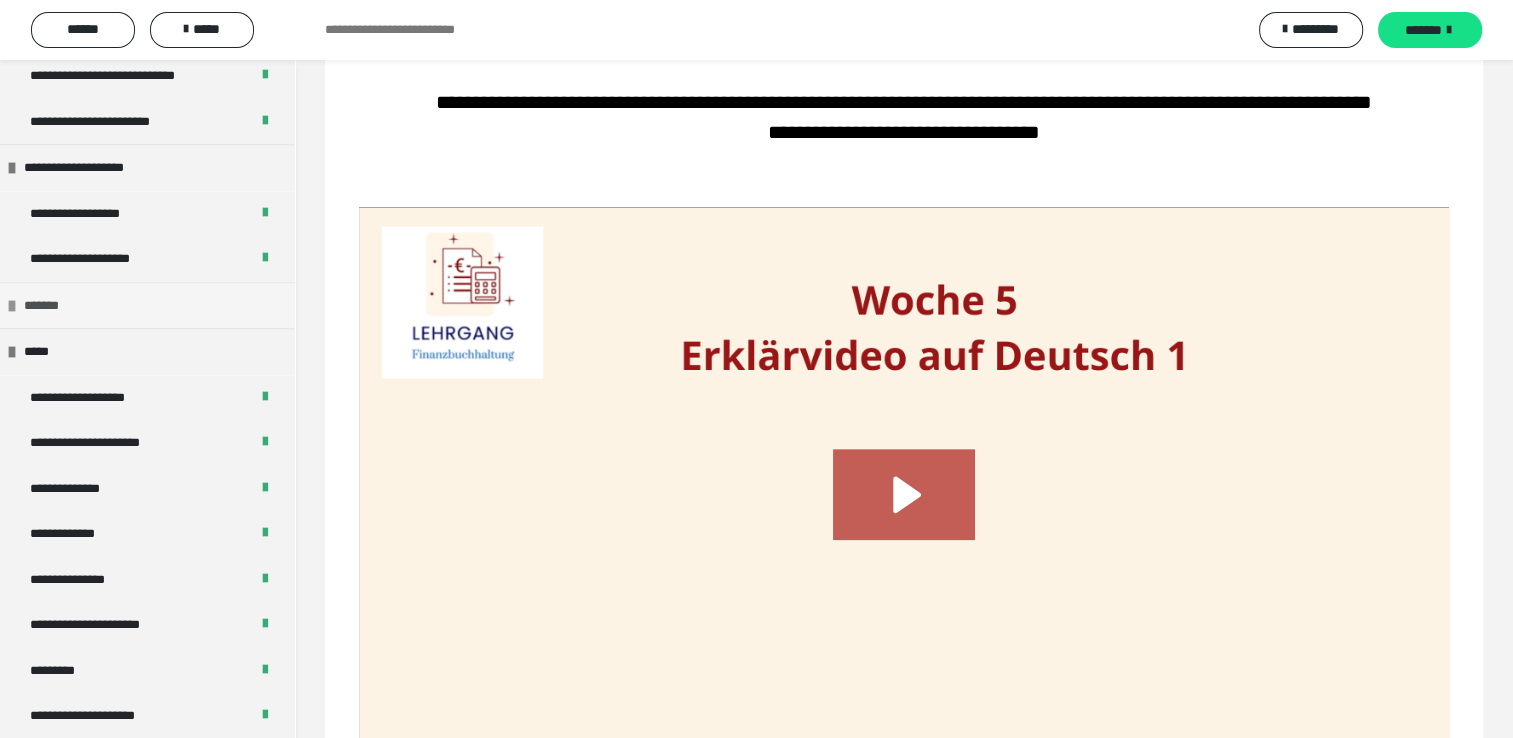 click on "*******" at bounding box center (48, 306) 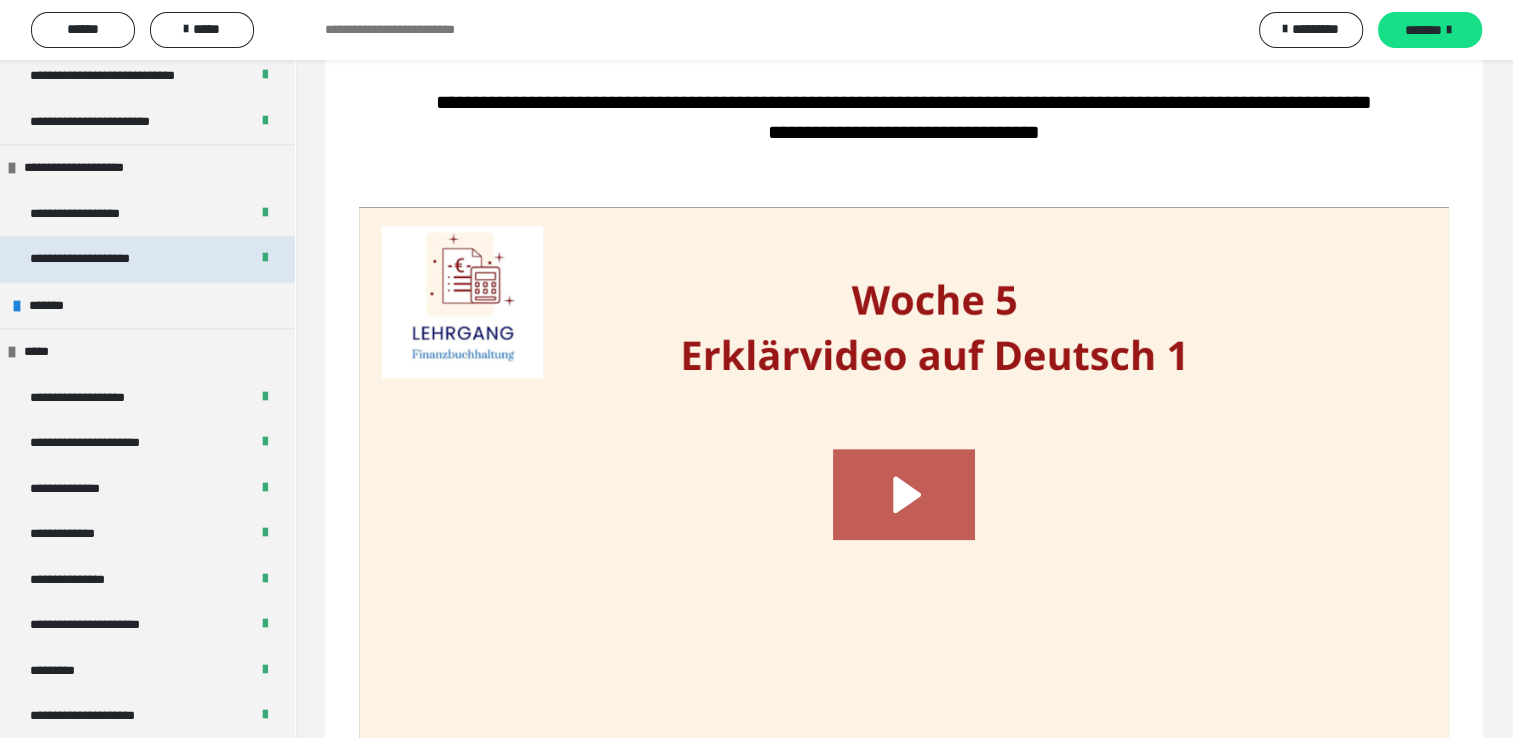 click on "**********" at bounding box center [102, 259] 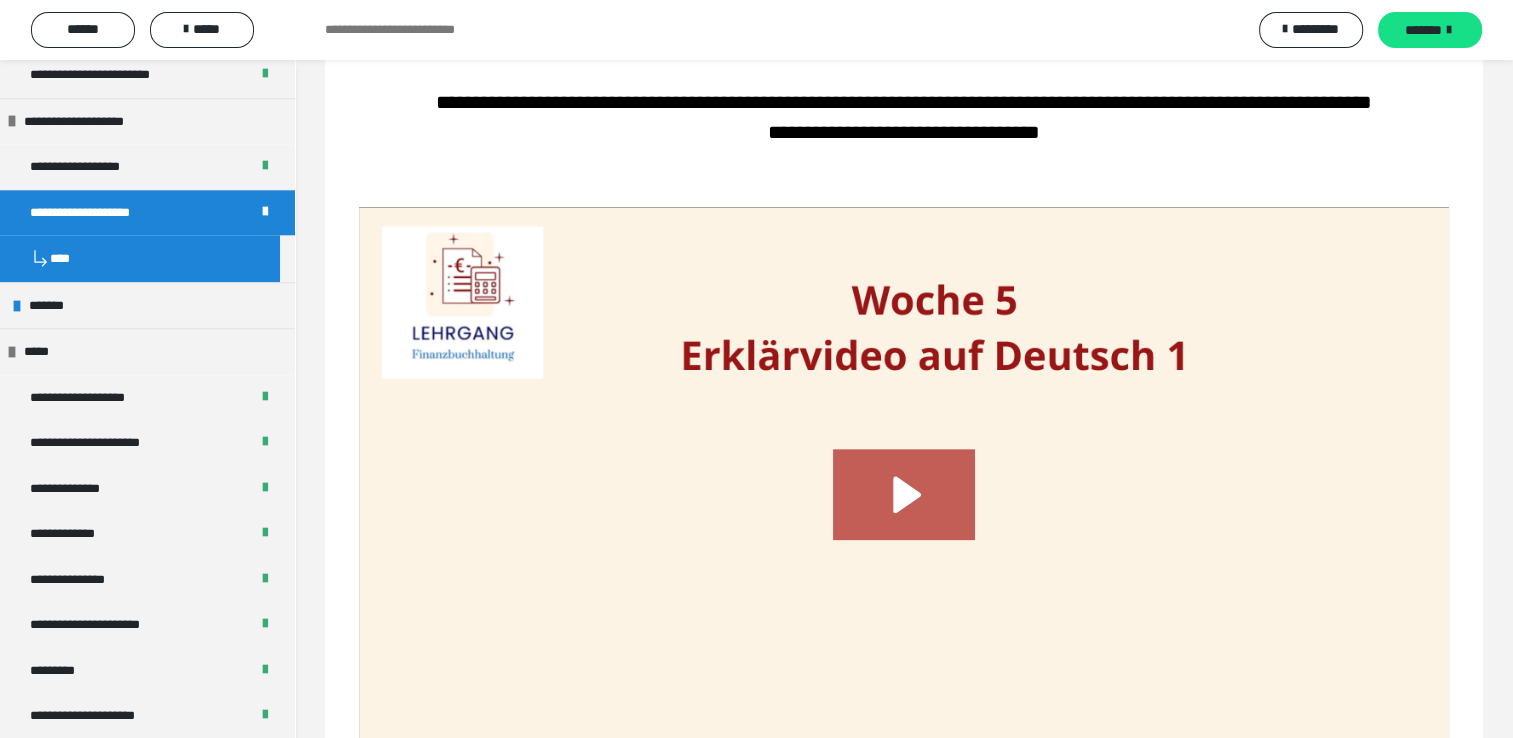 scroll, scrollTop: 2100, scrollLeft: 0, axis: vertical 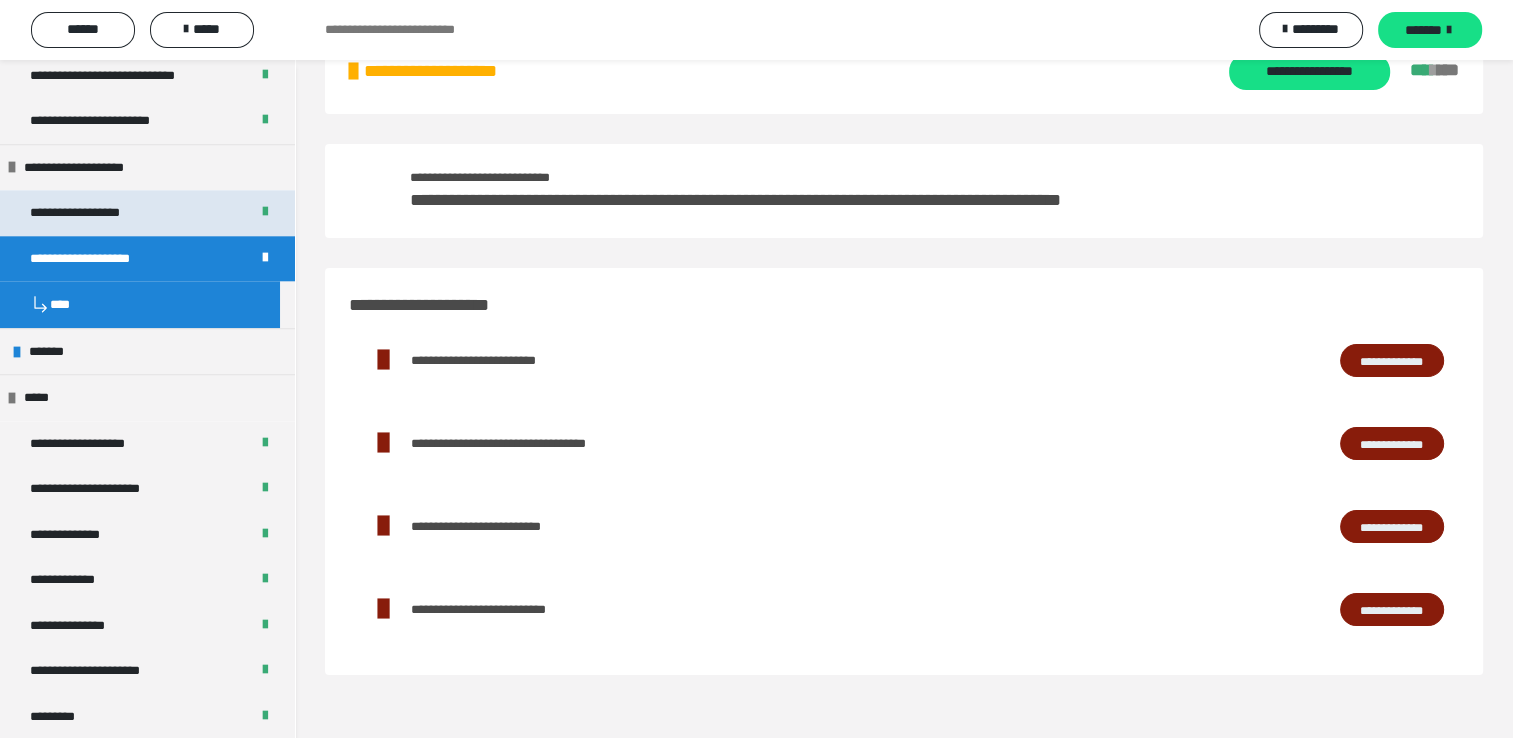 click on "**********" at bounding box center [98, 213] 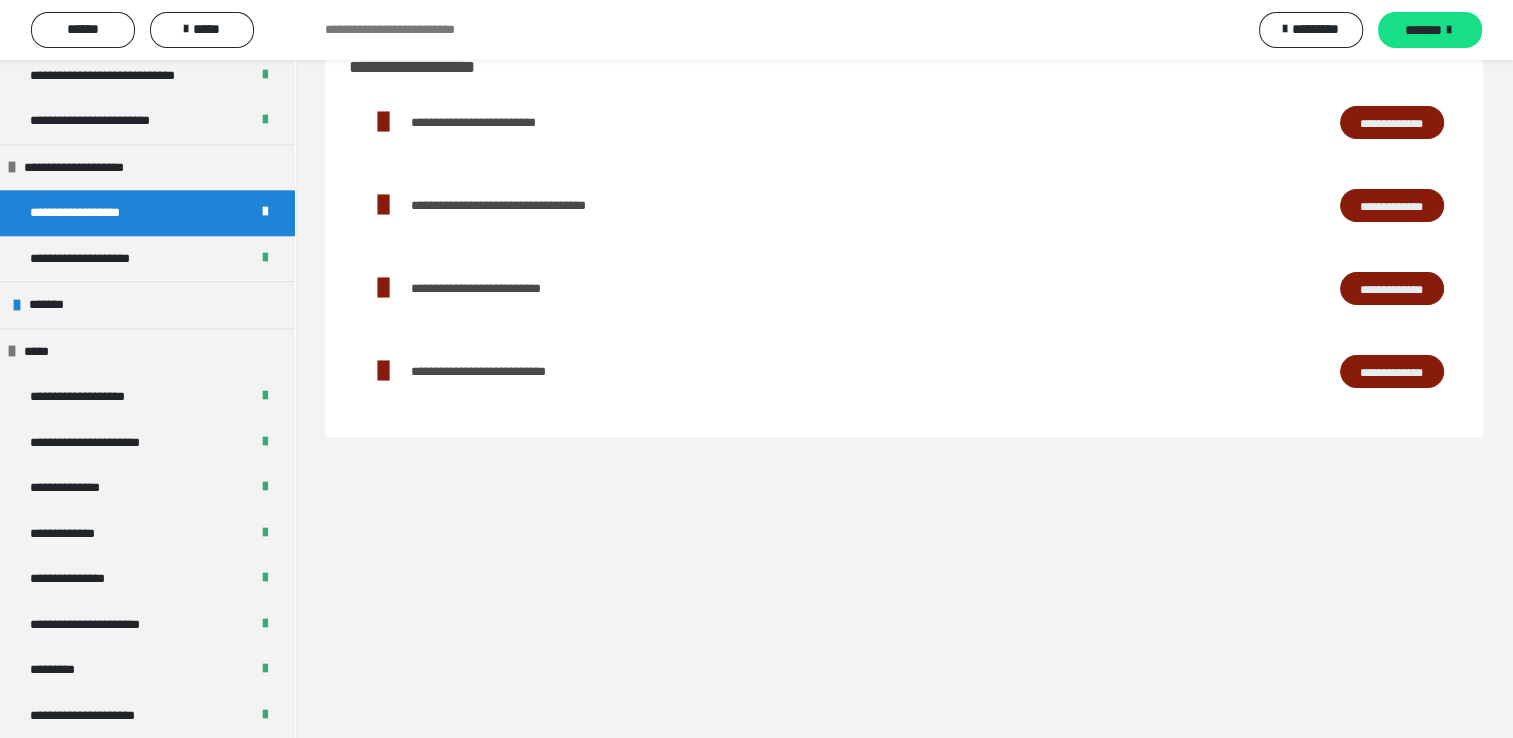 scroll, scrollTop: 436, scrollLeft: 0, axis: vertical 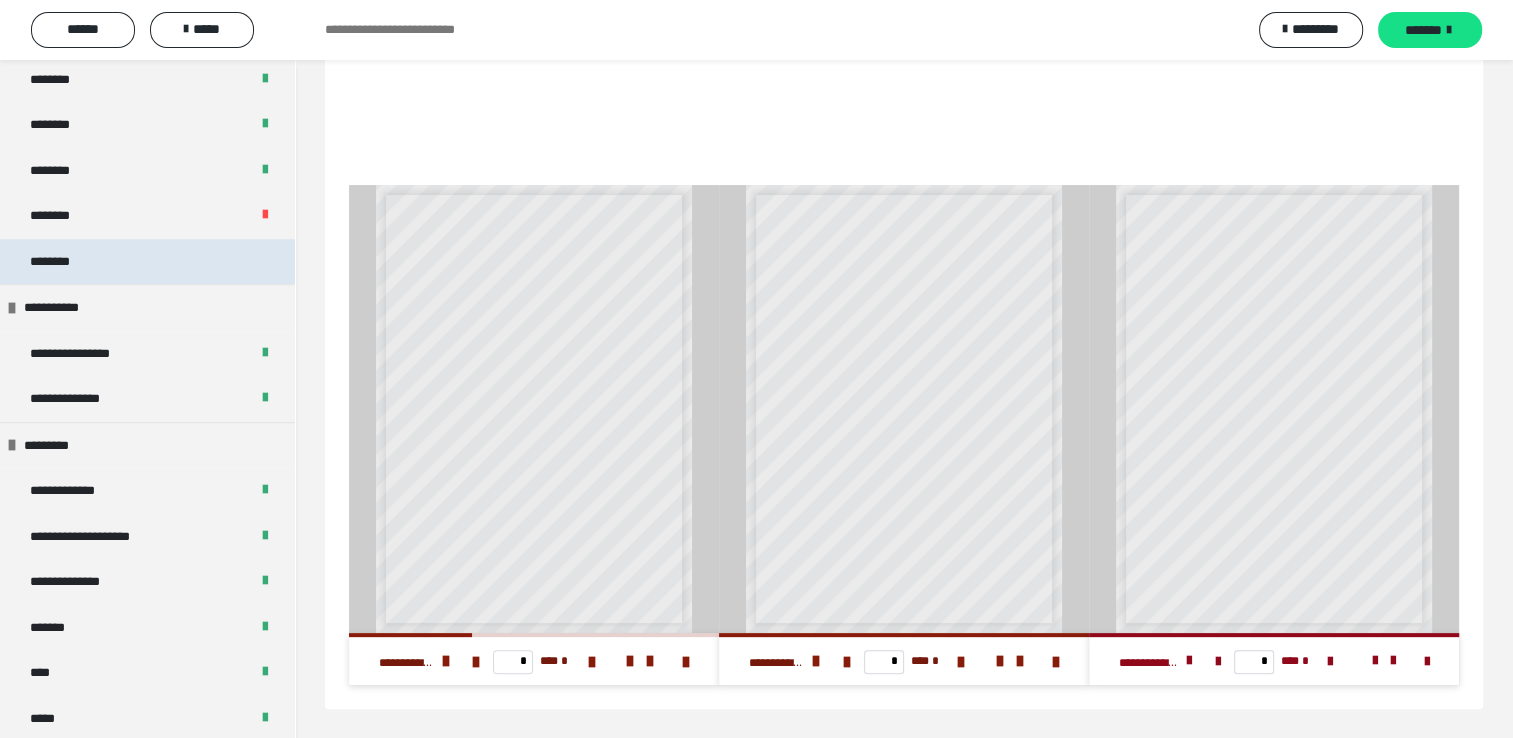 click on "********" at bounding box center [147, 262] 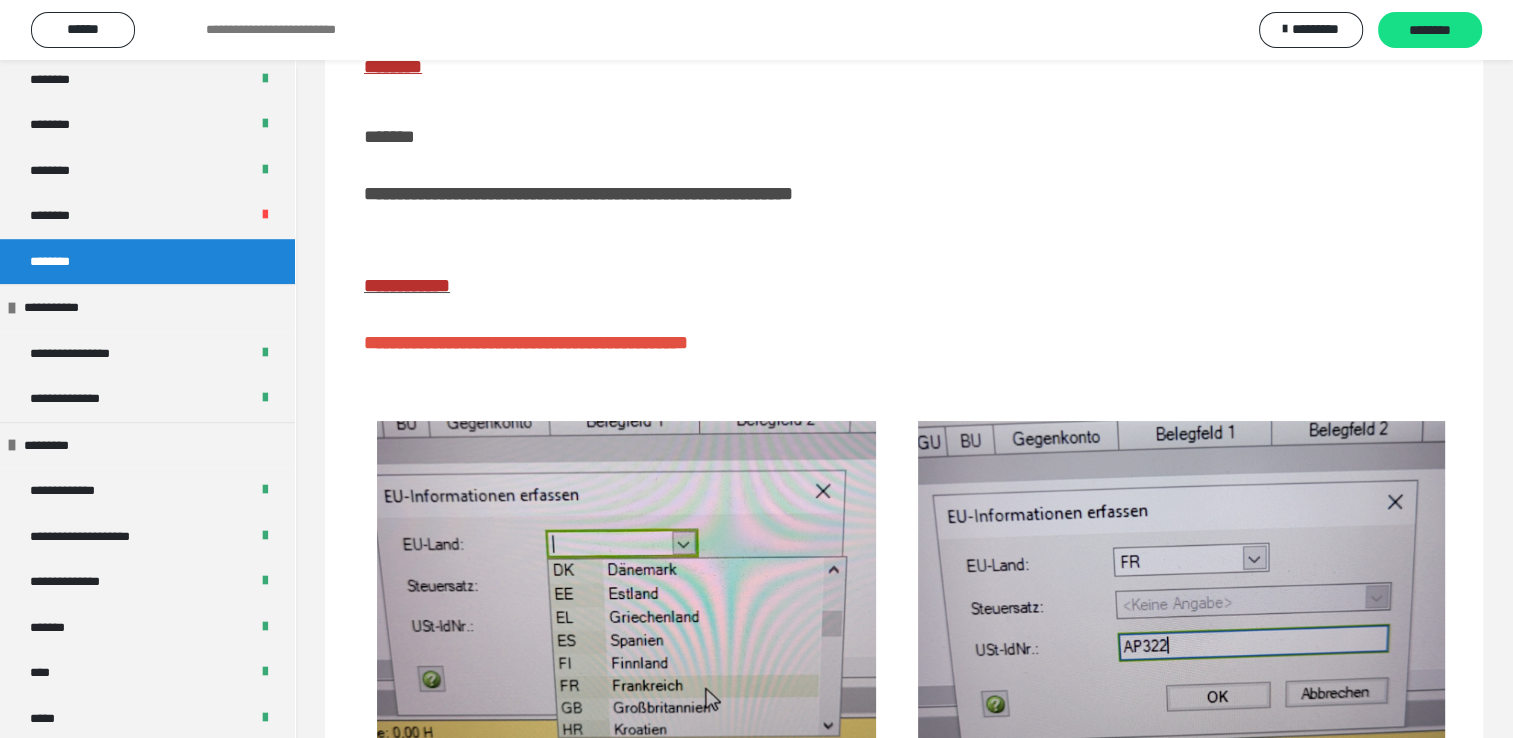 scroll, scrollTop: 0, scrollLeft: 0, axis: both 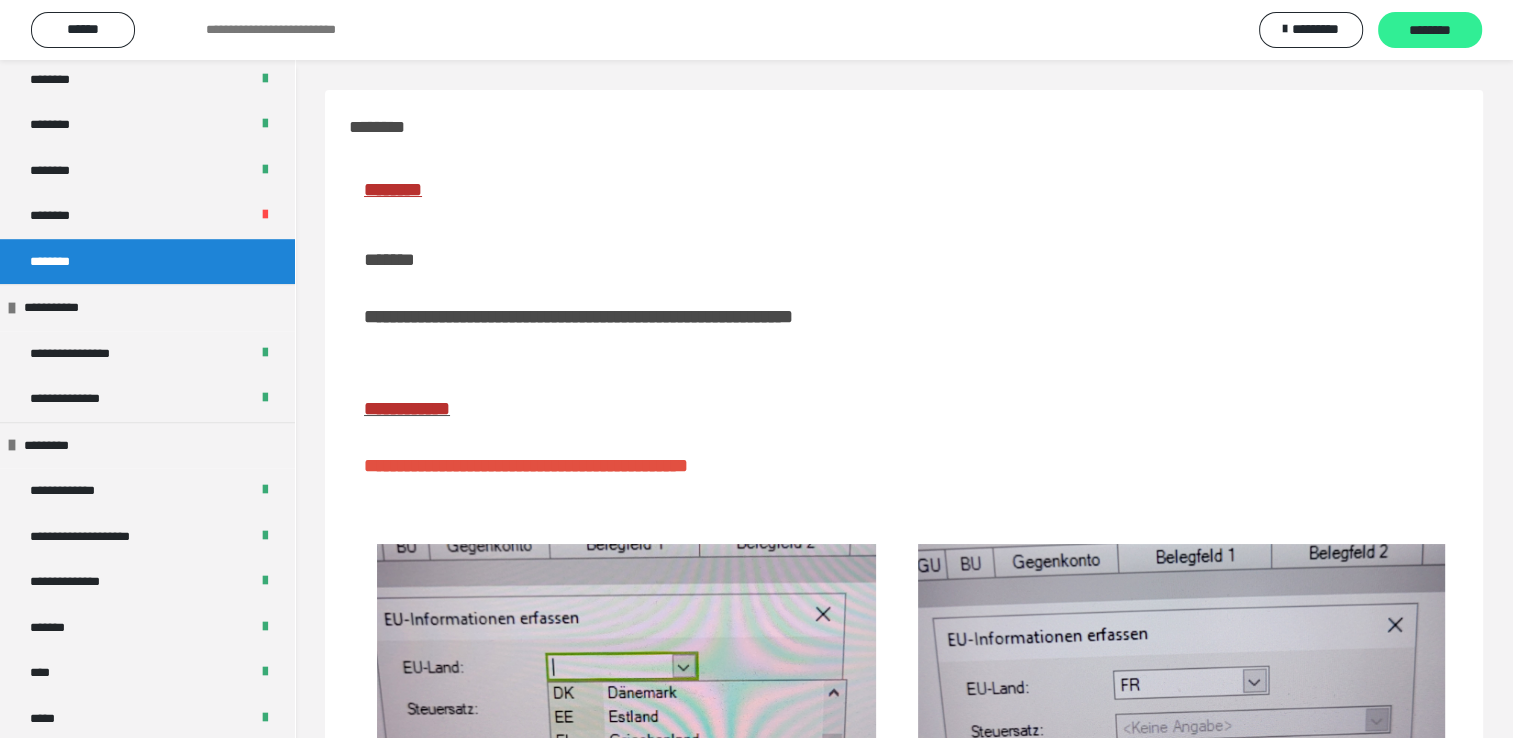 click on "********" at bounding box center [1430, 31] 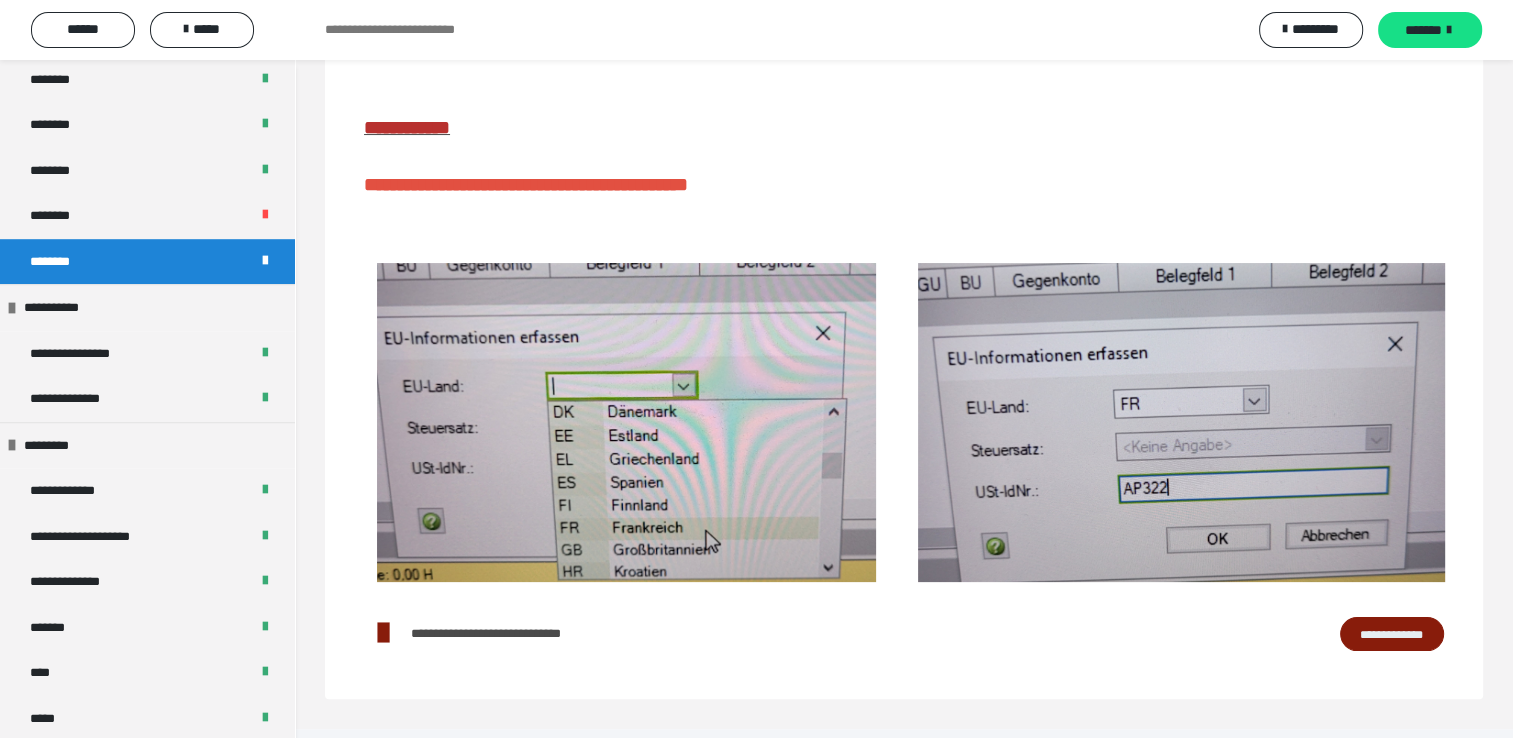 scroll, scrollTop: 300, scrollLeft: 0, axis: vertical 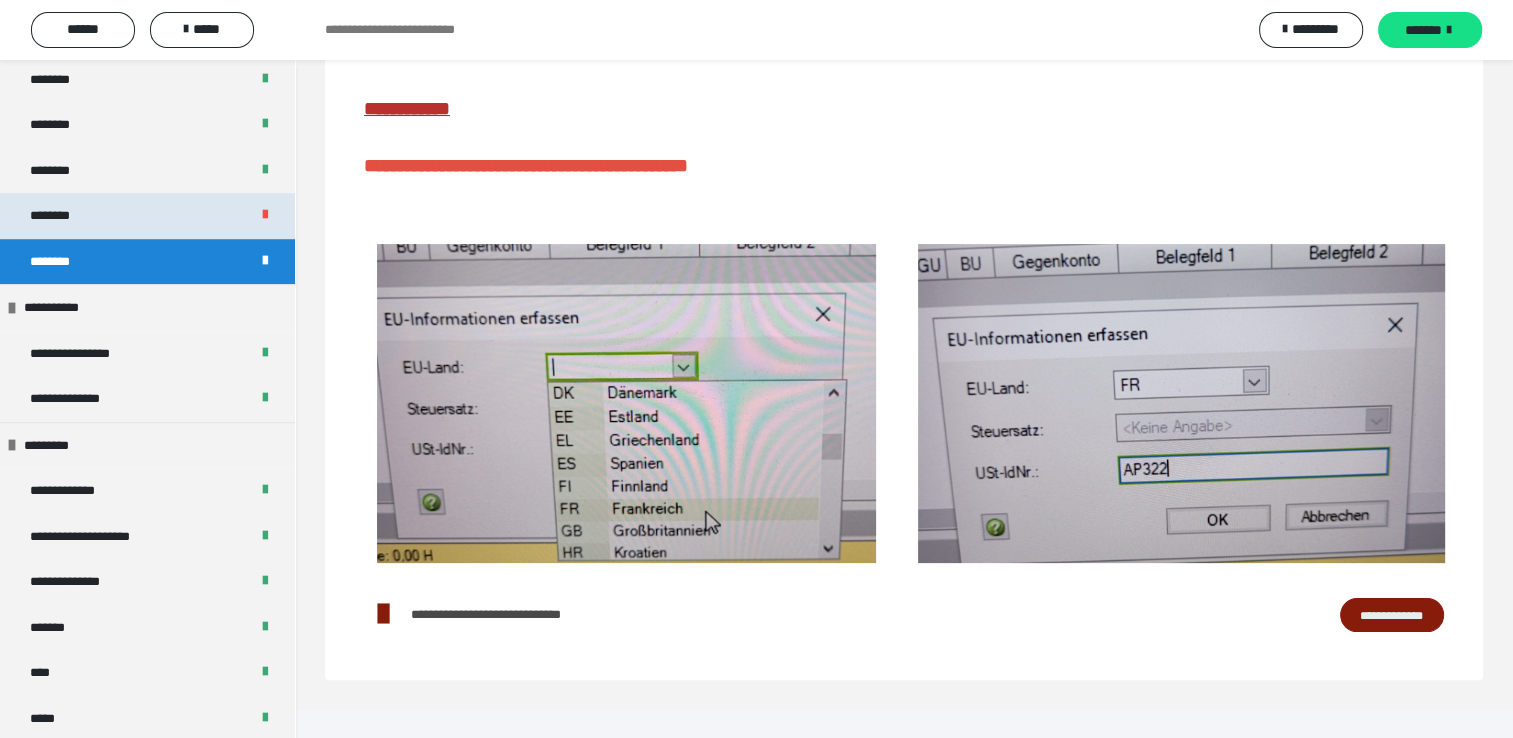 click on "********" at bounding box center [61, 216] 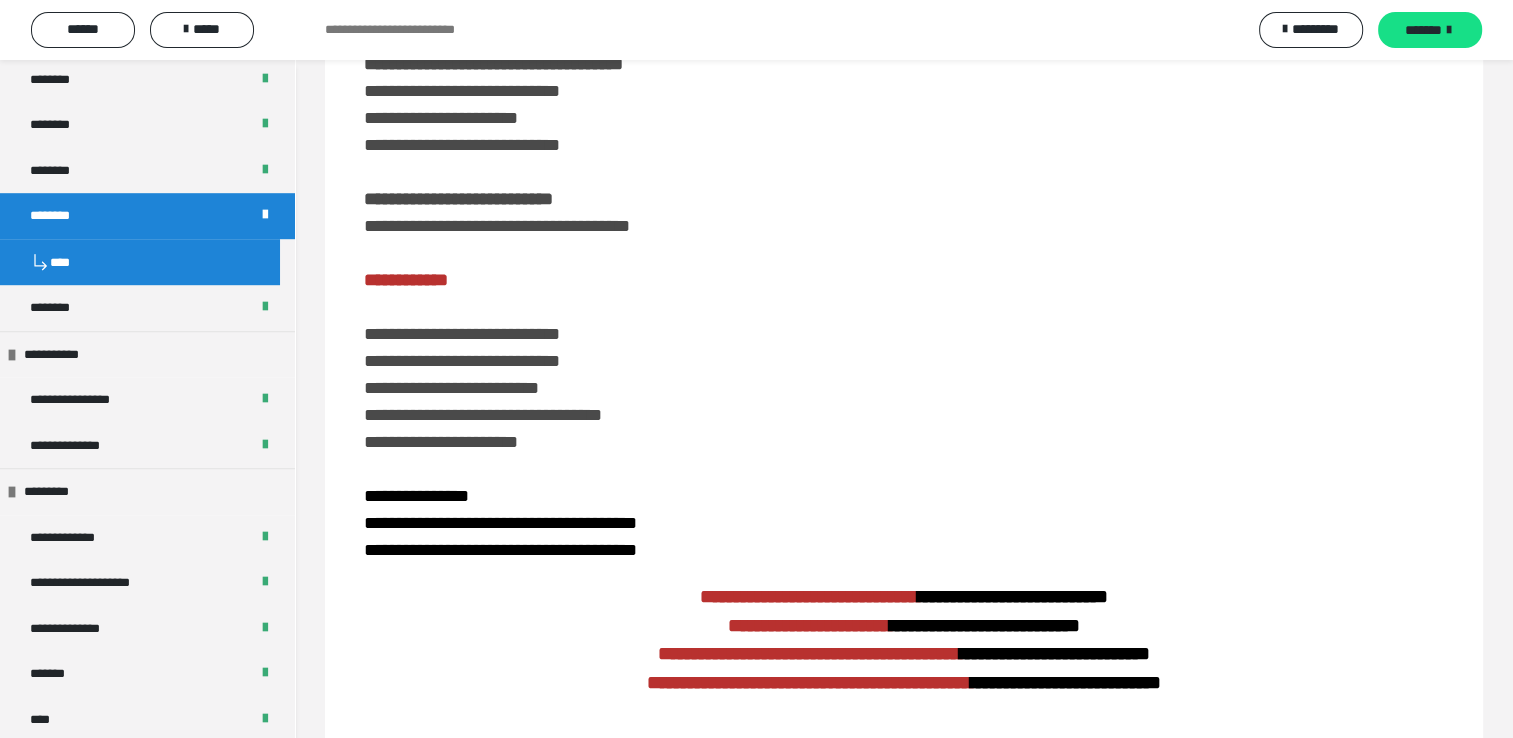 scroll, scrollTop: 412, scrollLeft: 0, axis: vertical 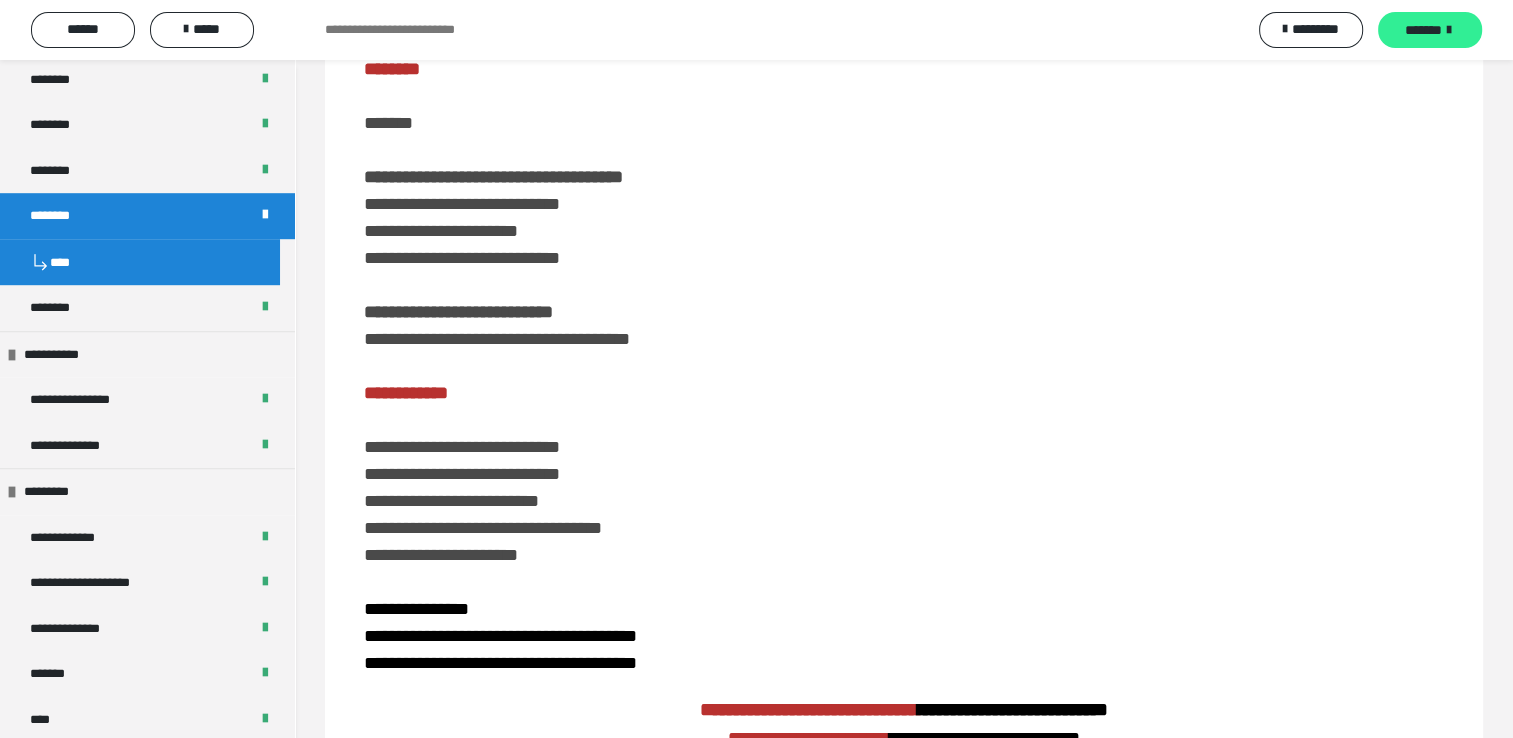 click on "*******" at bounding box center [1430, 30] 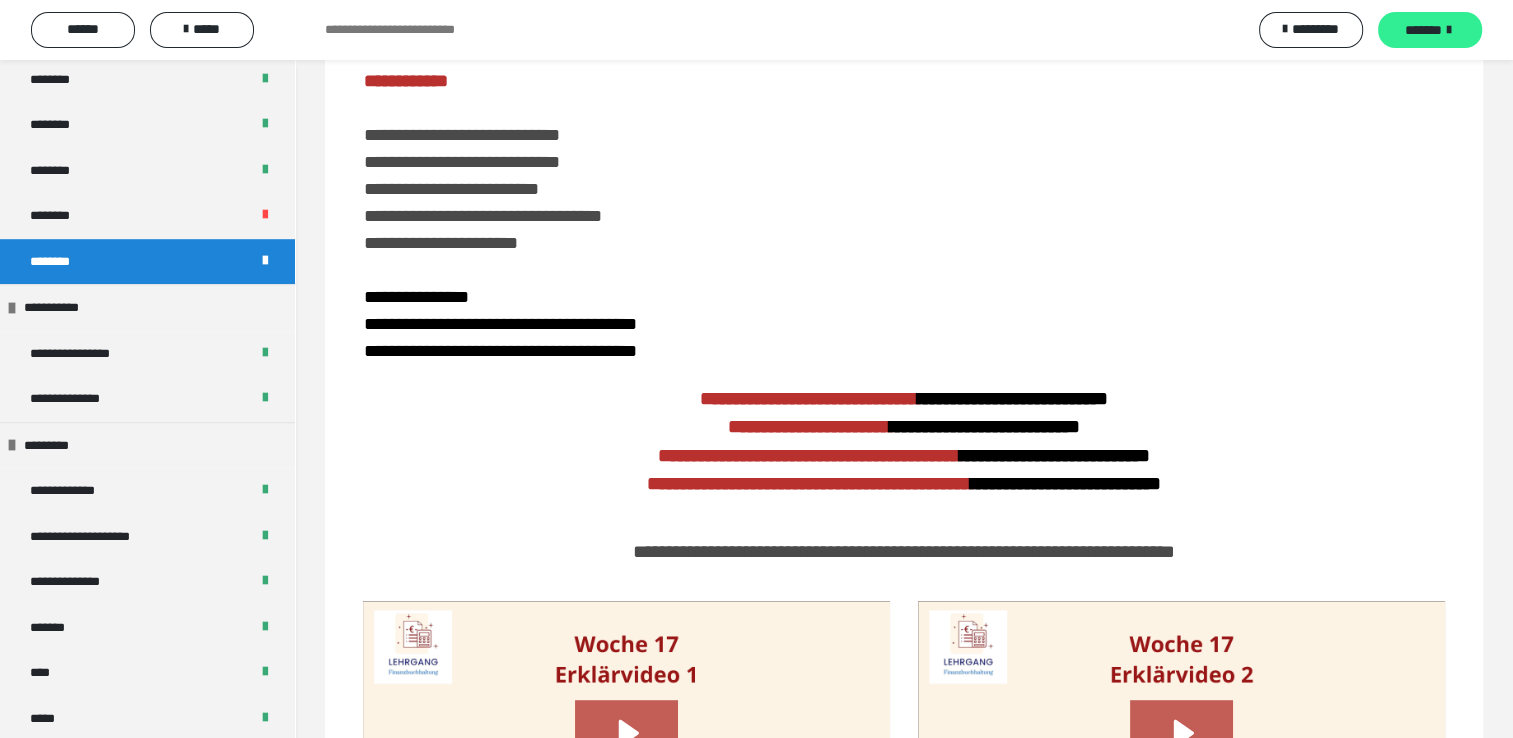 scroll, scrollTop: 100, scrollLeft: 0, axis: vertical 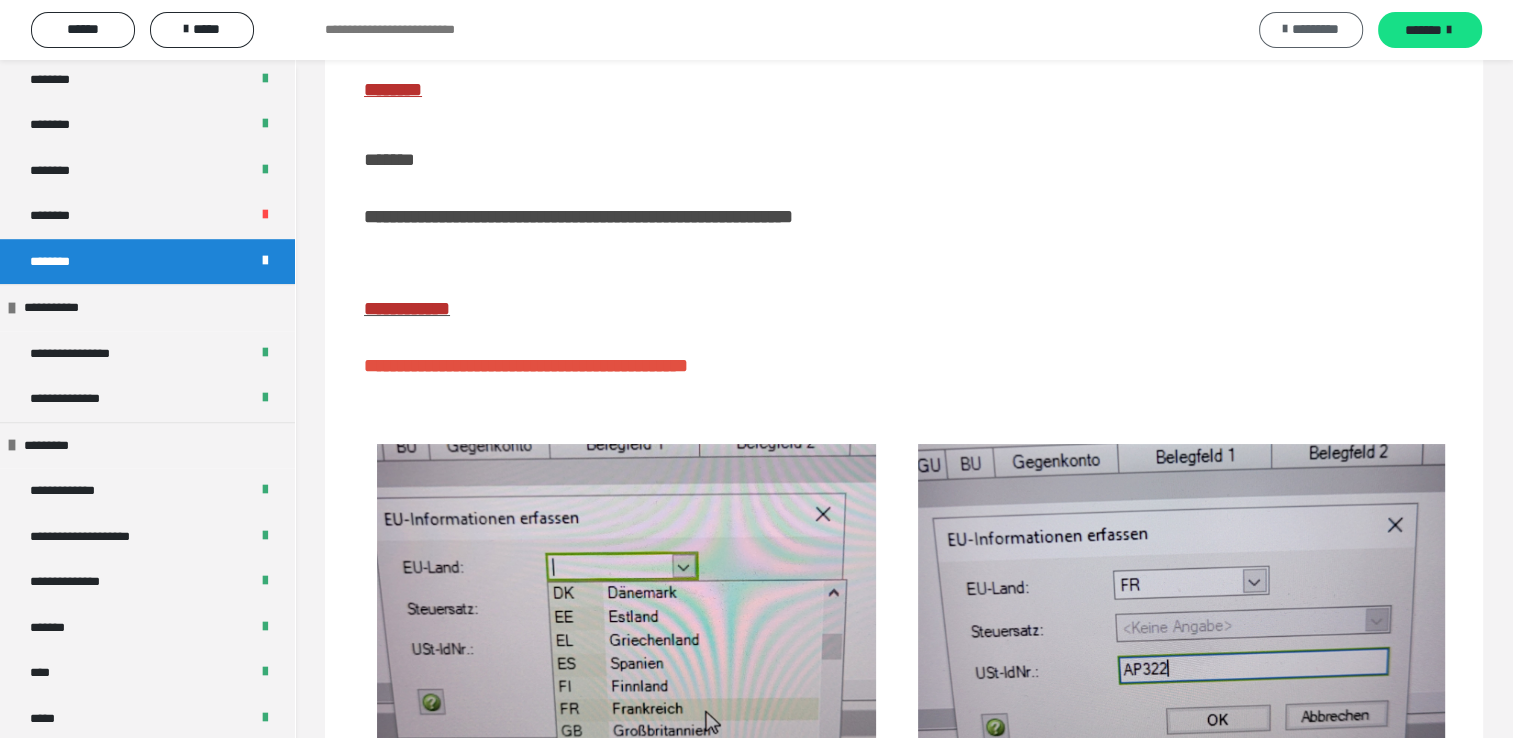 click on "*********" at bounding box center (1311, 30) 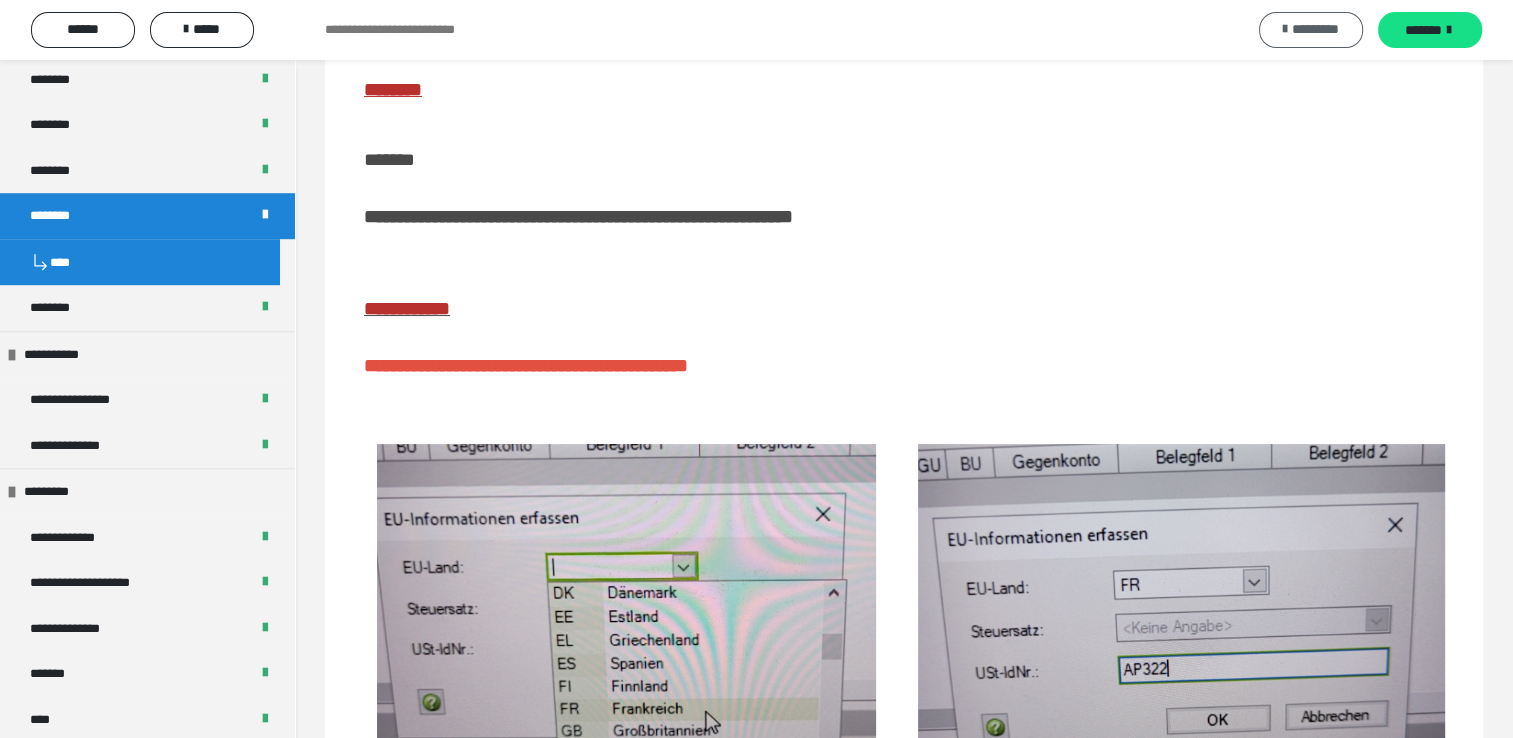 scroll, scrollTop: 412, scrollLeft: 0, axis: vertical 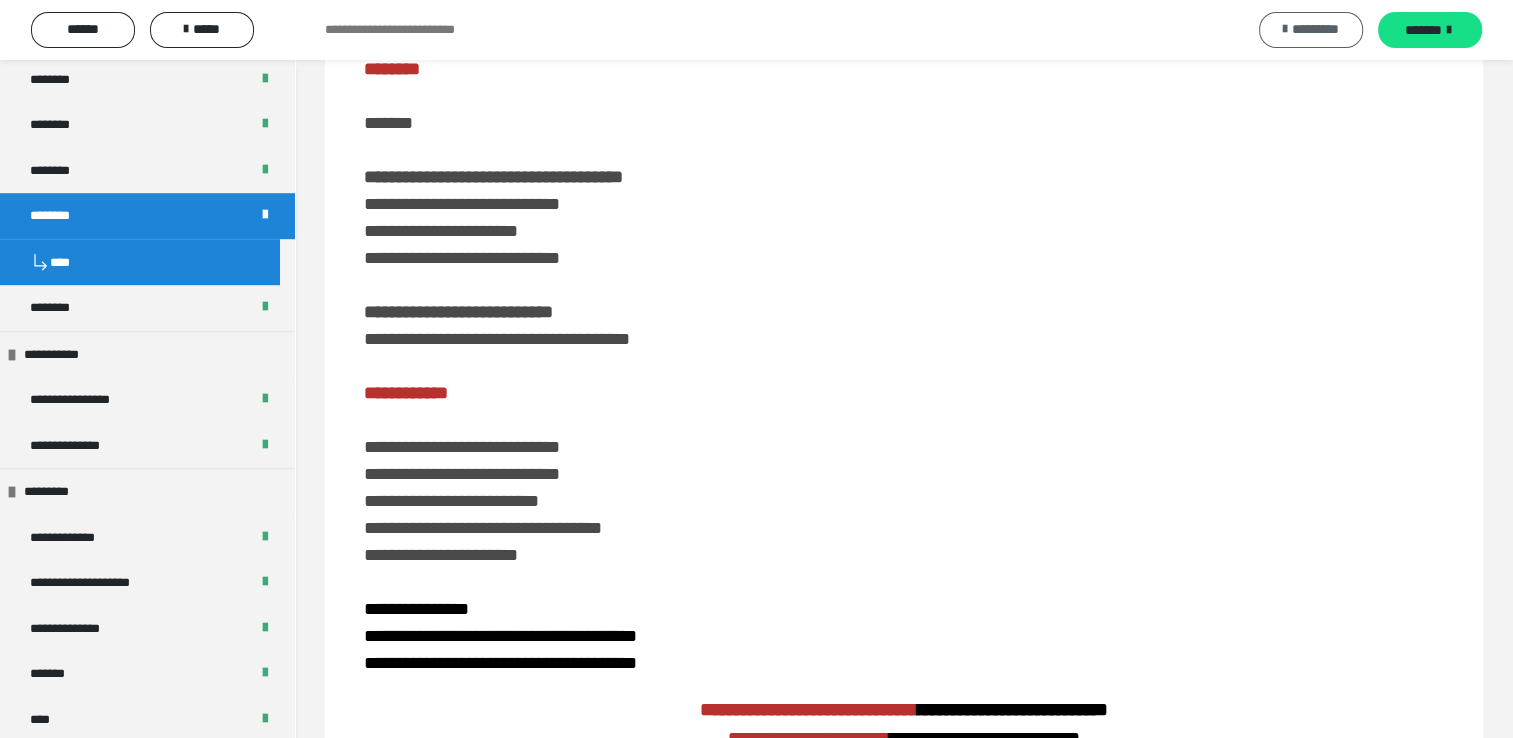 click on "*********" at bounding box center (1315, 29) 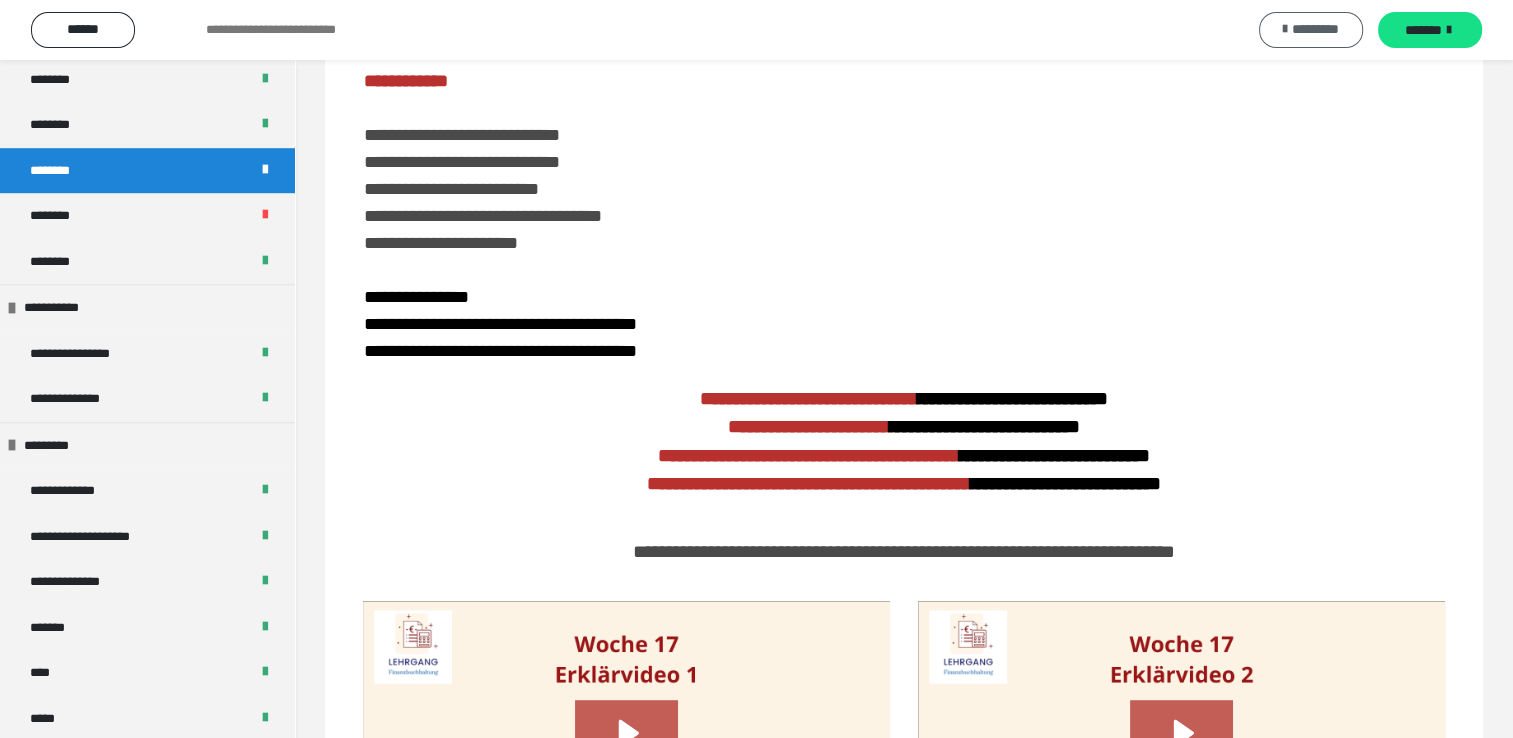 scroll, scrollTop: 100, scrollLeft: 0, axis: vertical 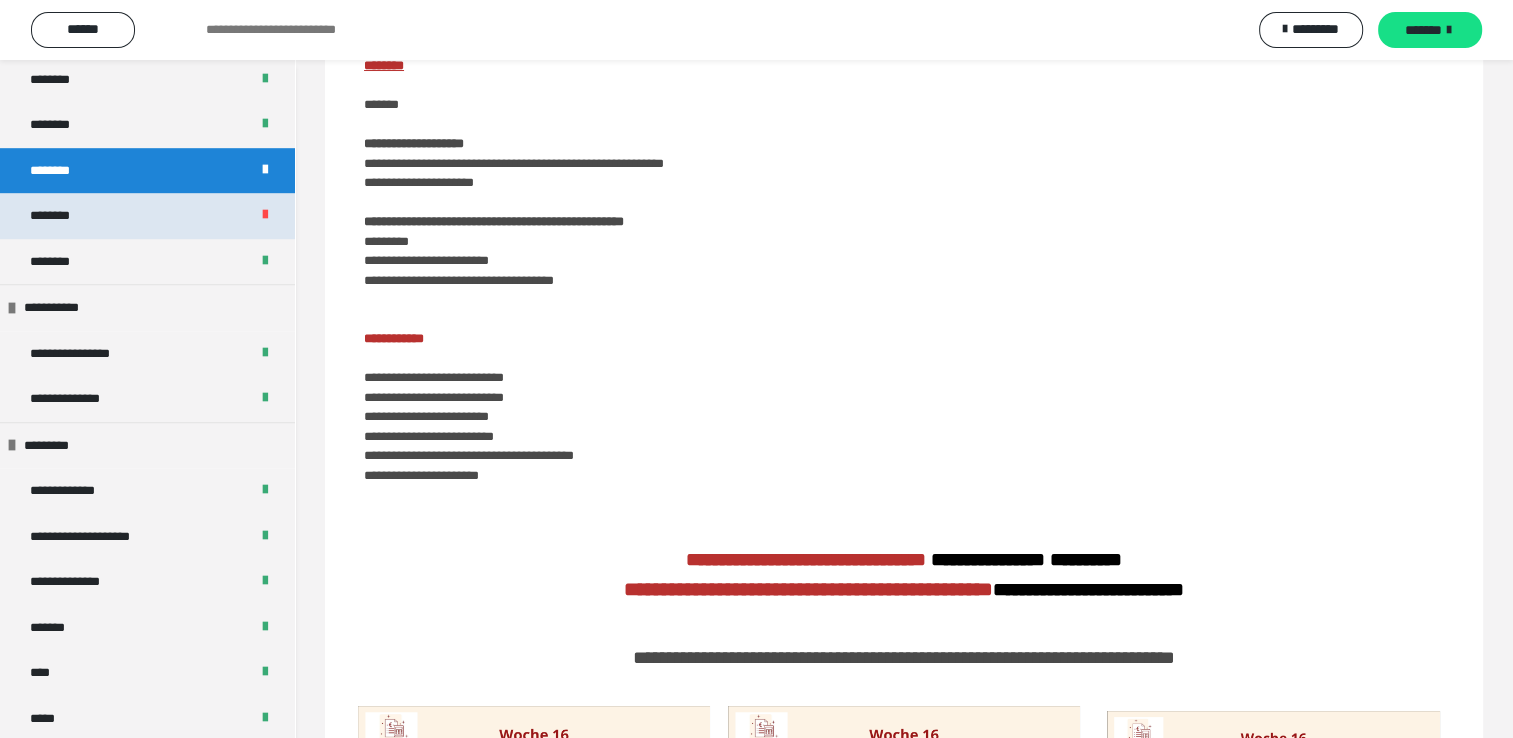 click on "********" at bounding box center [147, 216] 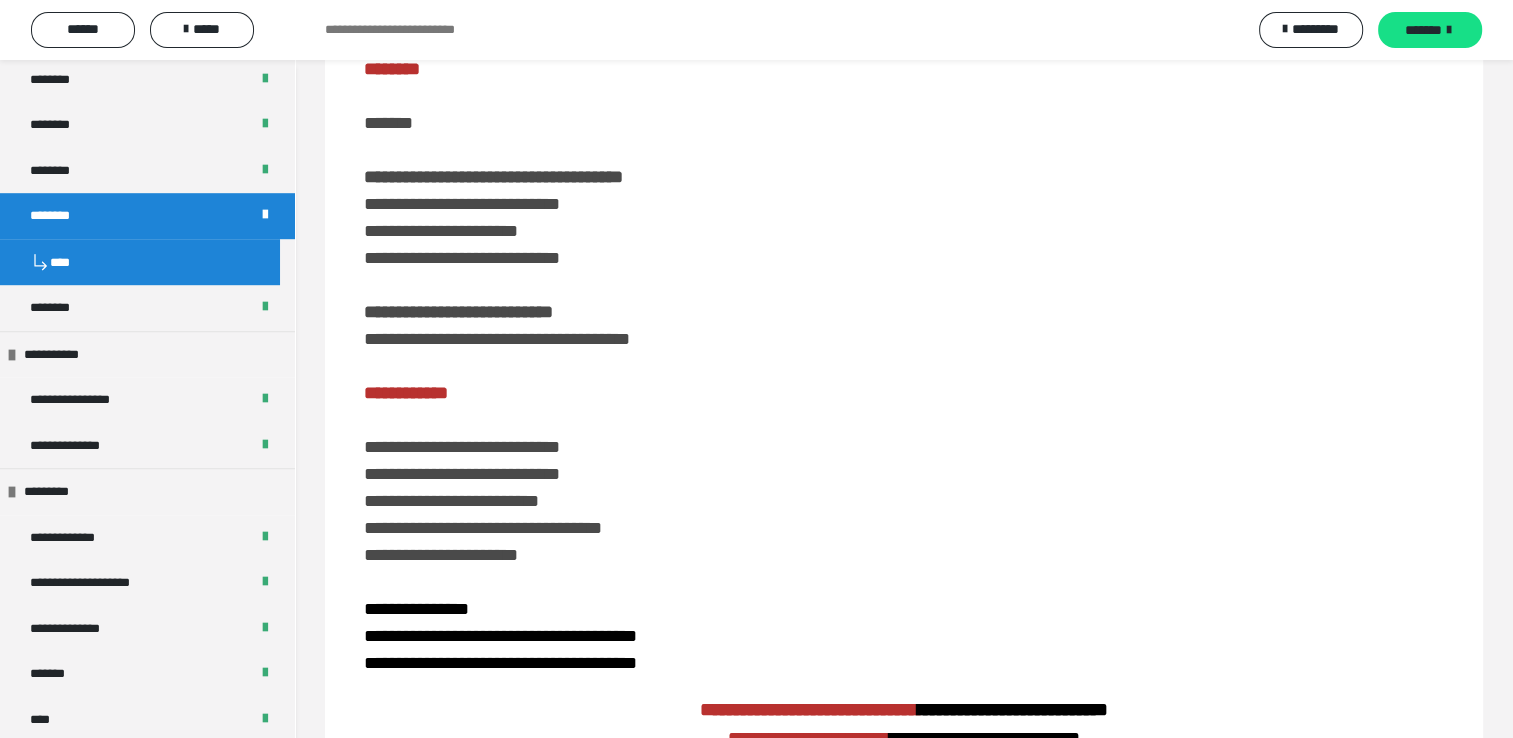 scroll, scrollTop: 0, scrollLeft: 0, axis: both 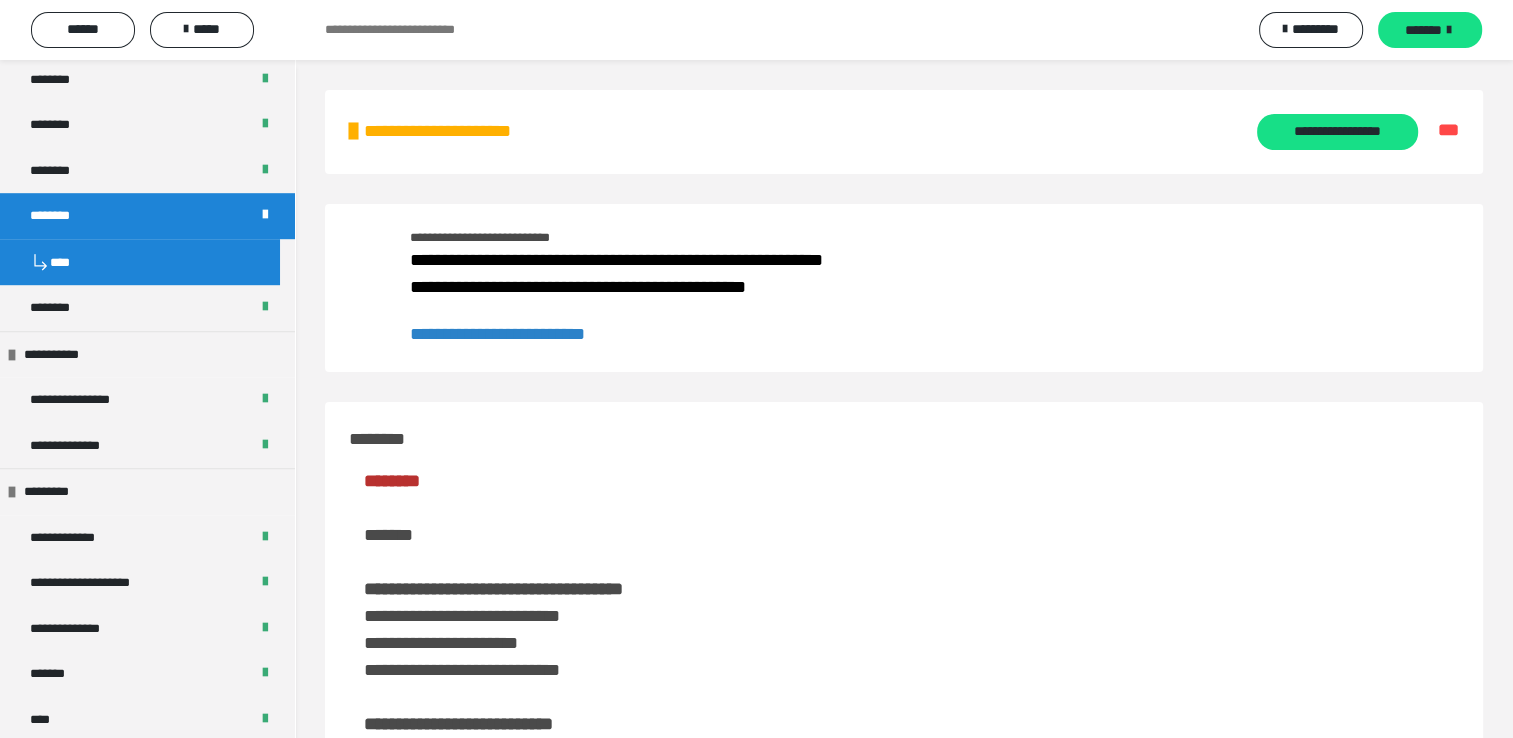 click on "**********" at bounding box center [497, 334] 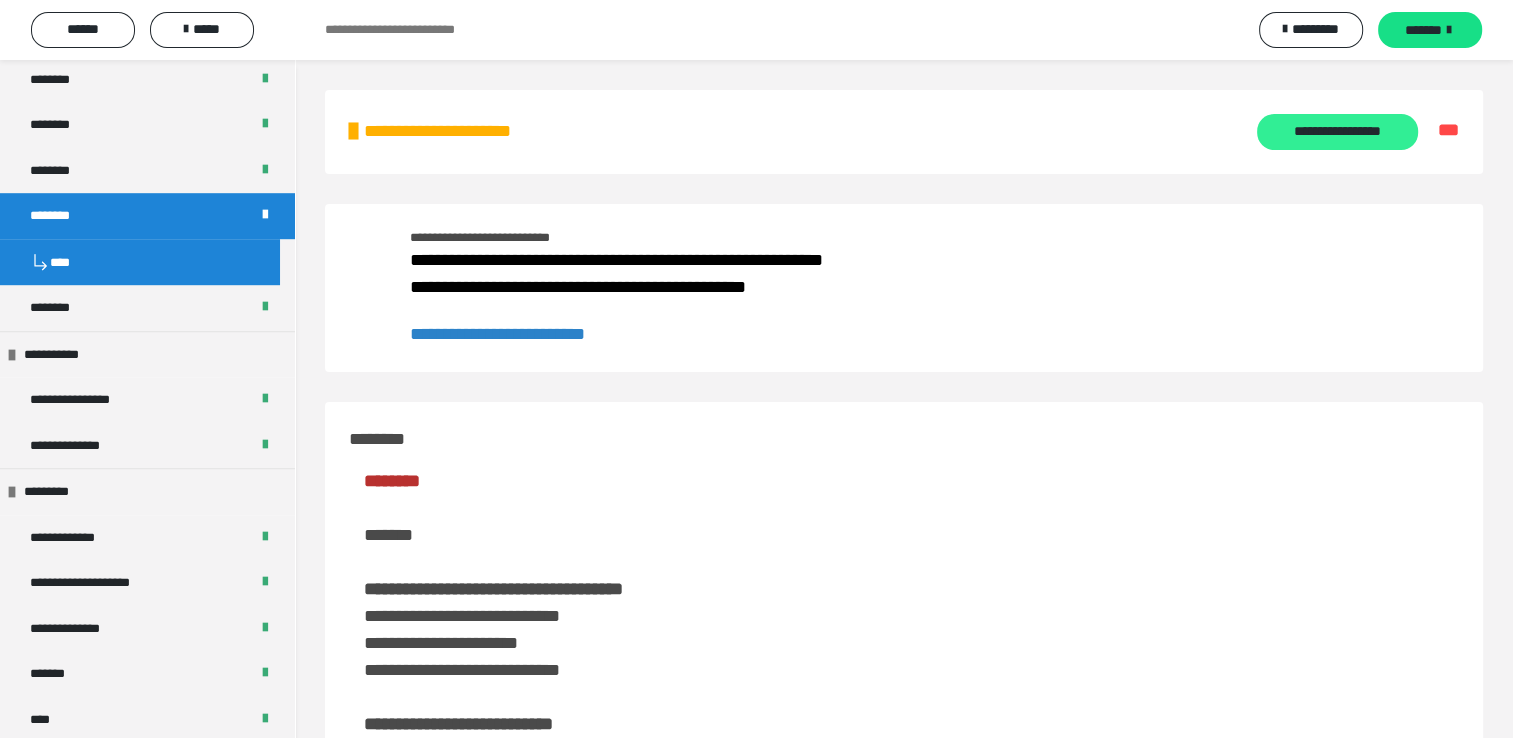 click on "**********" at bounding box center [1337, 132] 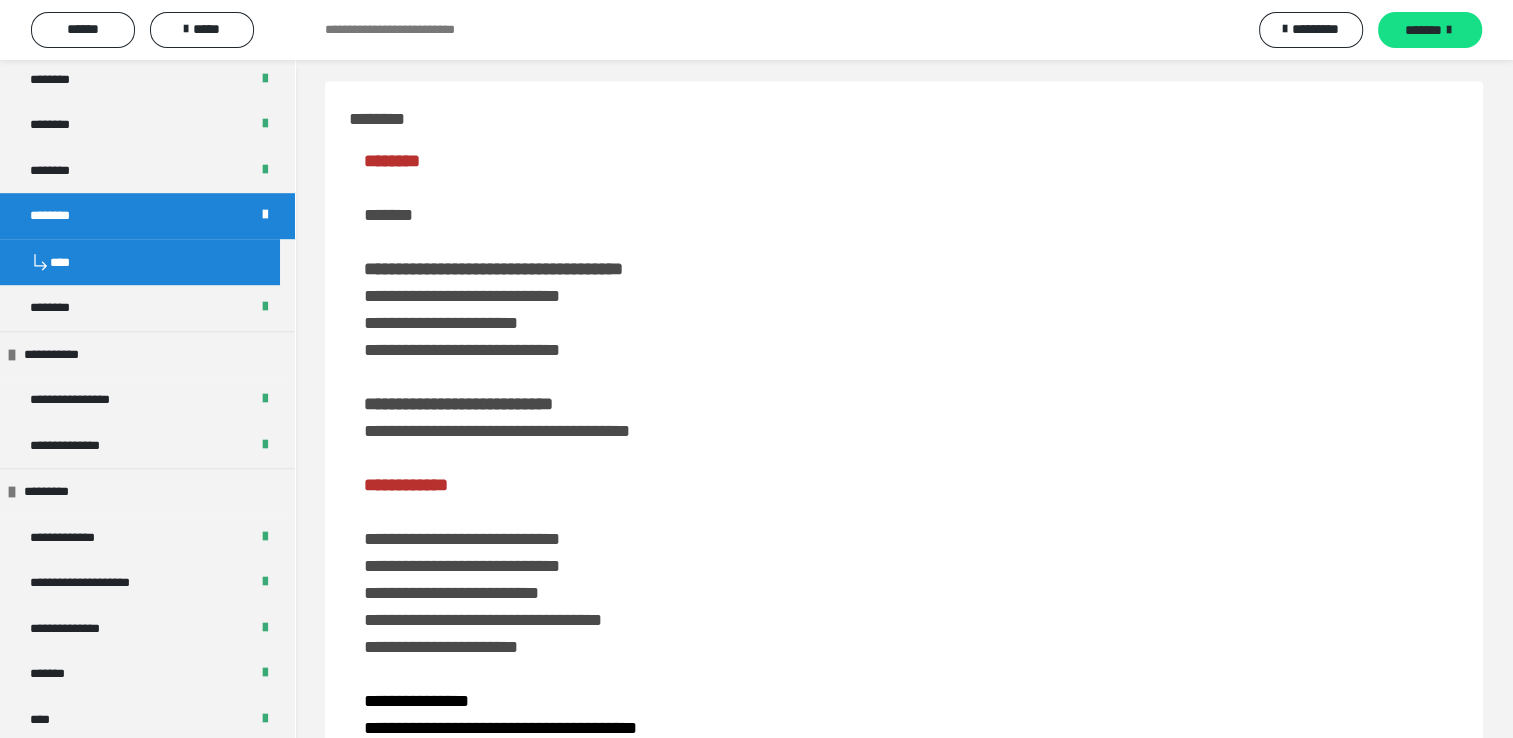 scroll, scrollTop: 4500, scrollLeft: 0, axis: vertical 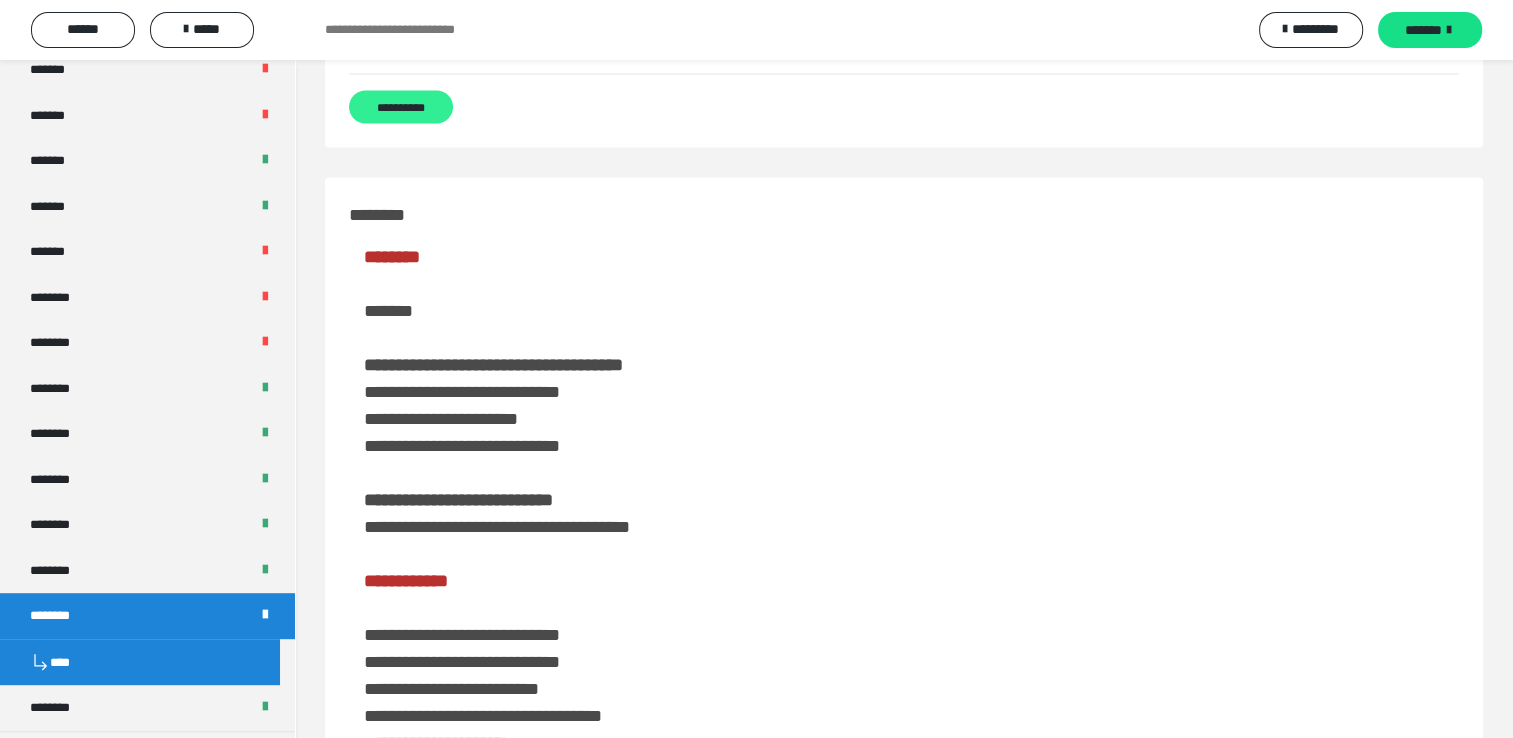 click on "**********" at bounding box center [401, 107] 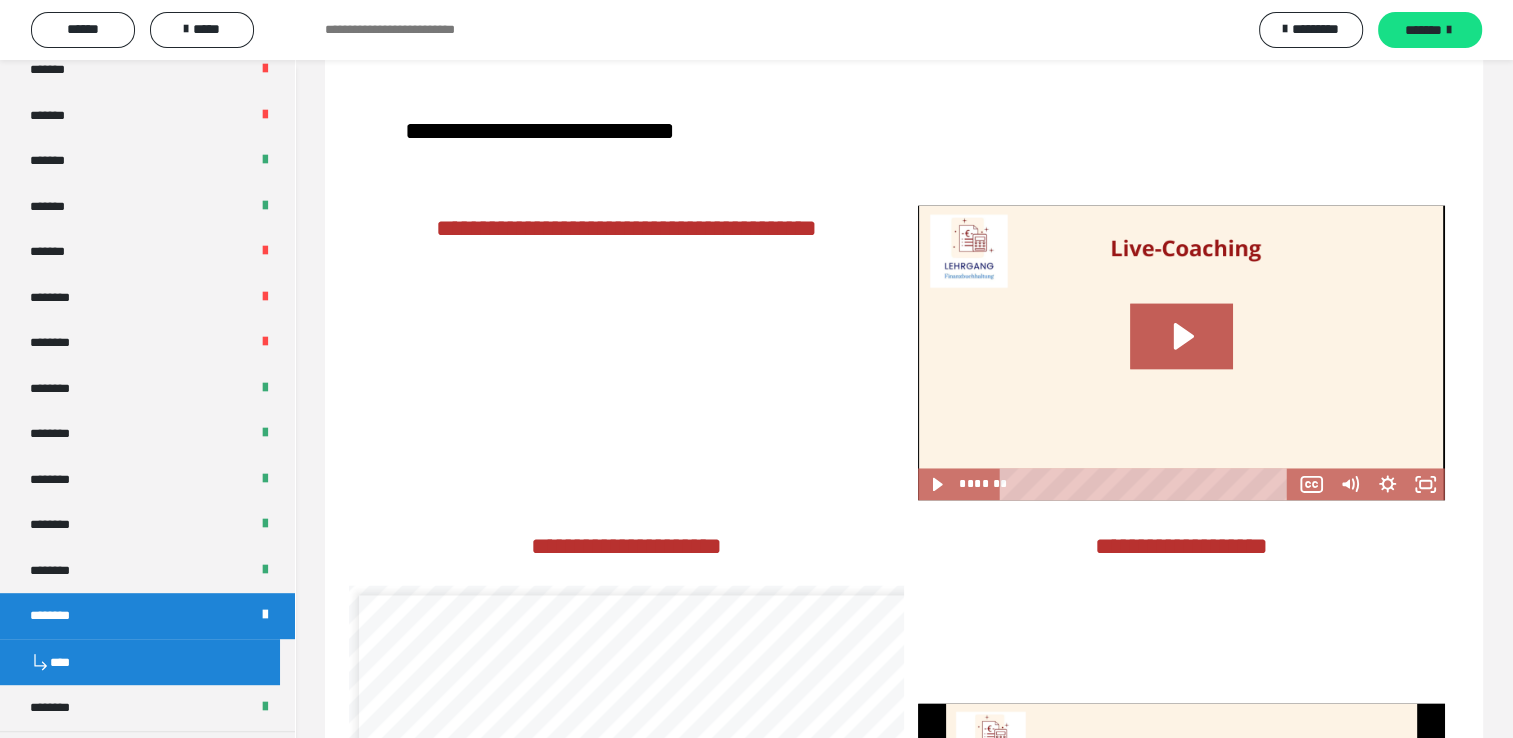 scroll, scrollTop: 3200, scrollLeft: 0, axis: vertical 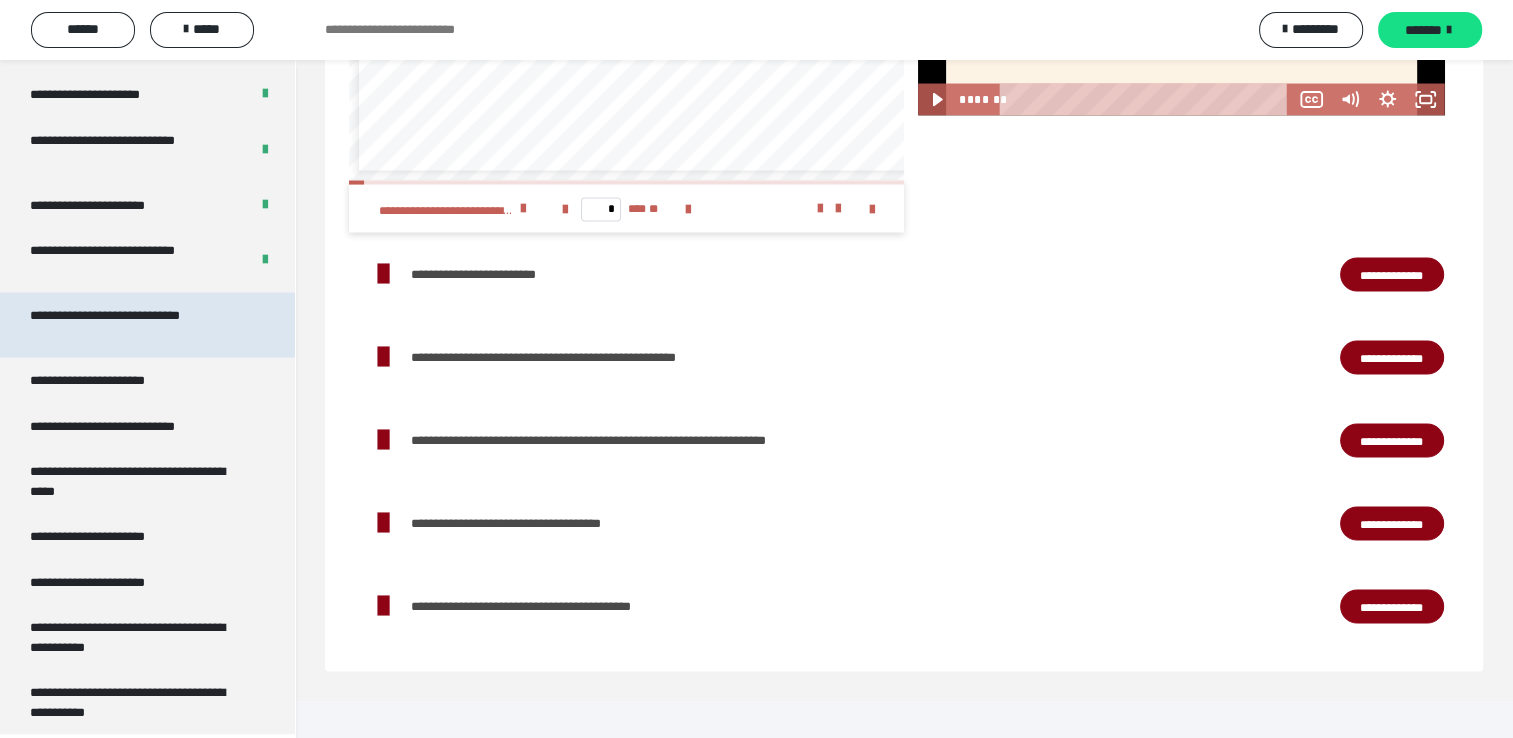 click on "**********" at bounding box center [132, 325] 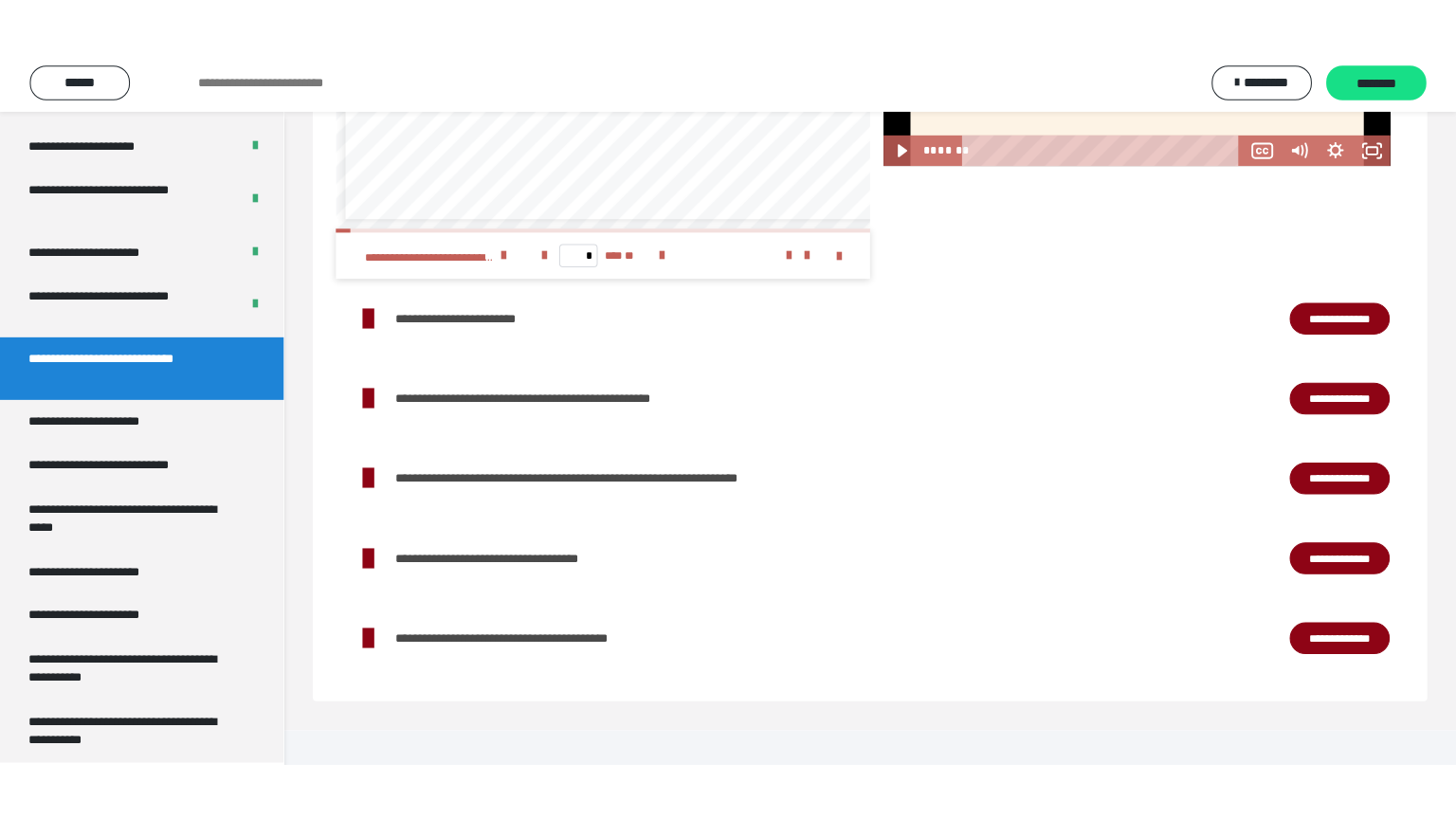 scroll, scrollTop: 57, scrollLeft: 0, axis: vertical 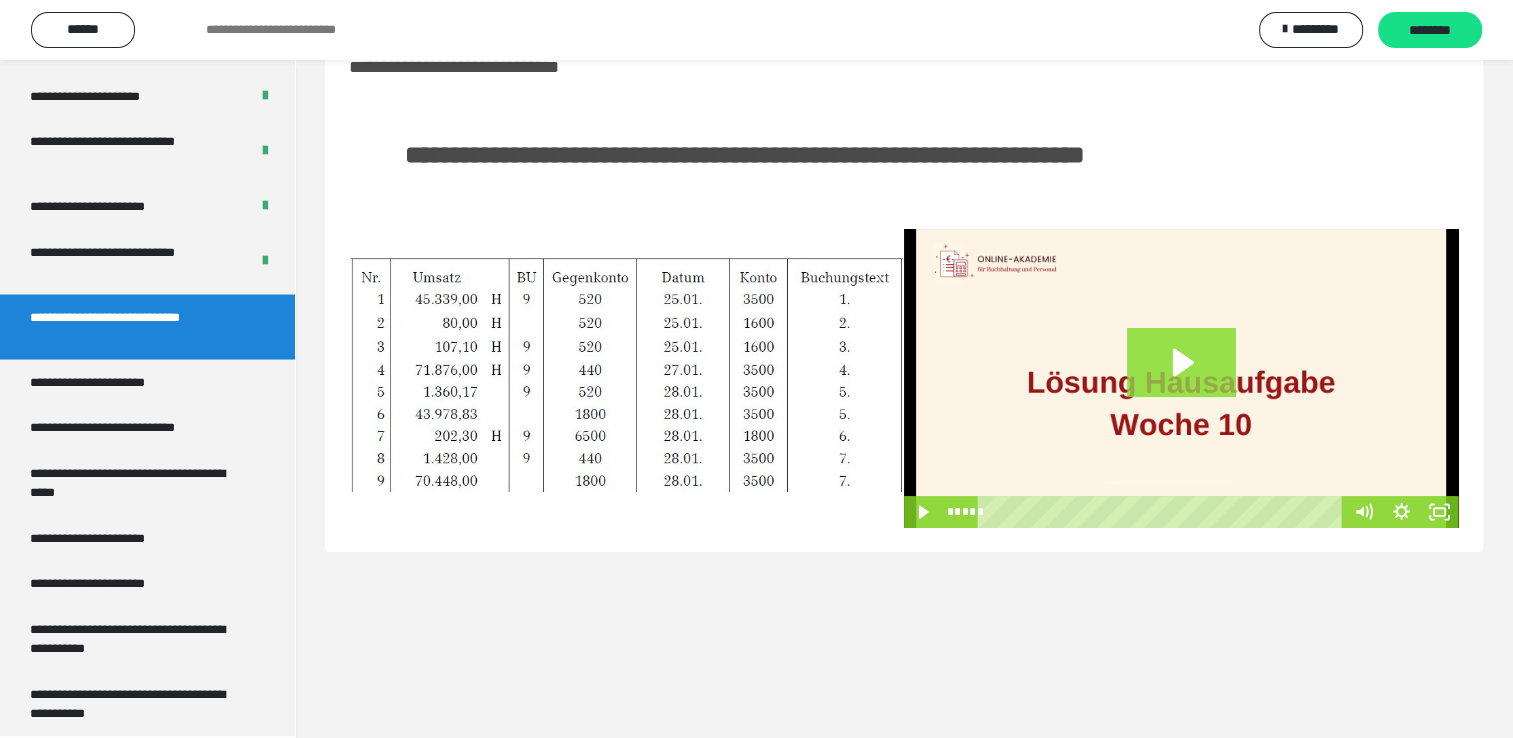 click 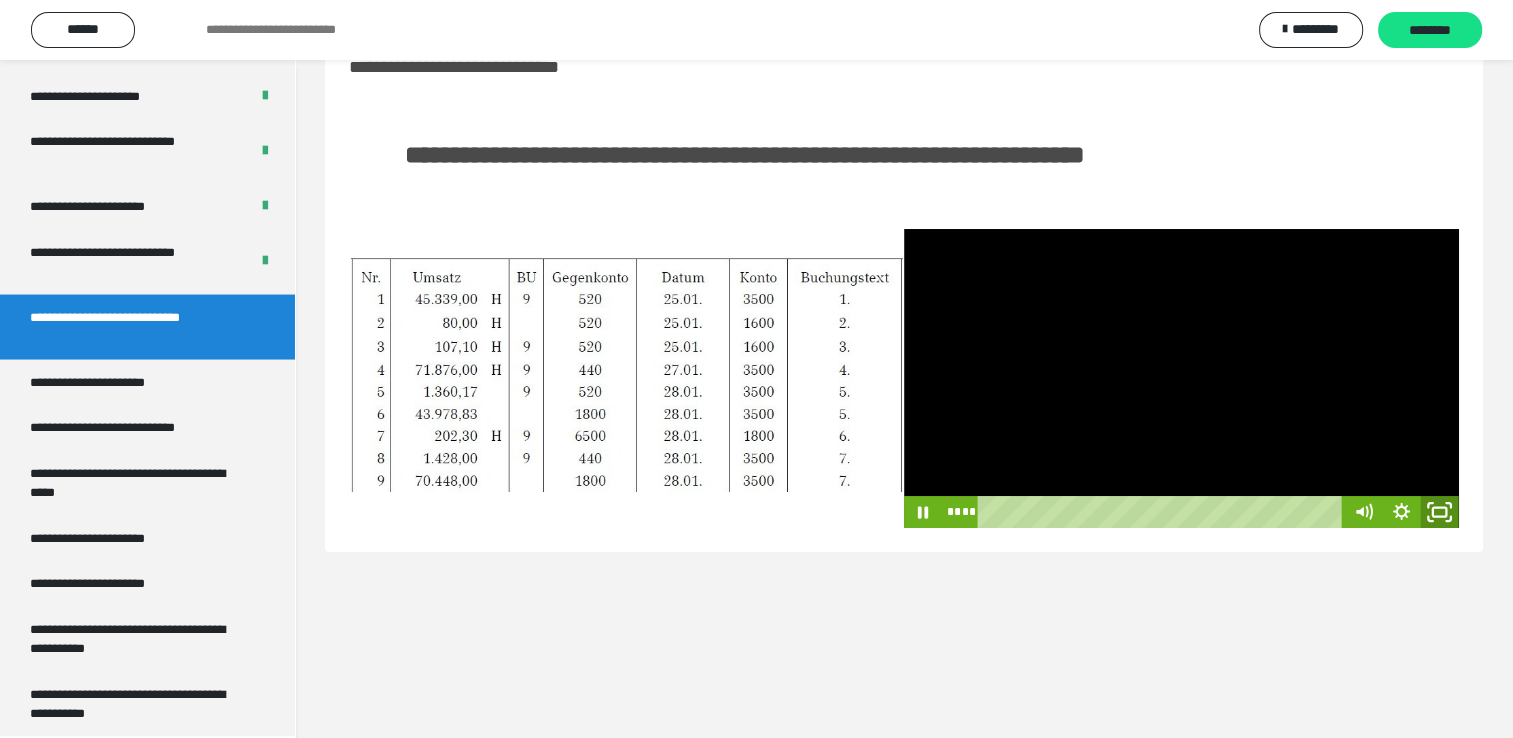 click 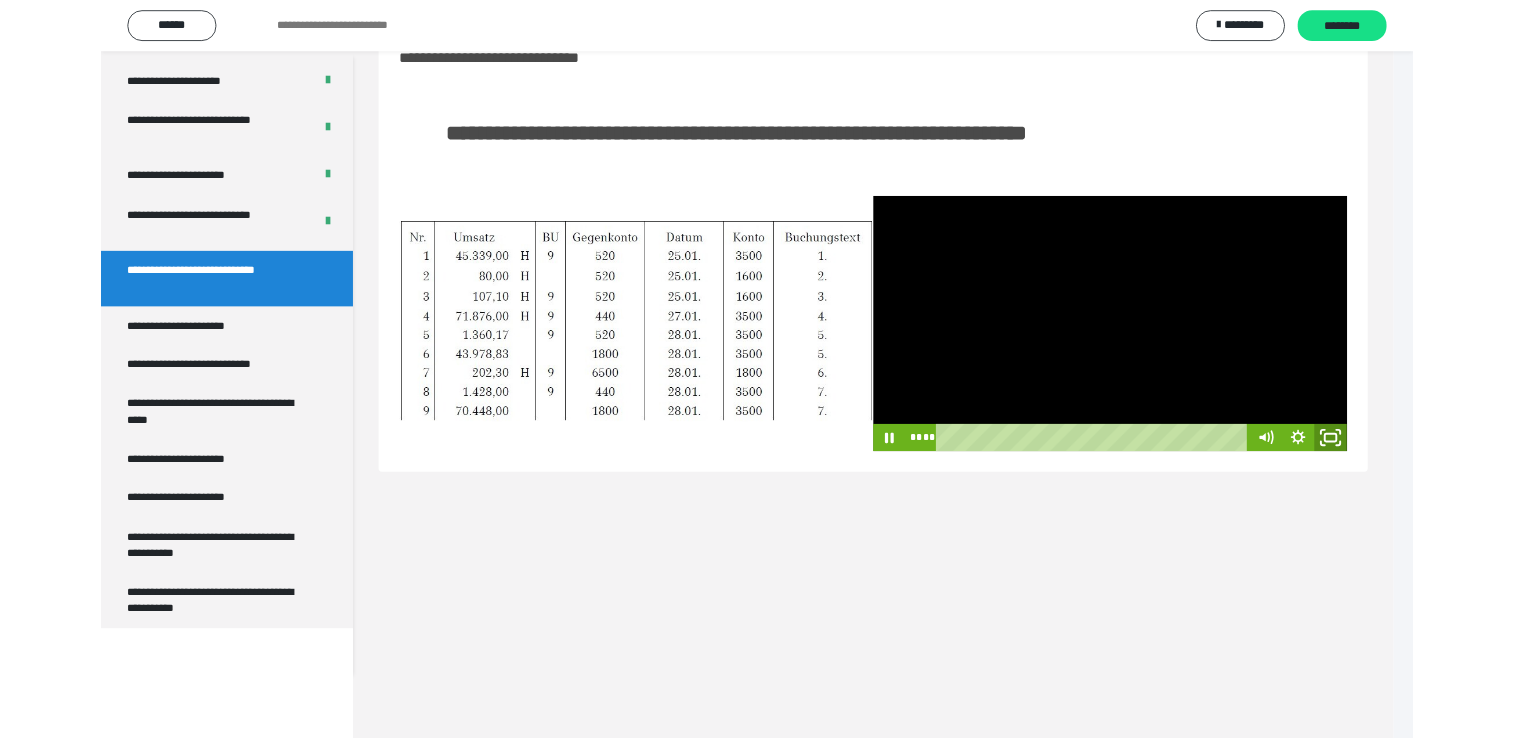 scroll, scrollTop: 3673, scrollLeft: 0, axis: vertical 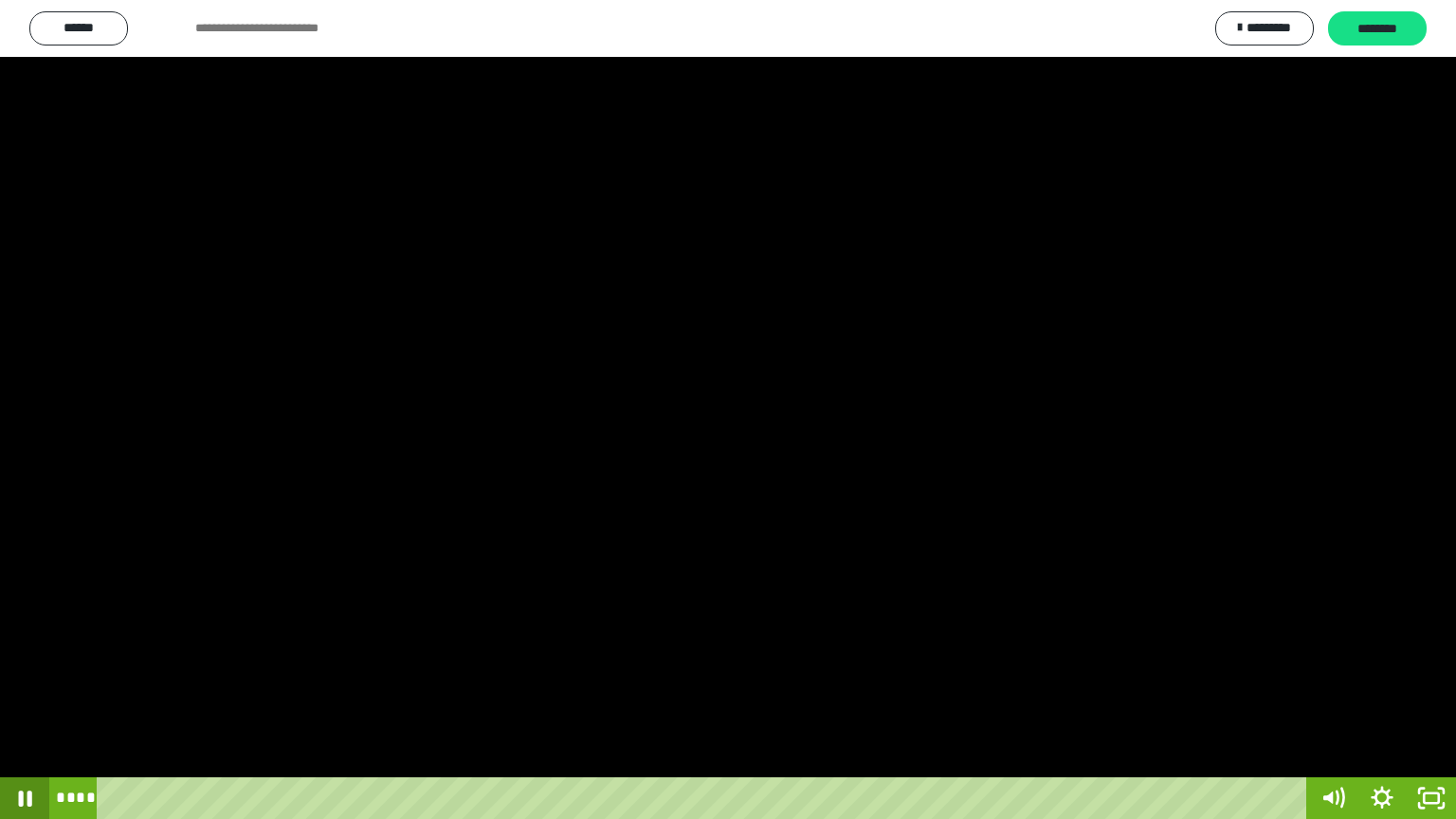 click 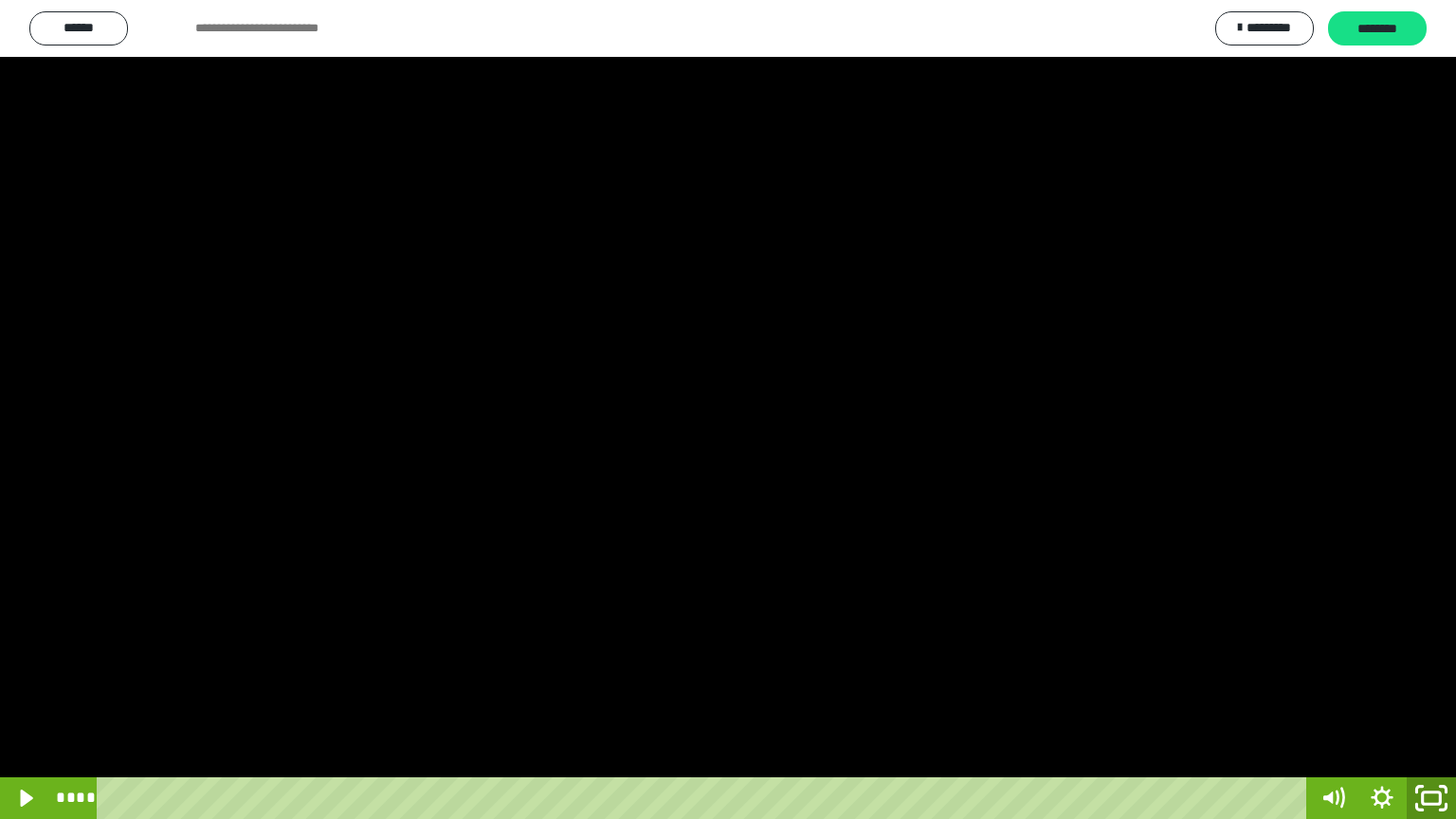 click 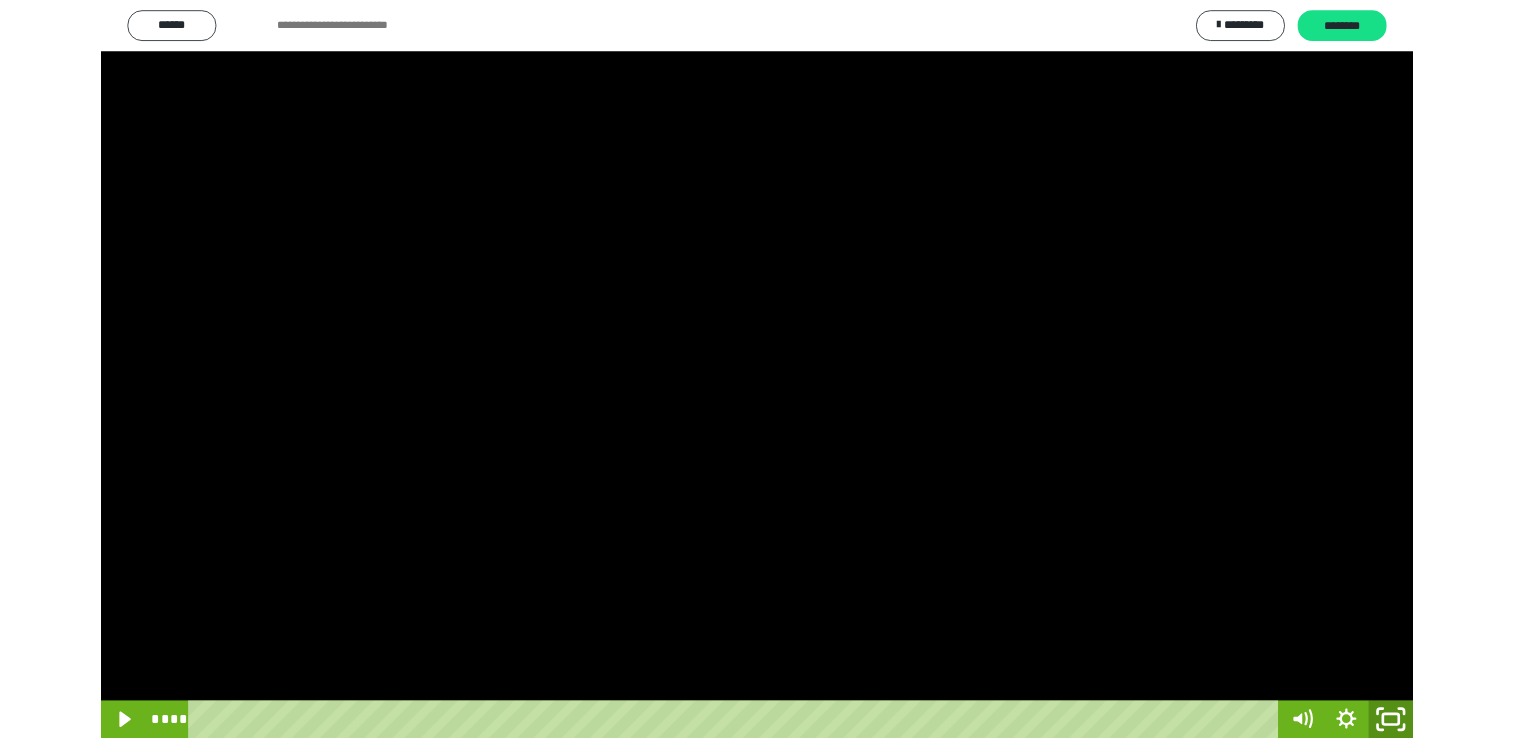 scroll, scrollTop: 3799, scrollLeft: 0, axis: vertical 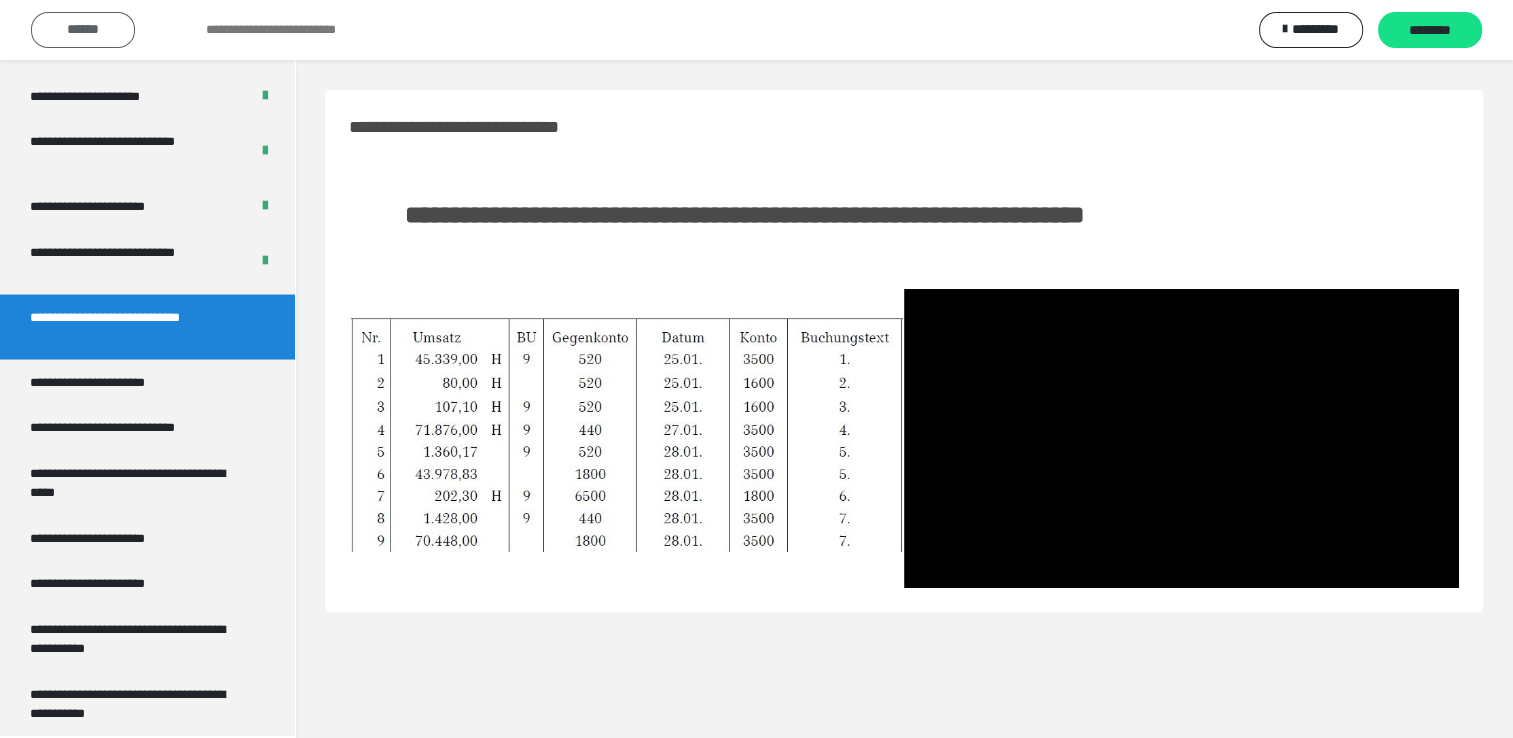 click on "******" at bounding box center [83, 29] 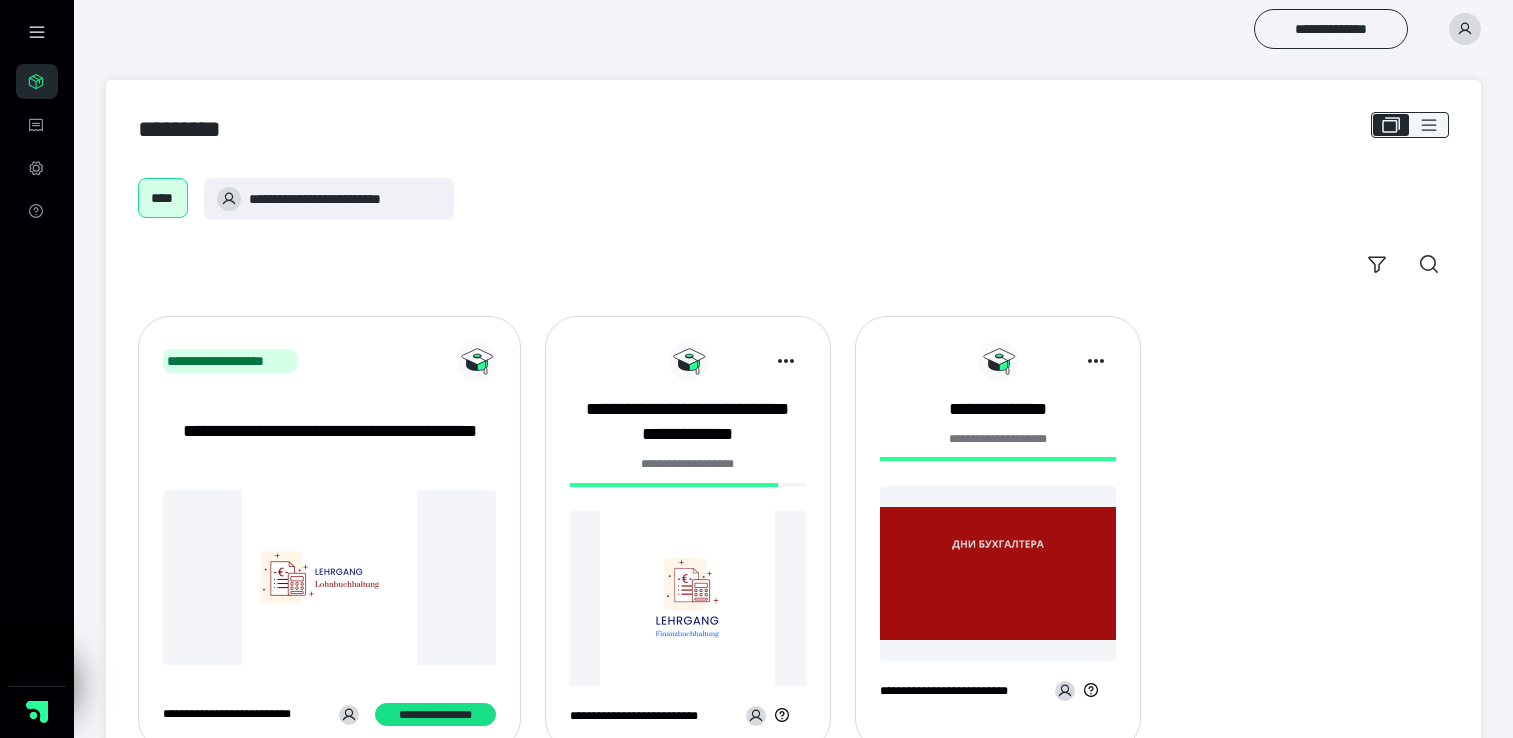 scroll, scrollTop: 0, scrollLeft: 0, axis: both 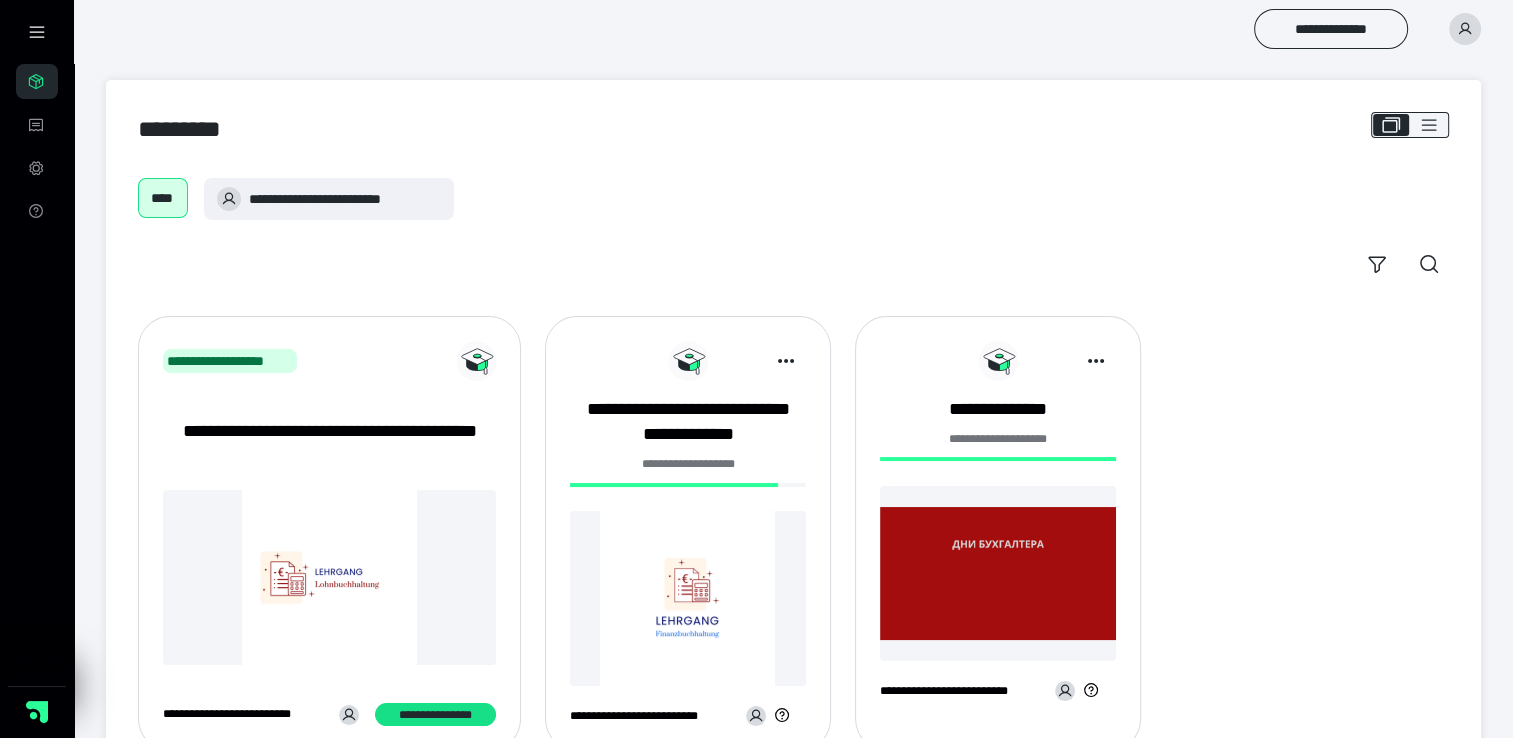 click at bounding box center (688, 598) 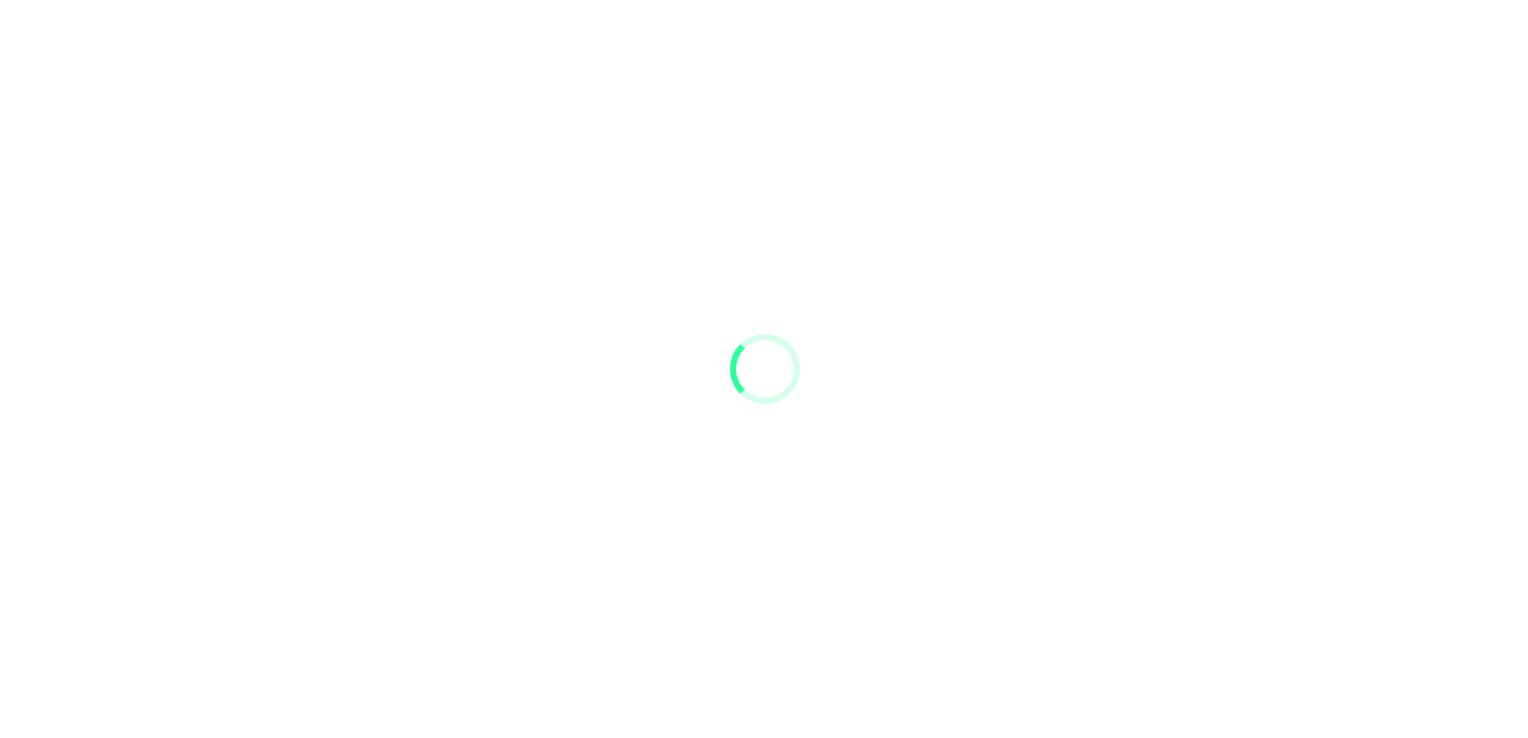 scroll, scrollTop: 0, scrollLeft: 0, axis: both 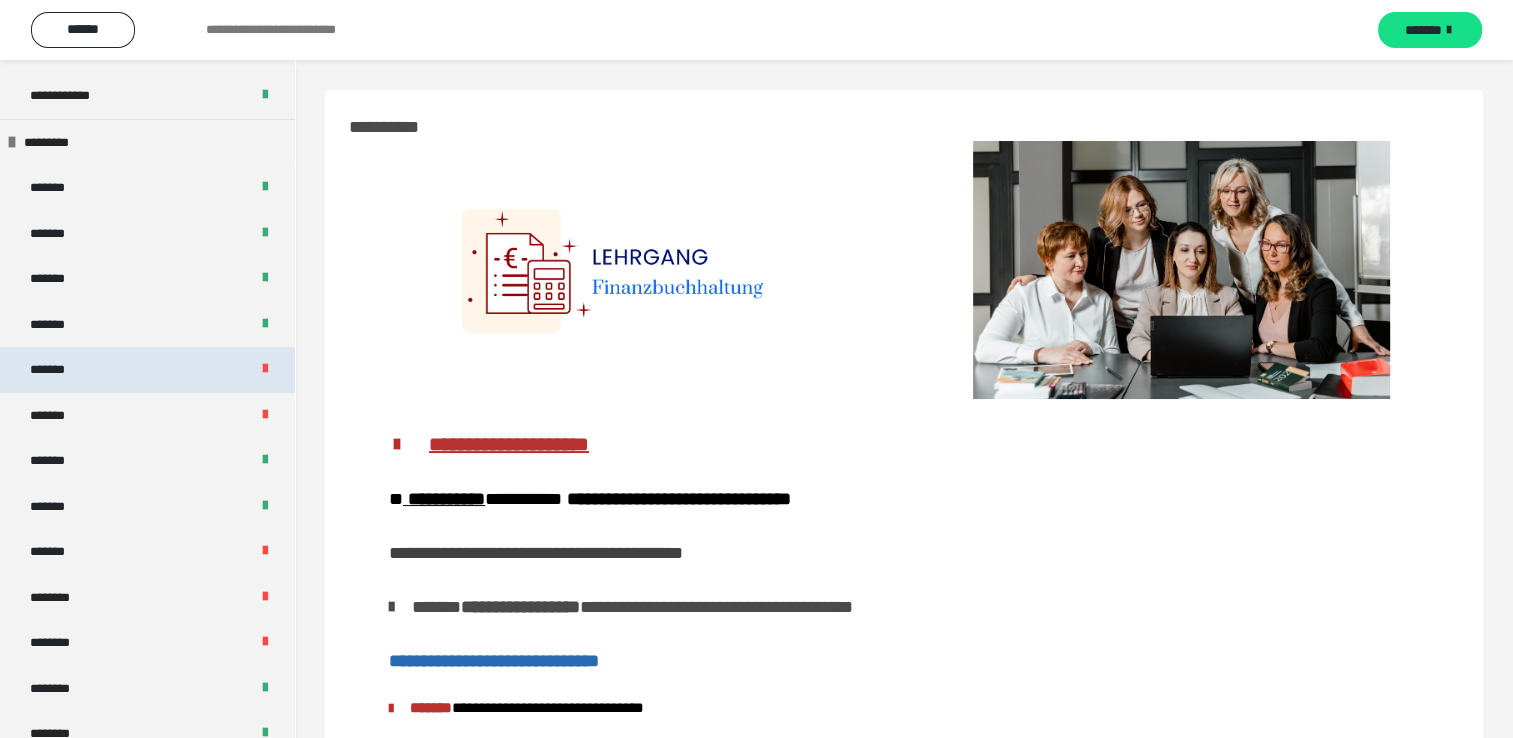 click on "*******" at bounding box center [147, 370] 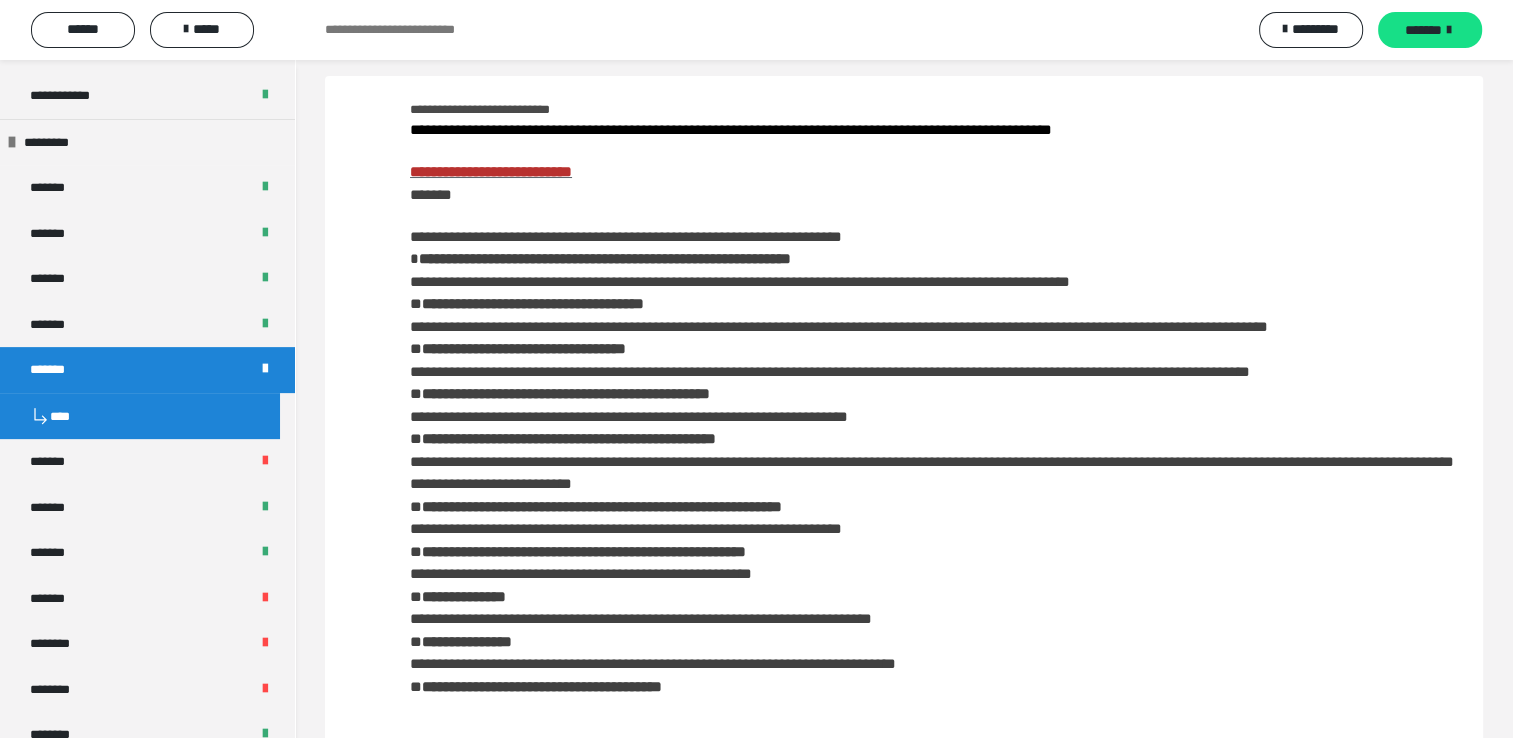 scroll, scrollTop: 0, scrollLeft: 0, axis: both 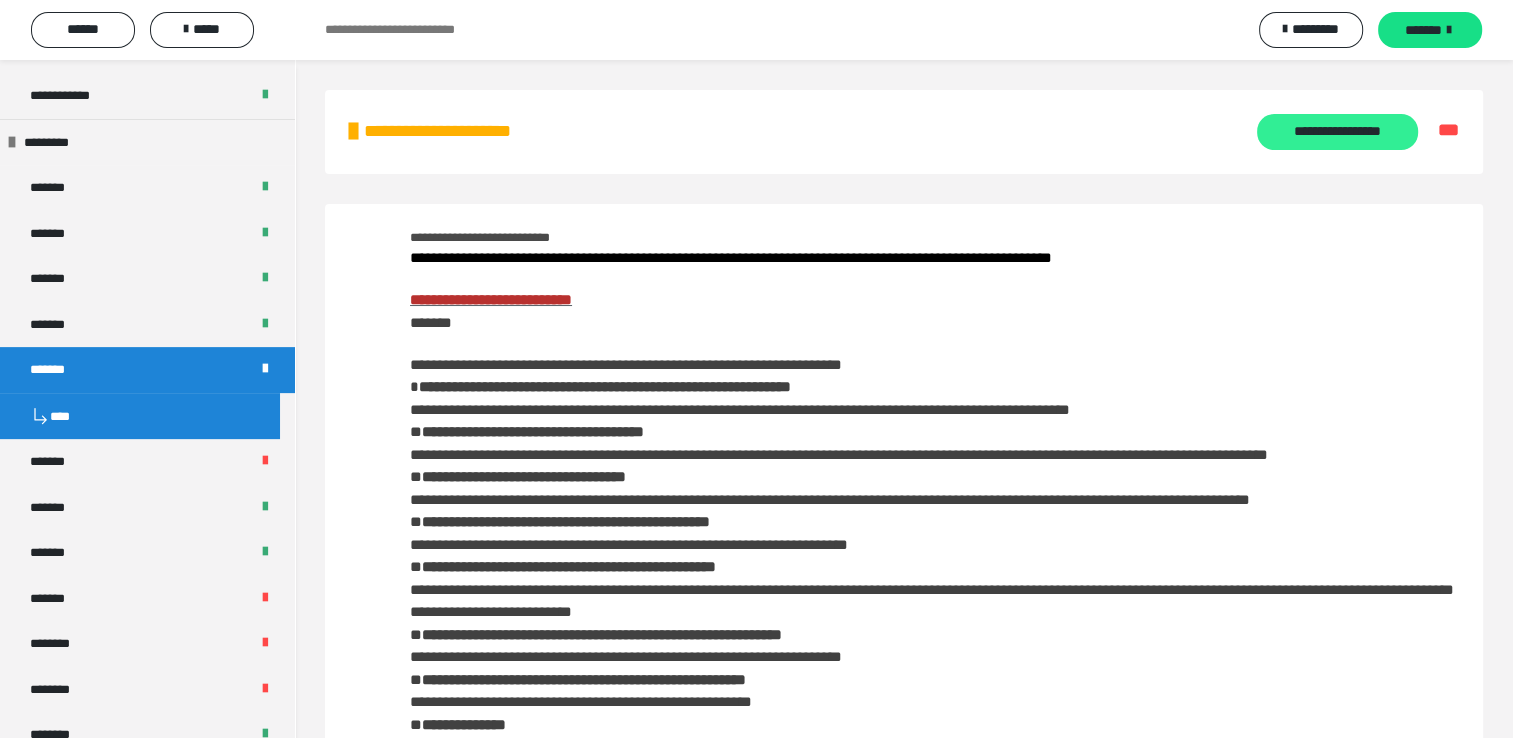 click on "**********" at bounding box center (1337, 132) 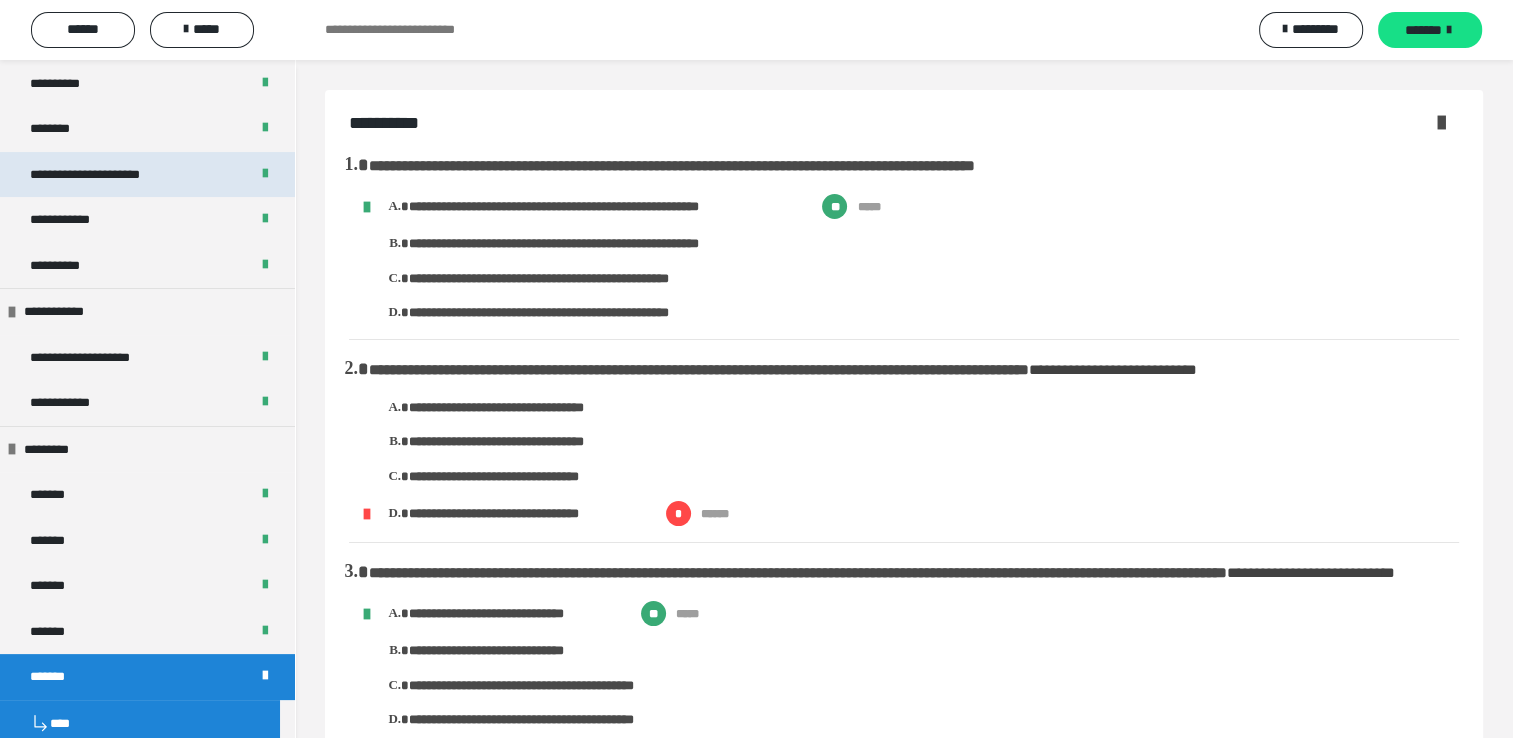 scroll, scrollTop: 200, scrollLeft: 0, axis: vertical 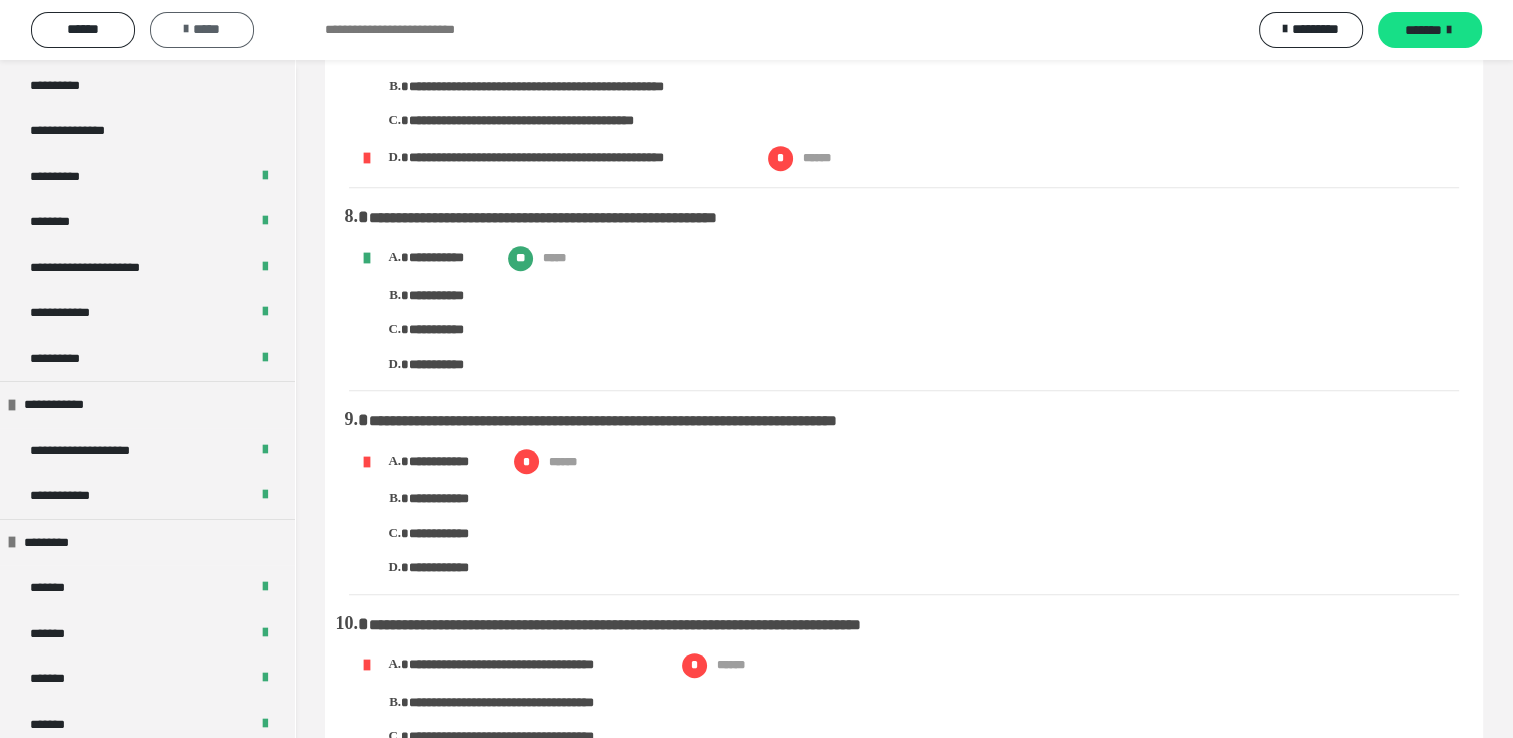 click on "*****" at bounding box center [202, 29] 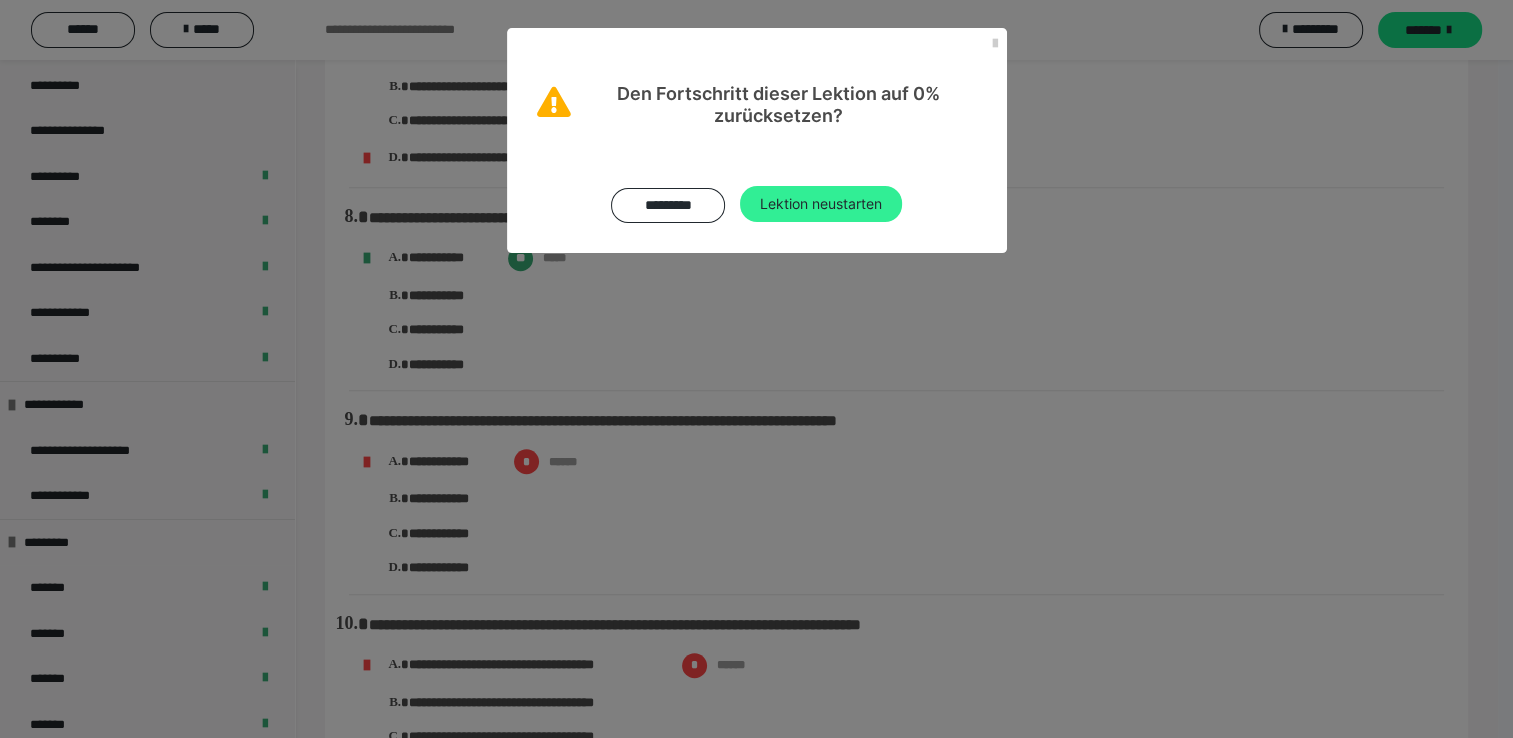 click on "Lektion neustarten" at bounding box center [821, 204] 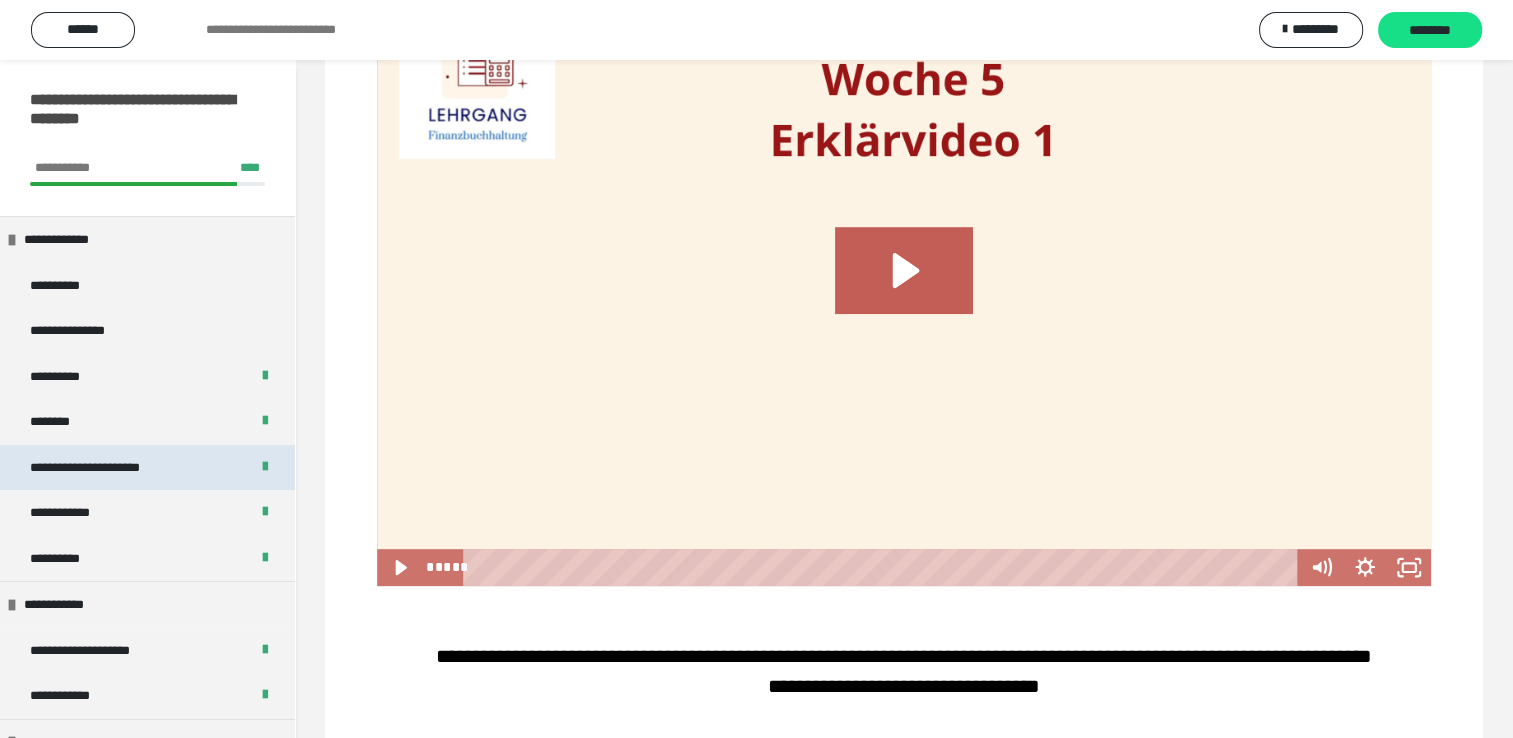 scroll, scrollTop: 1100, scrollLeft: 0, axis: vertical 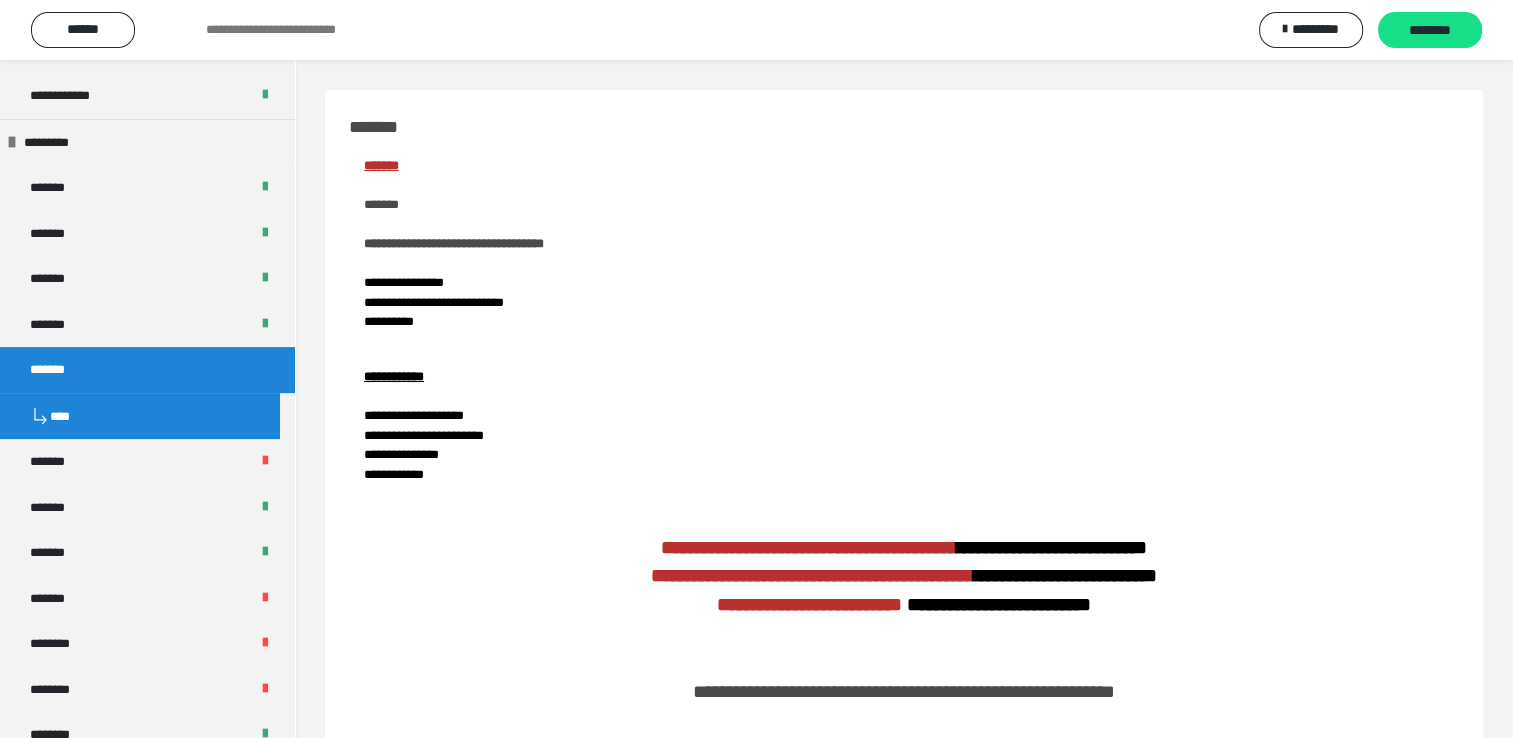 click on "****" at bounding box center (140, 416) 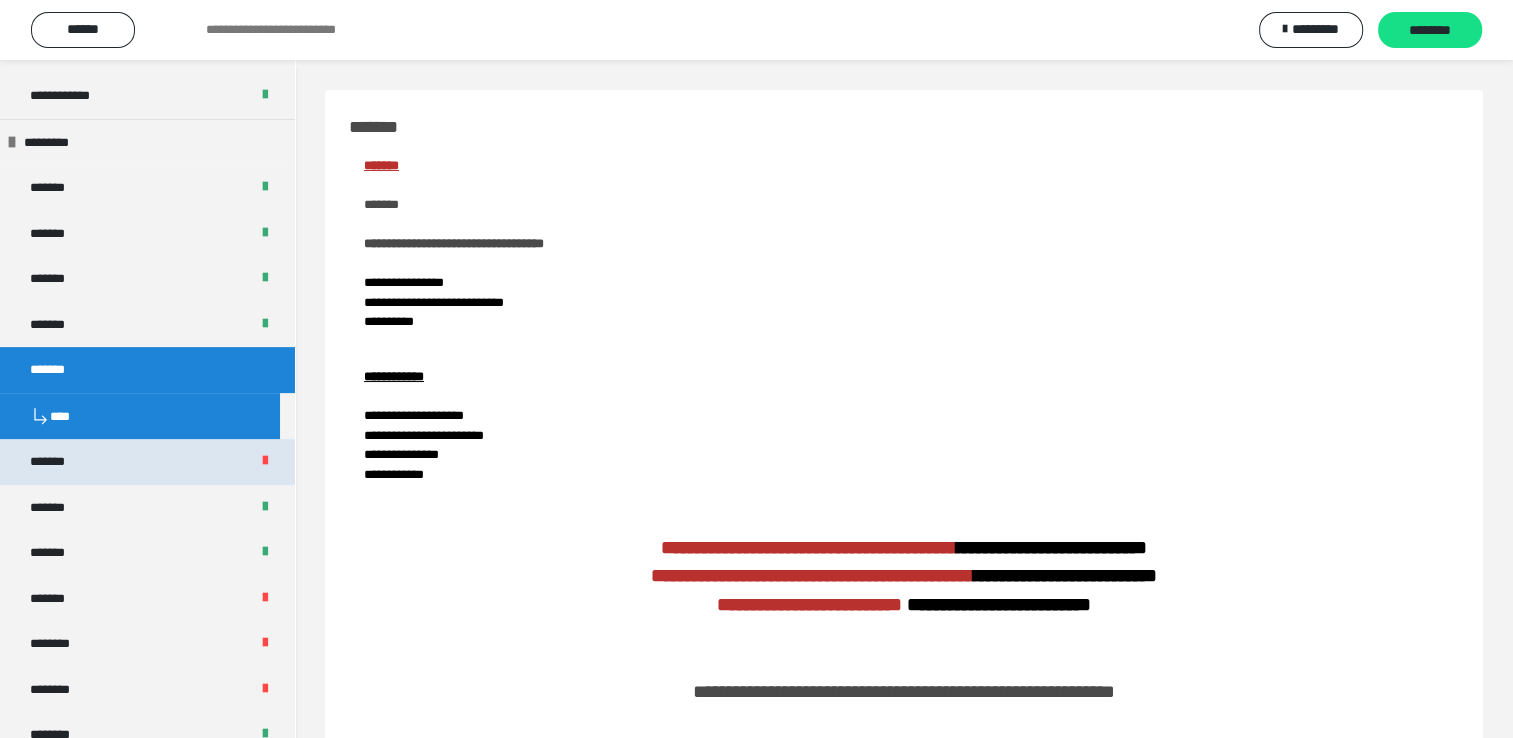 click on "*******" at bounding box center (147, 462) 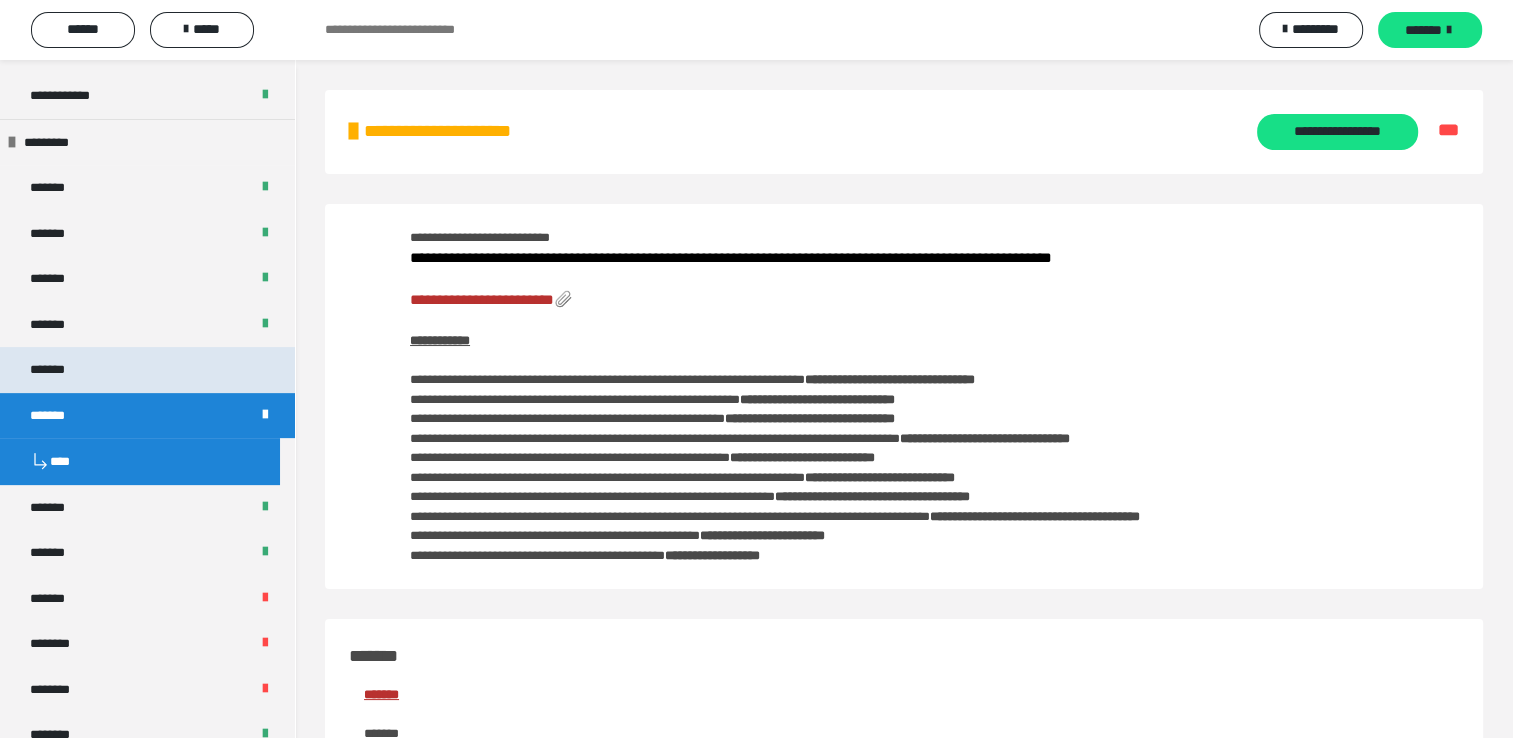 click on "*******" at bounding box center [147, 370] 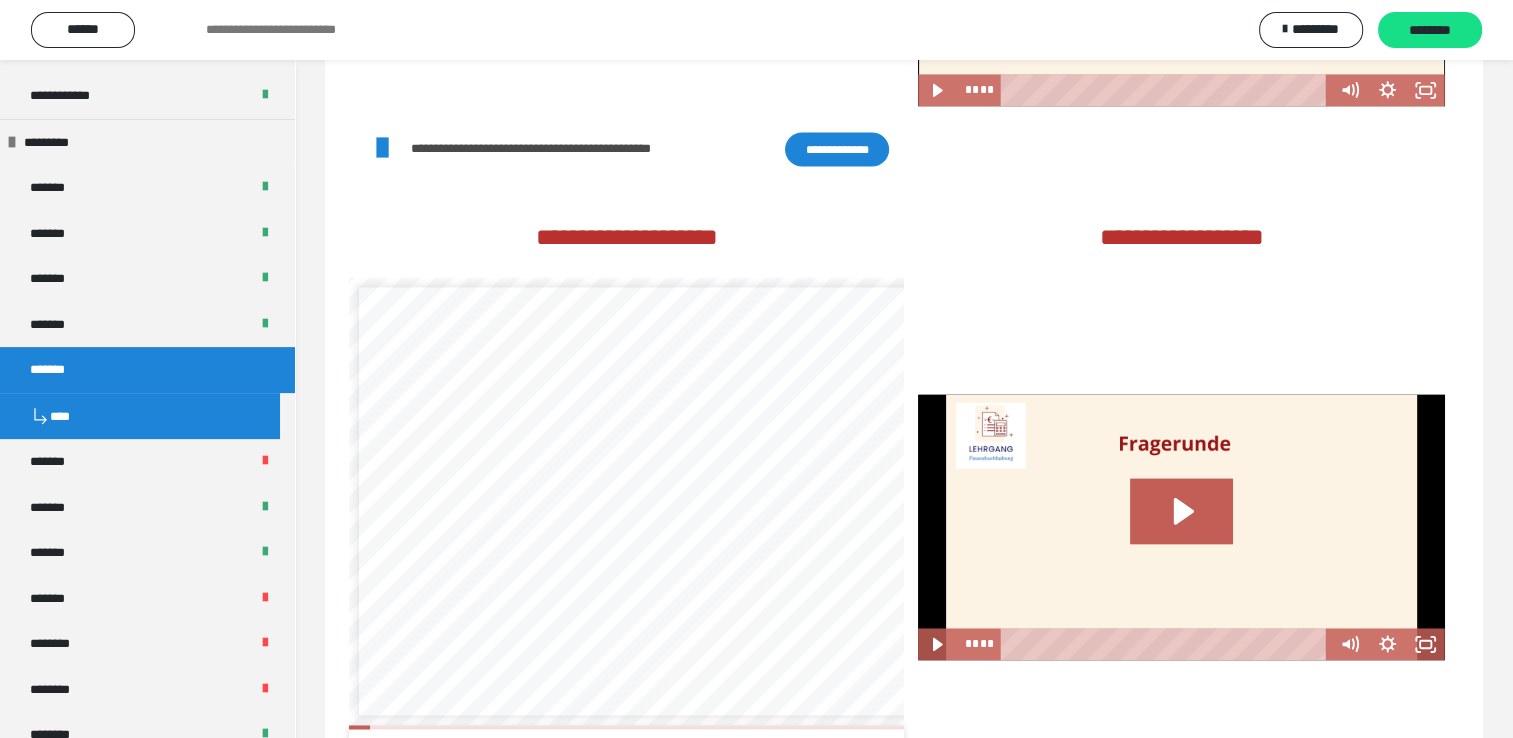 scroll, scrollTop: 3003, scrollLeft: 0, axis: vertical 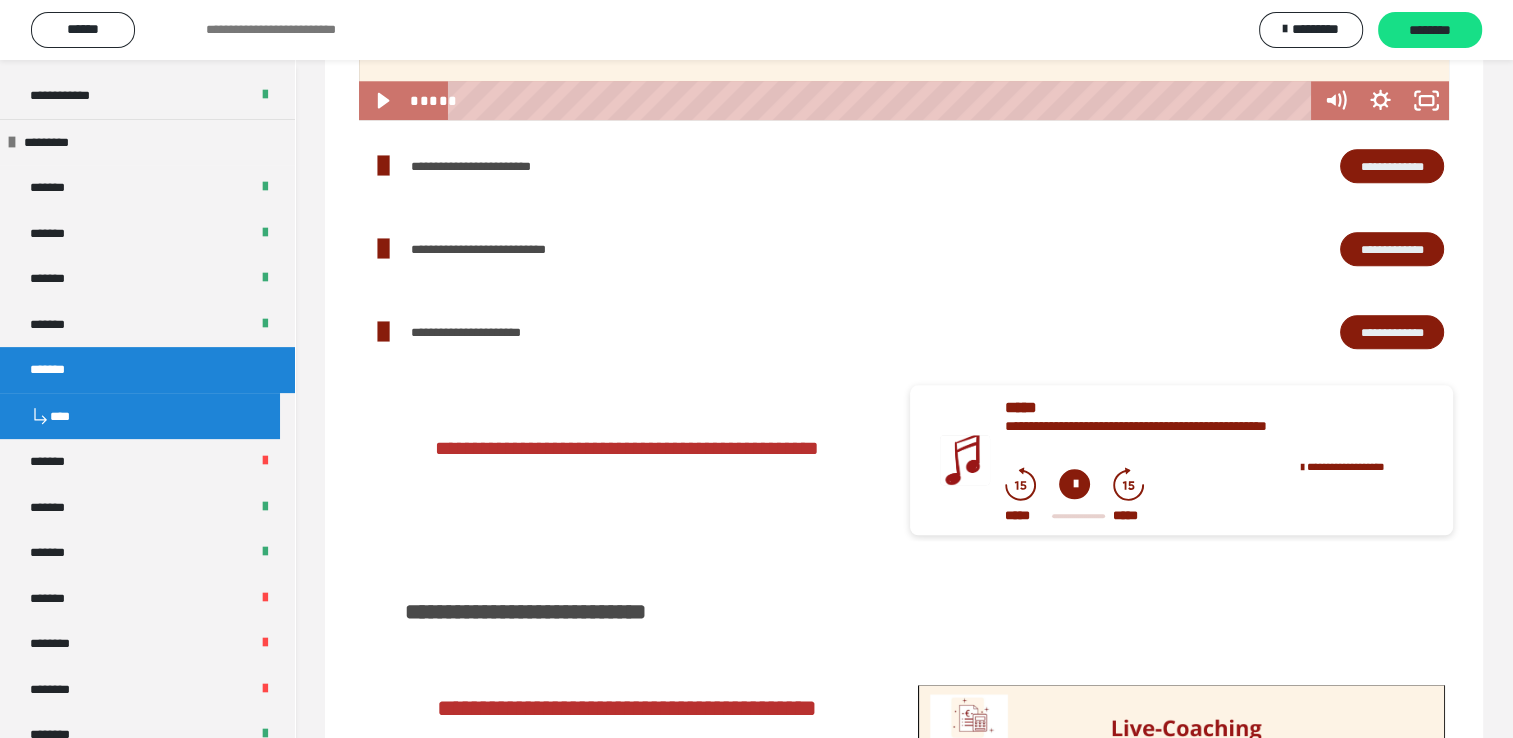 click on "**********" at bounding box center (1392, 332) 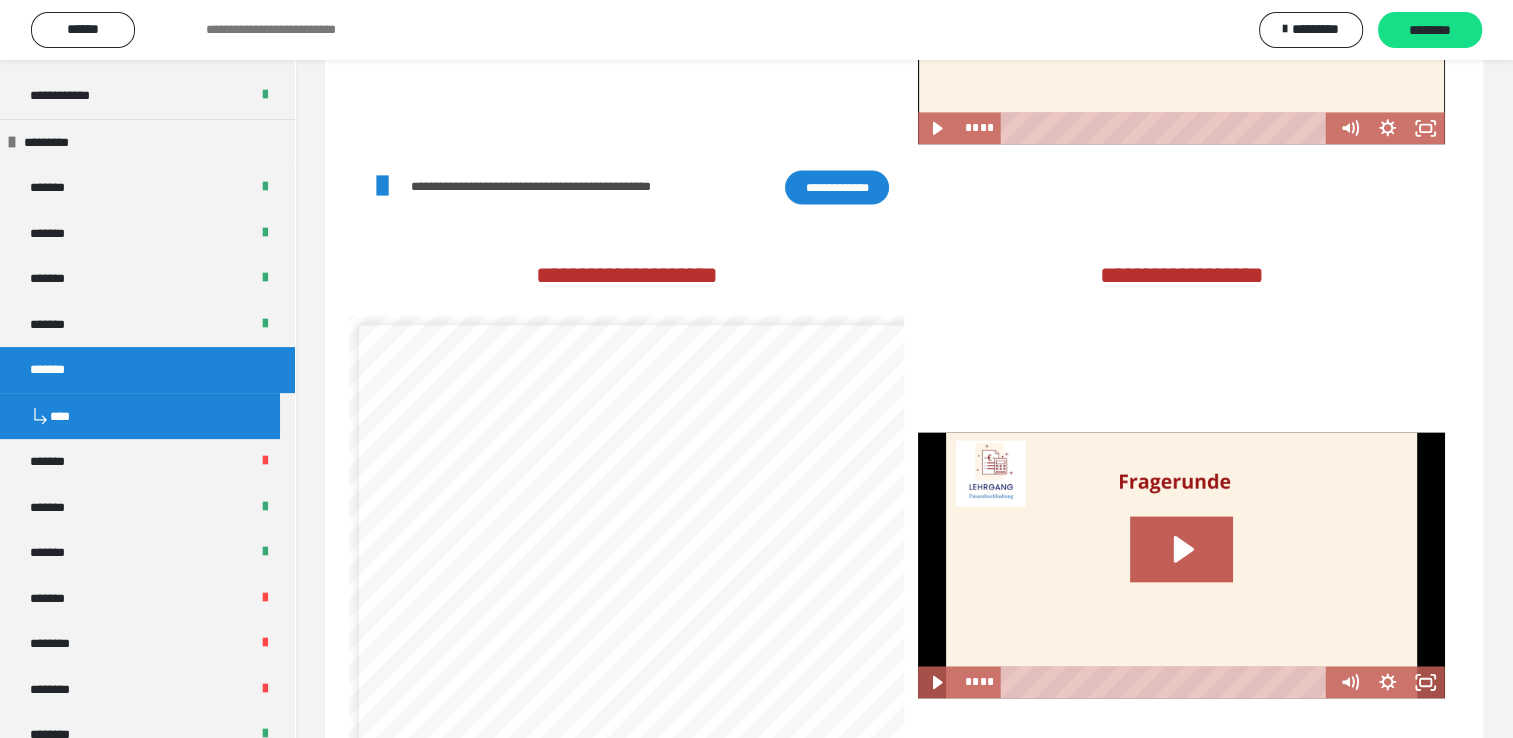 scroll, scrollTop: 3003, scrollLeft: 0, axis: vertical 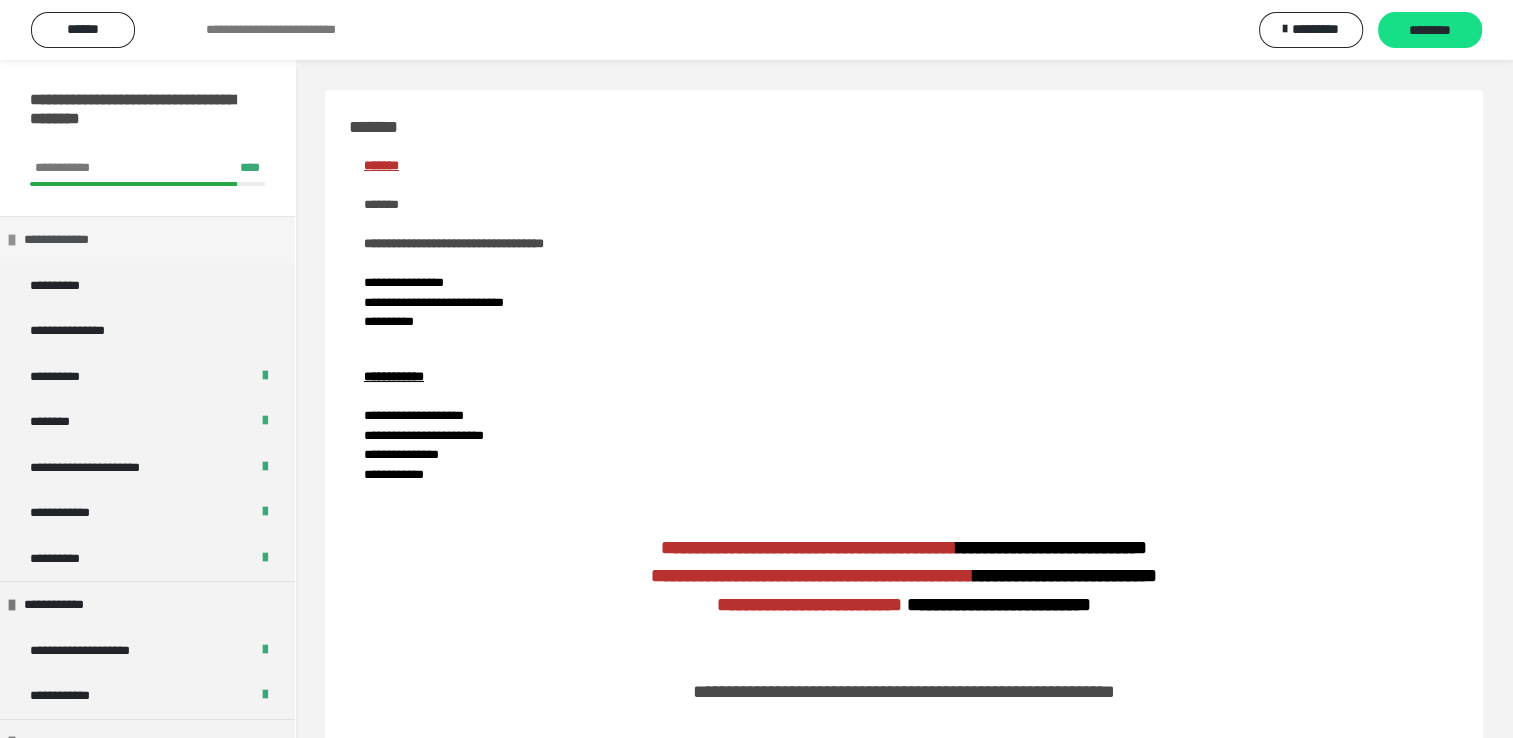 click on "**********" at bounding box center [67, 240] 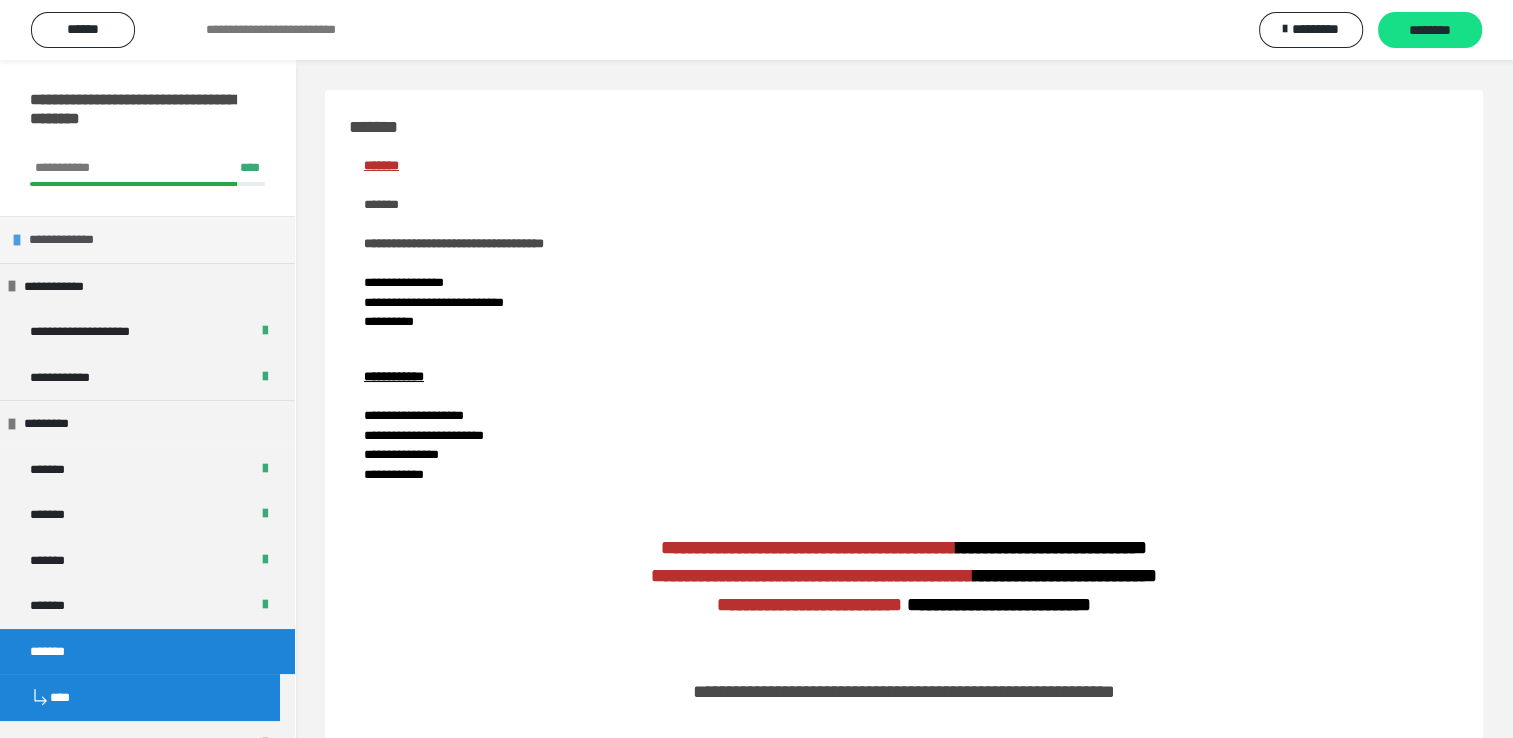 click on "**********" at bounding box center [72, 240] 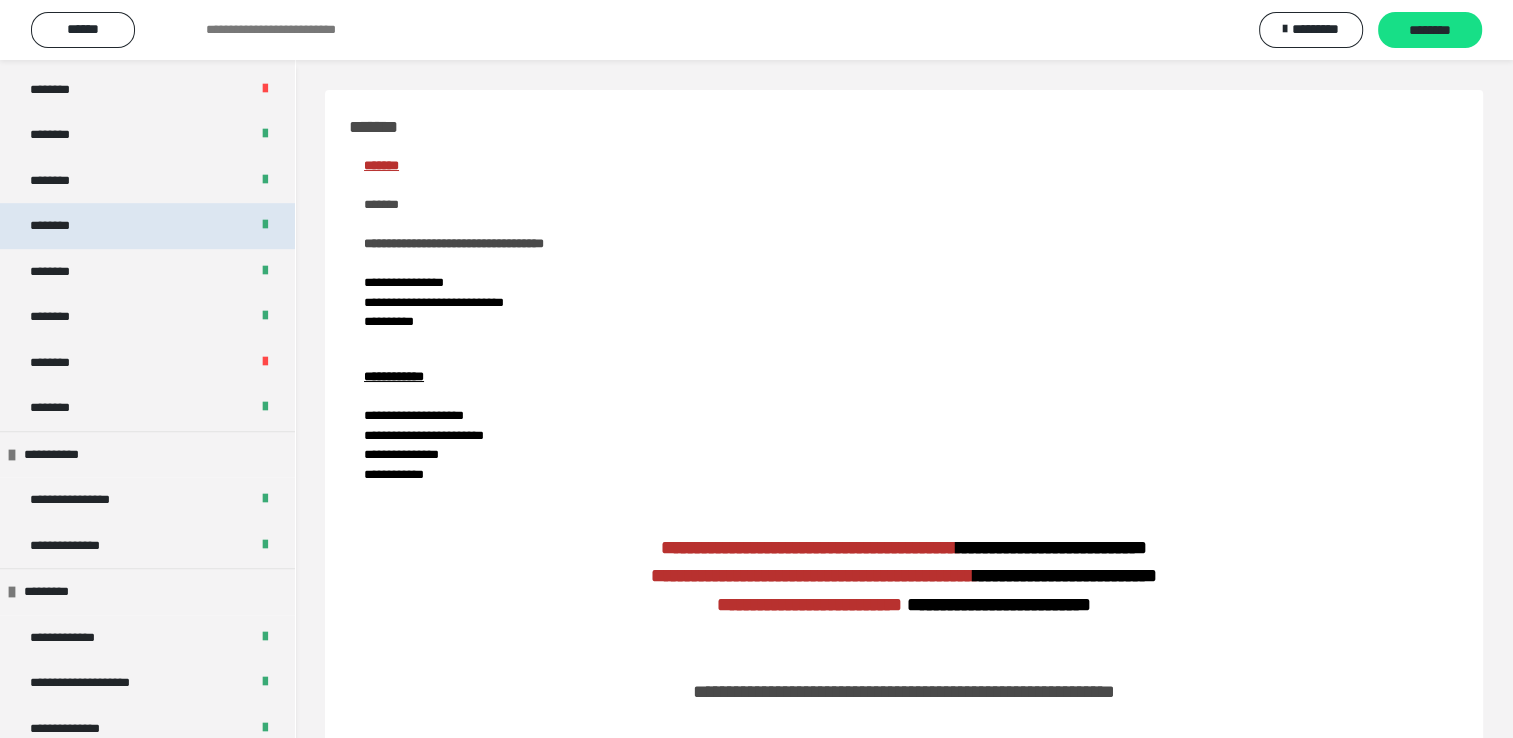 scroll, scrollTop: 700, scrollLeft: 0, axis: vertical 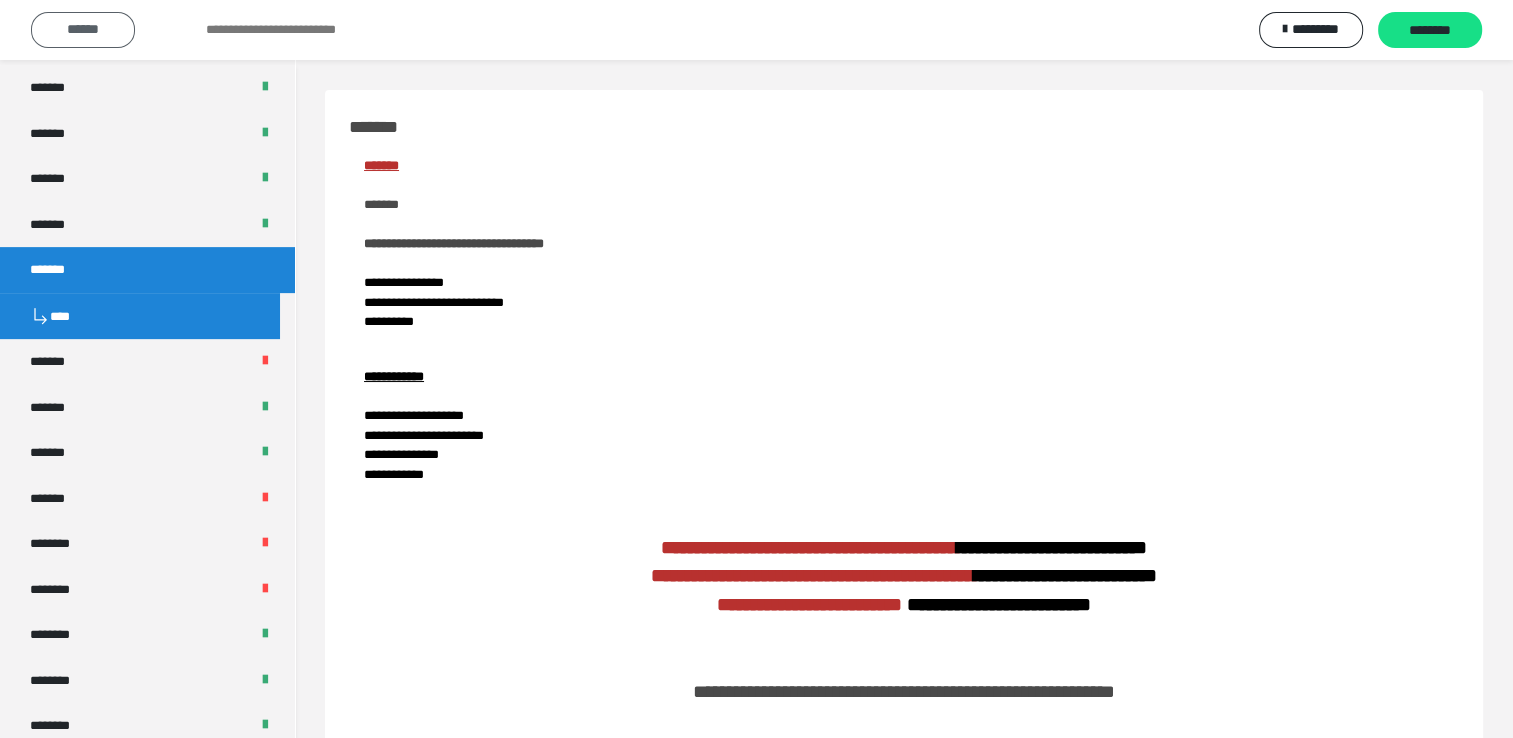 click on "******" at bounding box center (83, 29) 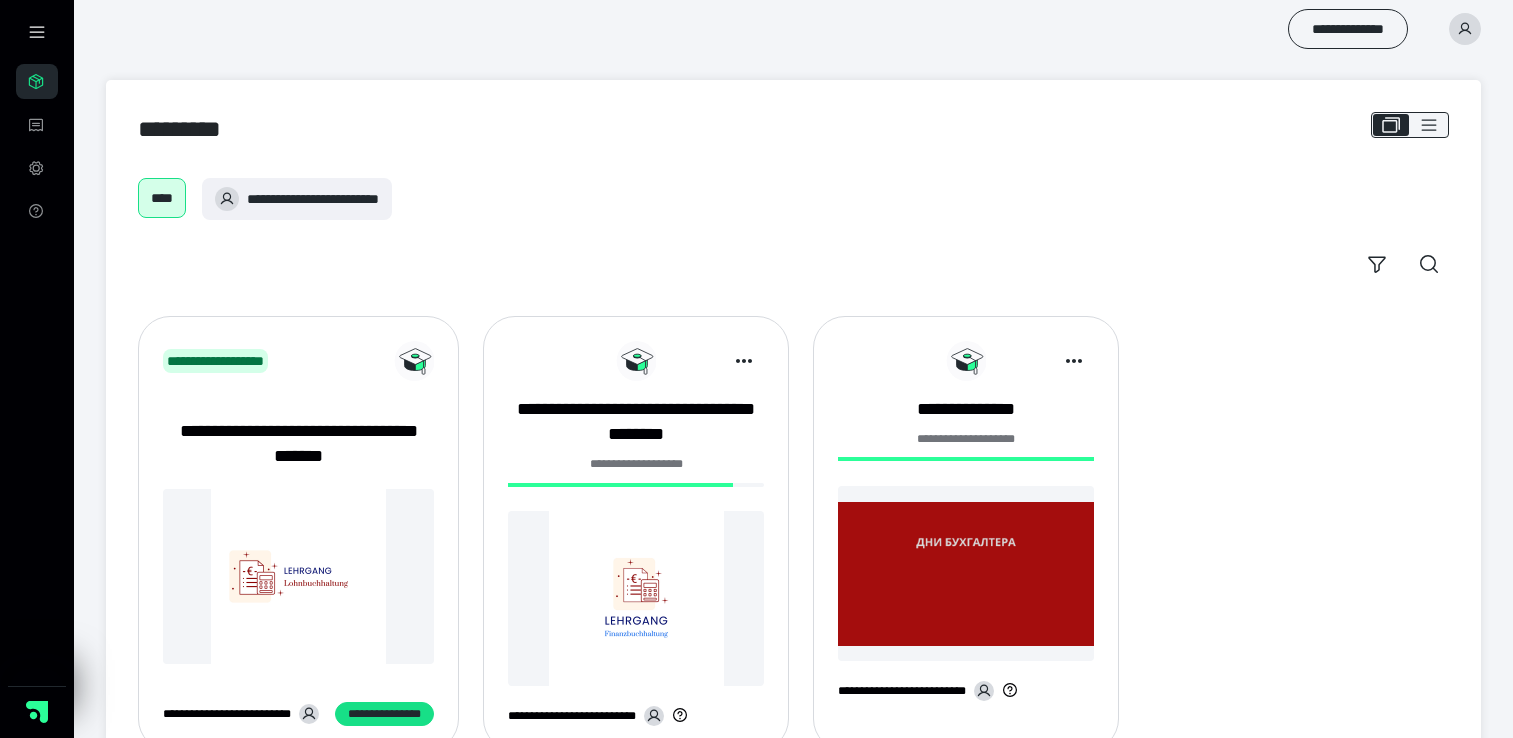 scroll, scrollTop: 0, scrollLeft: 0, axis: both 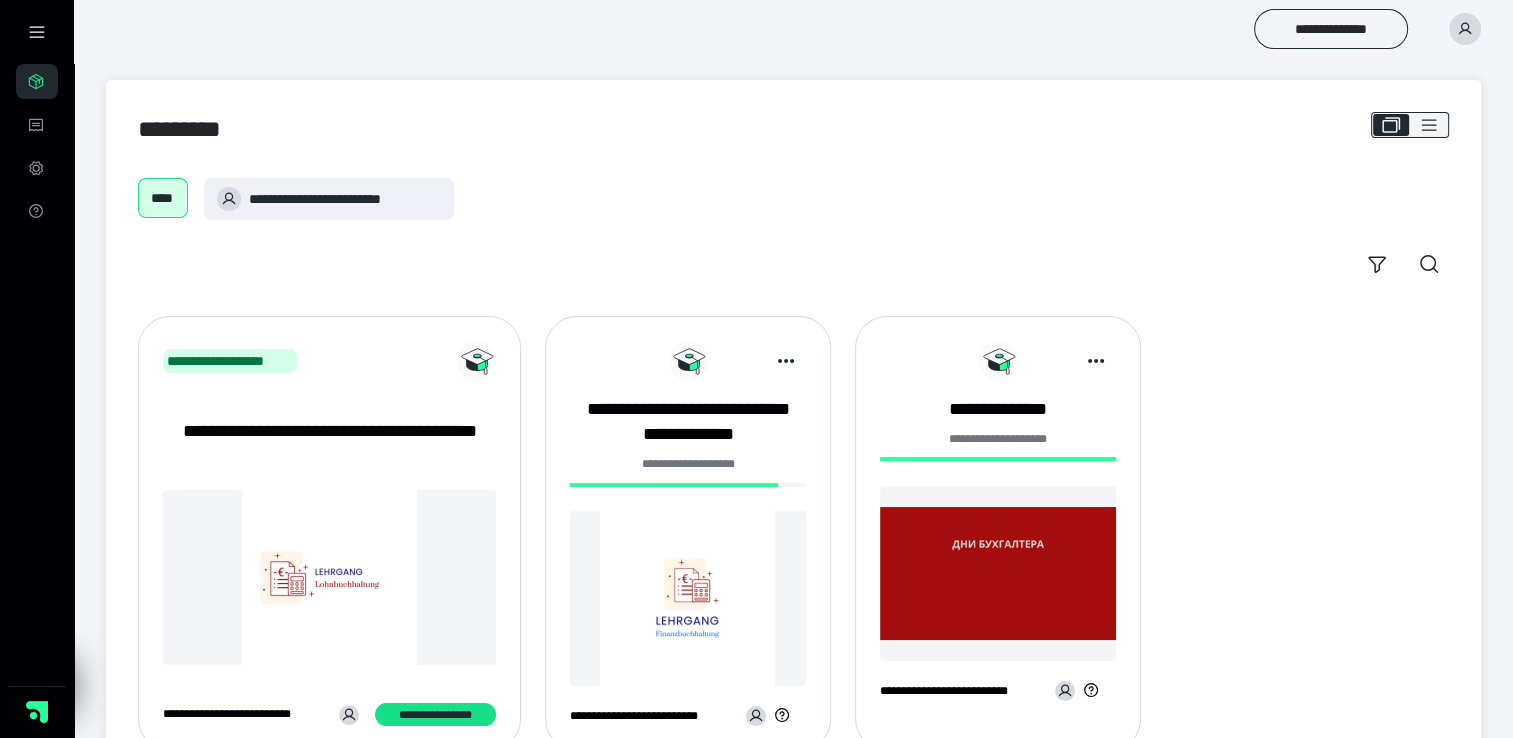 click at bounding box center [688, 598] 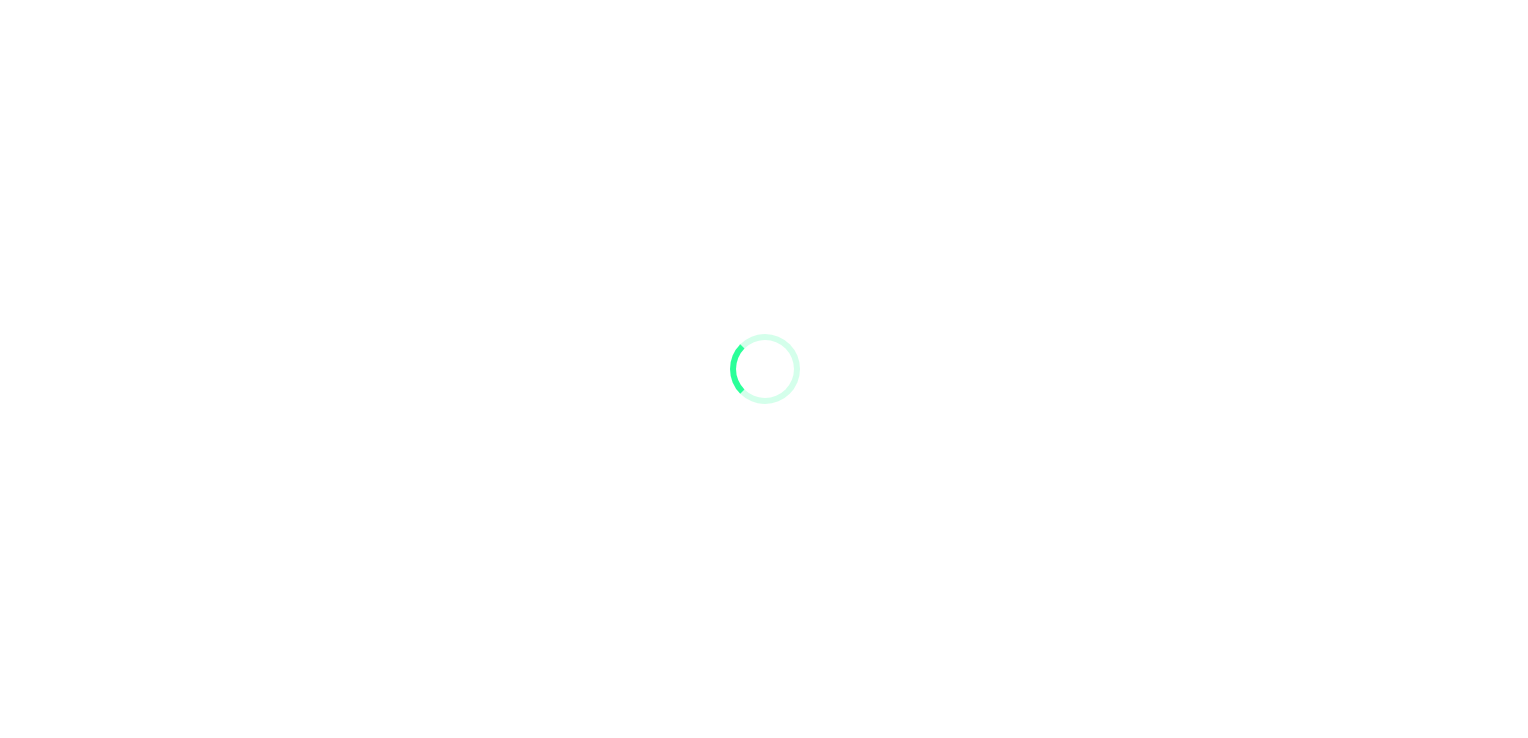 scroll, scrollTop: 0, scrollLeft: 0, axis: both 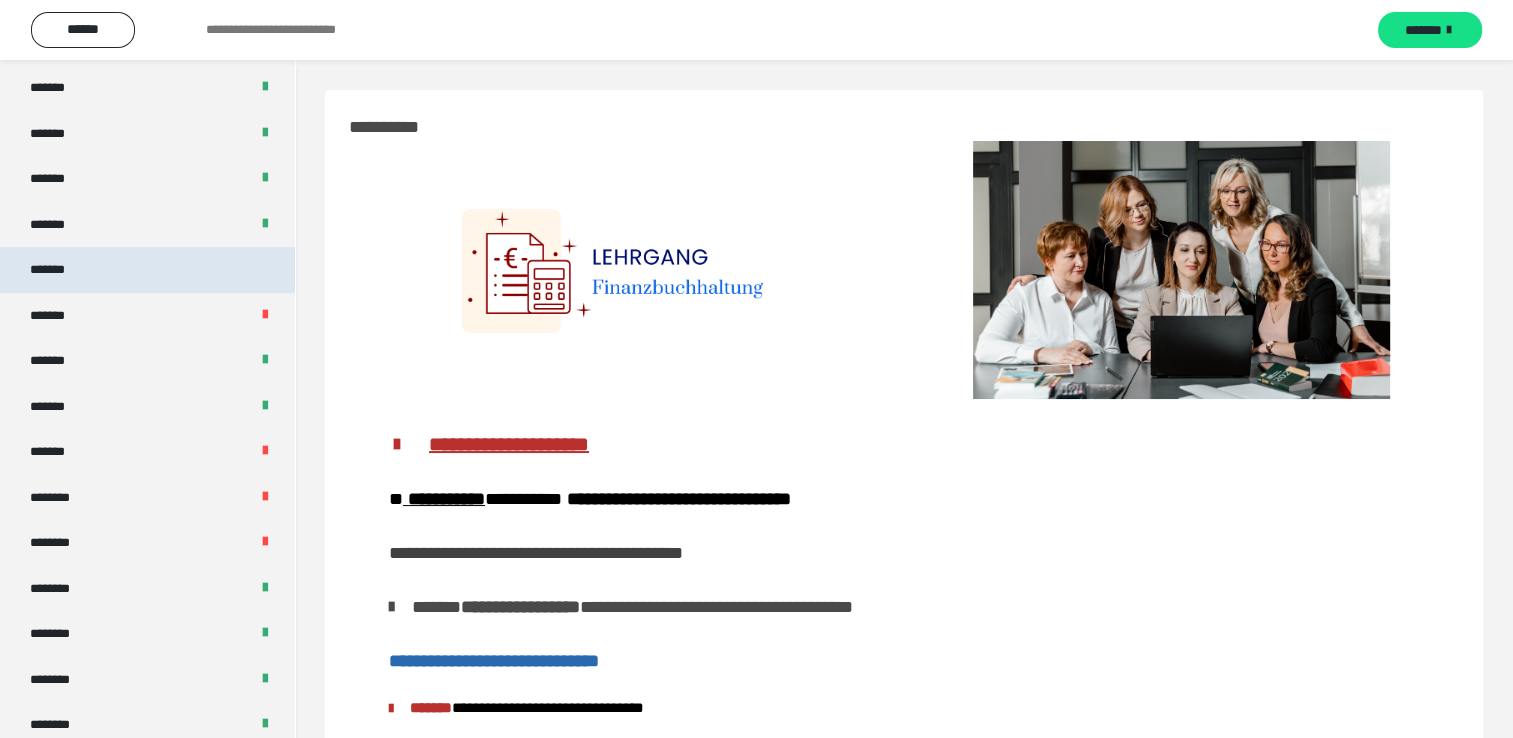 click on "*******" at bounding box center (147, 270) 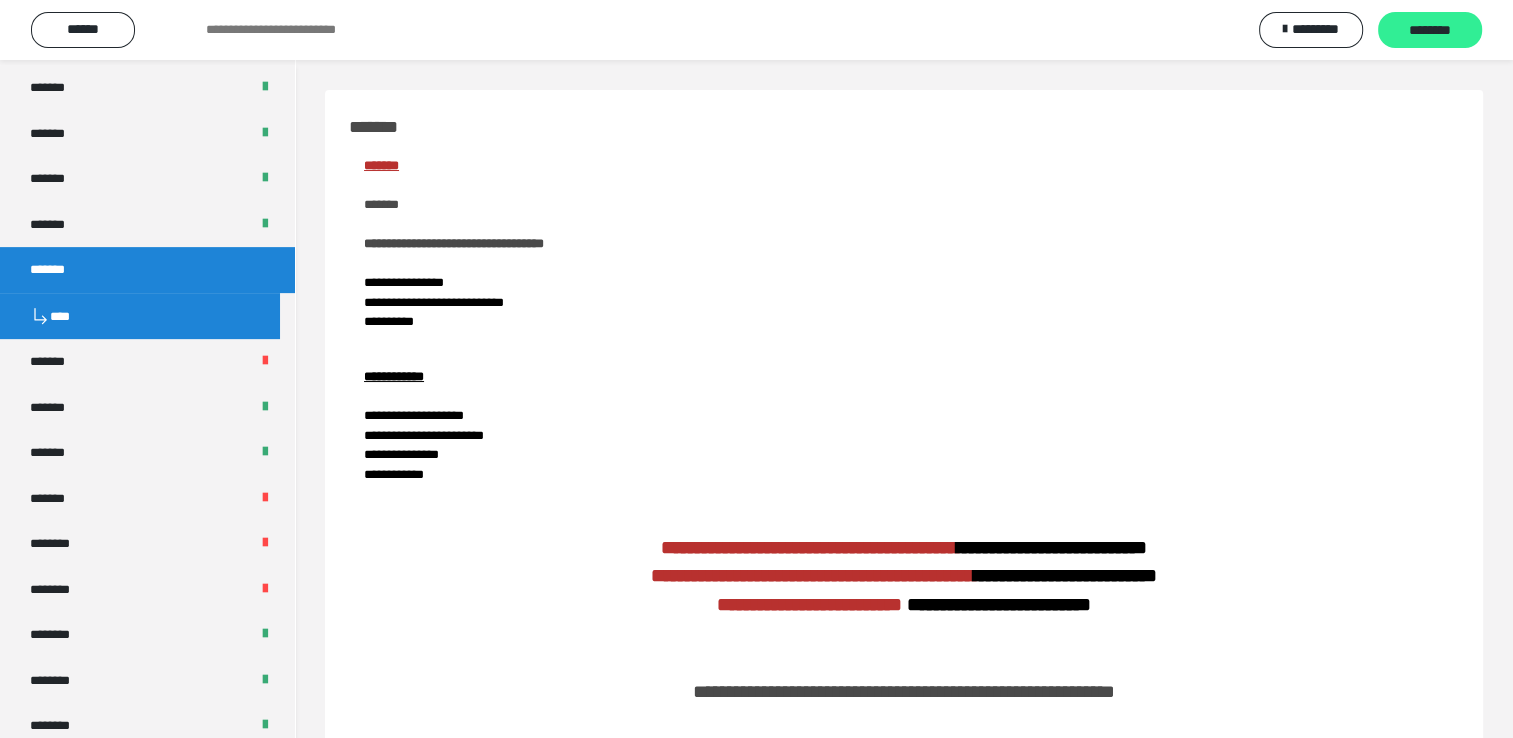 click on "********" at bounding box center (1430, 31) 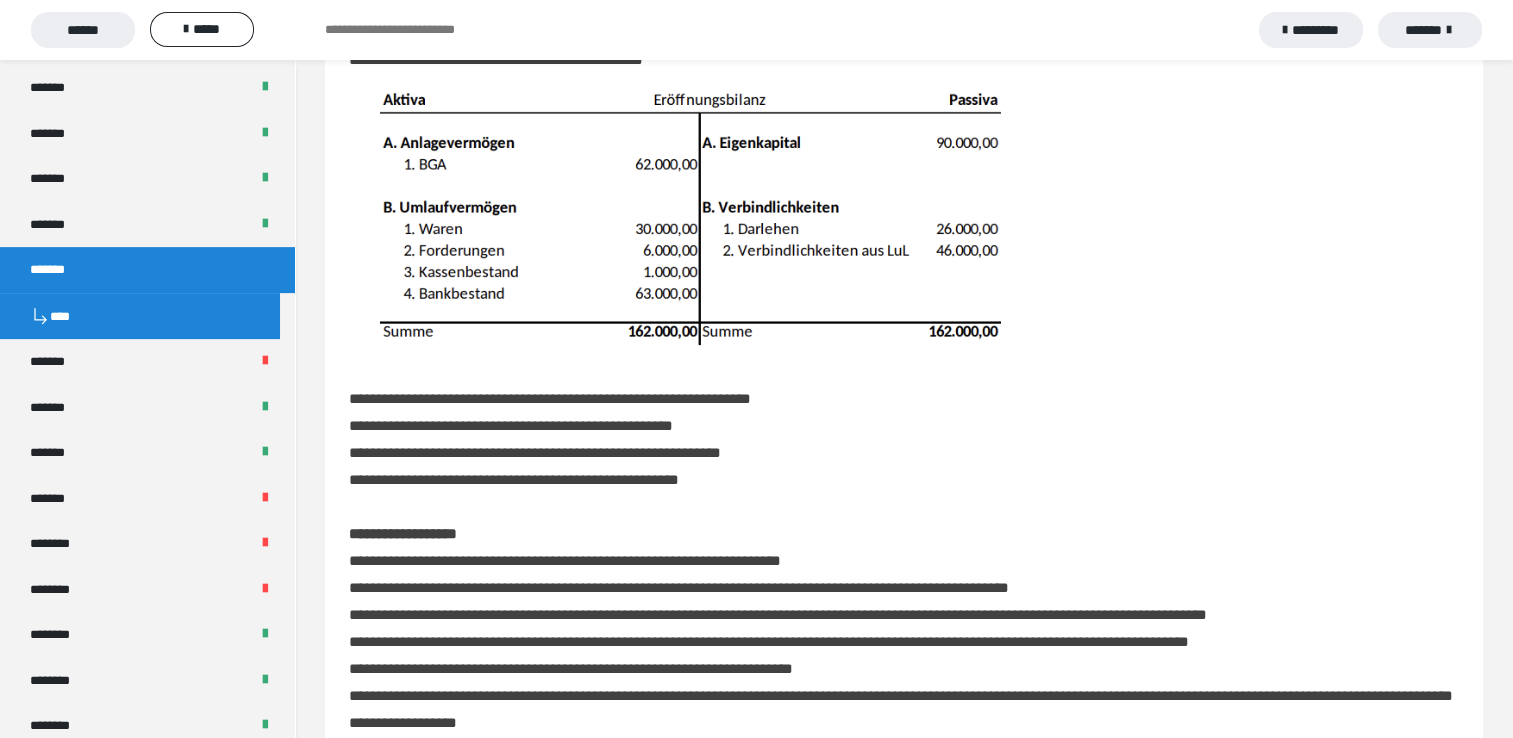 scroll, scrollTop: 400, scrollLeft: 0, axis: vertical 